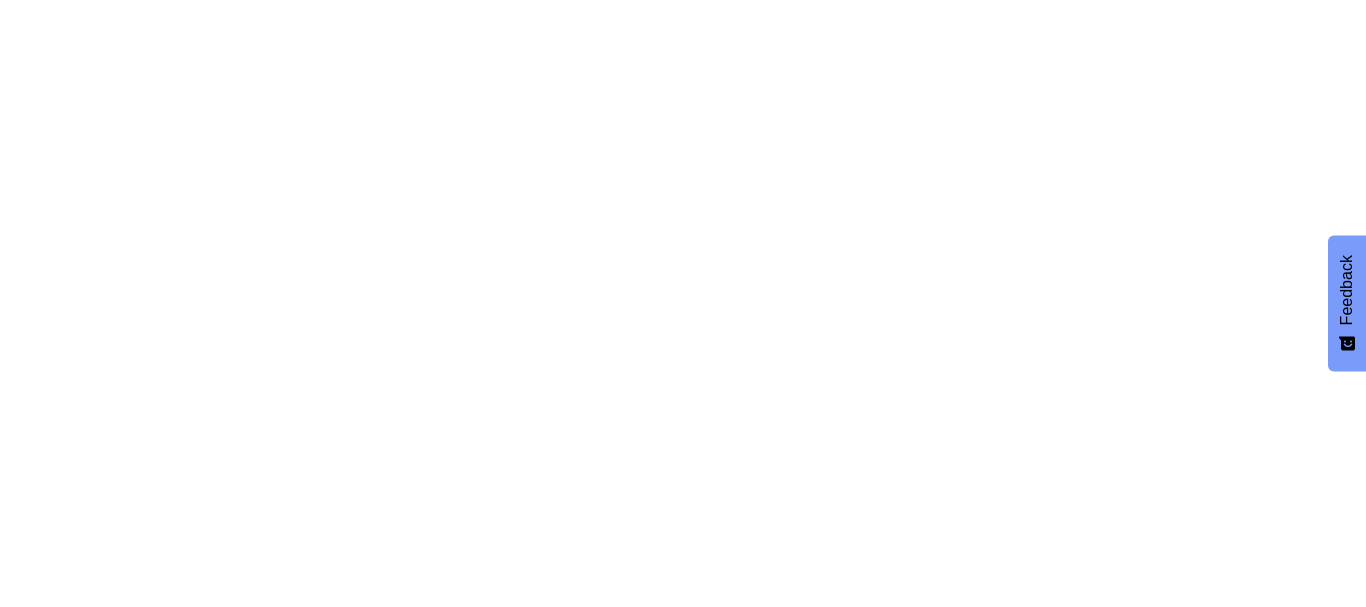 scroll, scrollTop: 0, scrollLeft: 0, axis: both 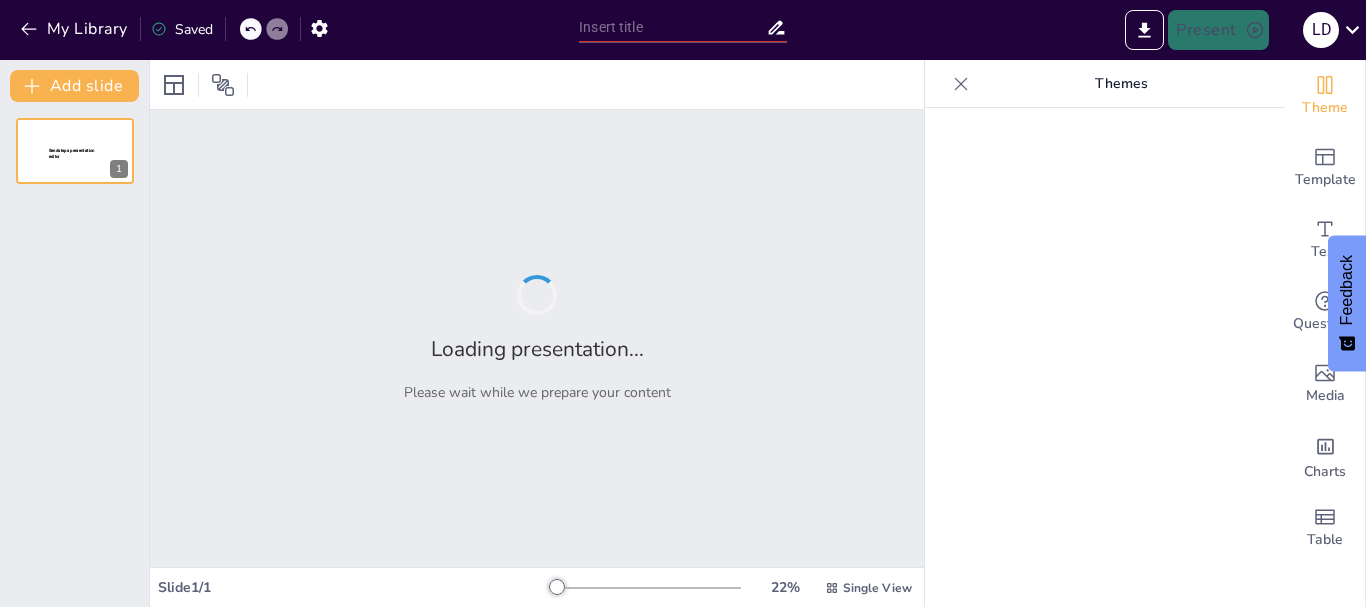 type on "Fundamentos Técnicos y Tácticos del Fútbol: Un Enfoque Integral en la Educación Física" 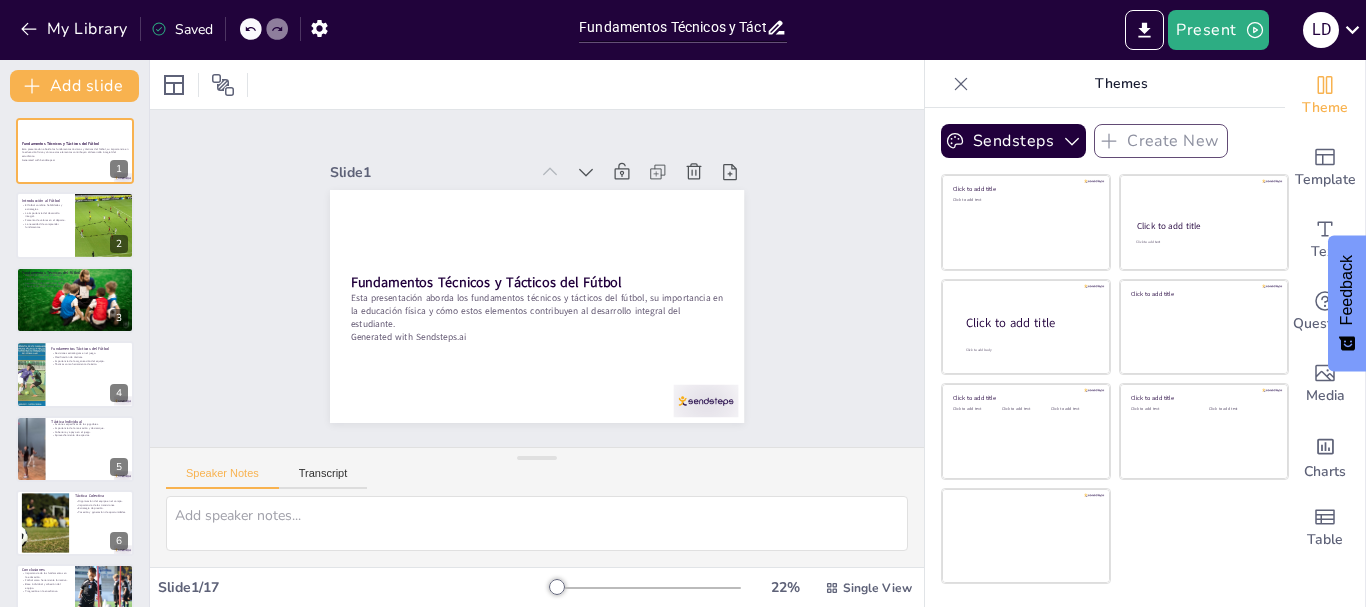 checkbox on "true" 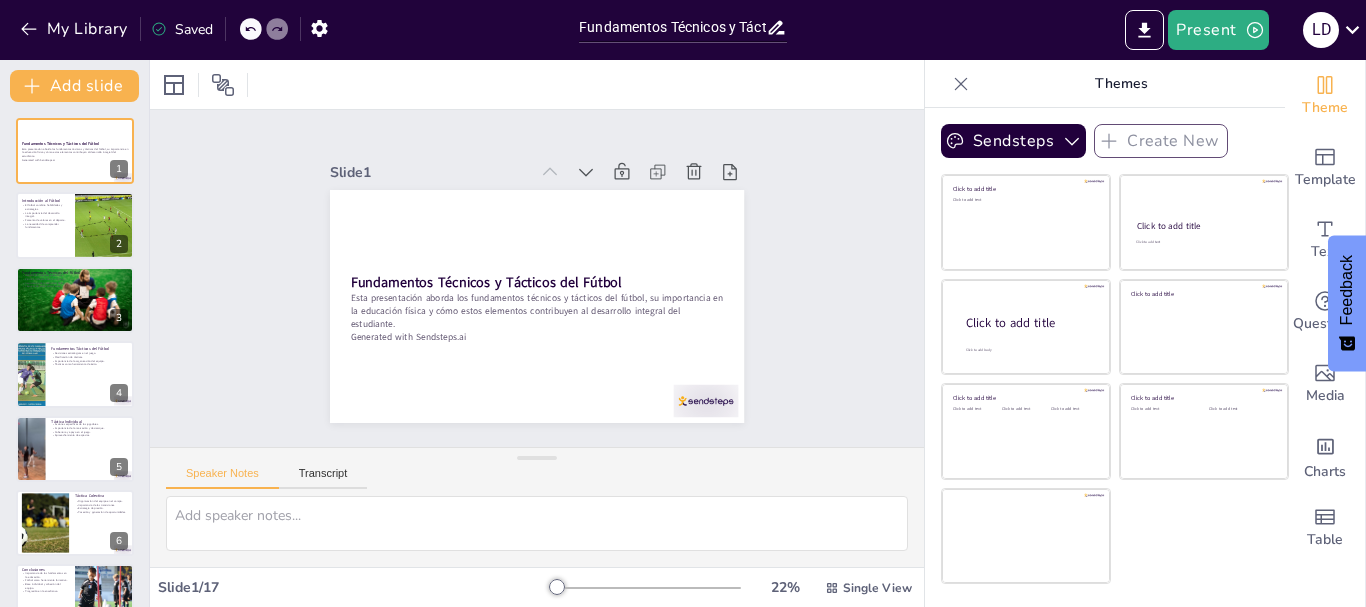 checkbox on "true" 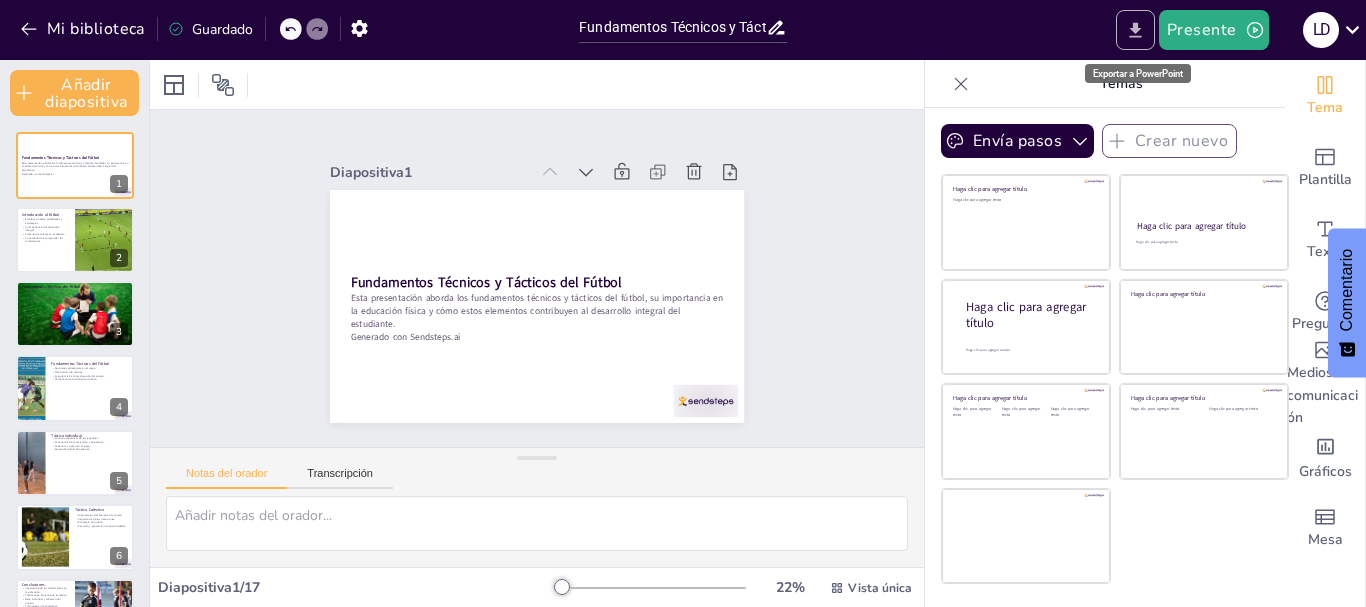 click 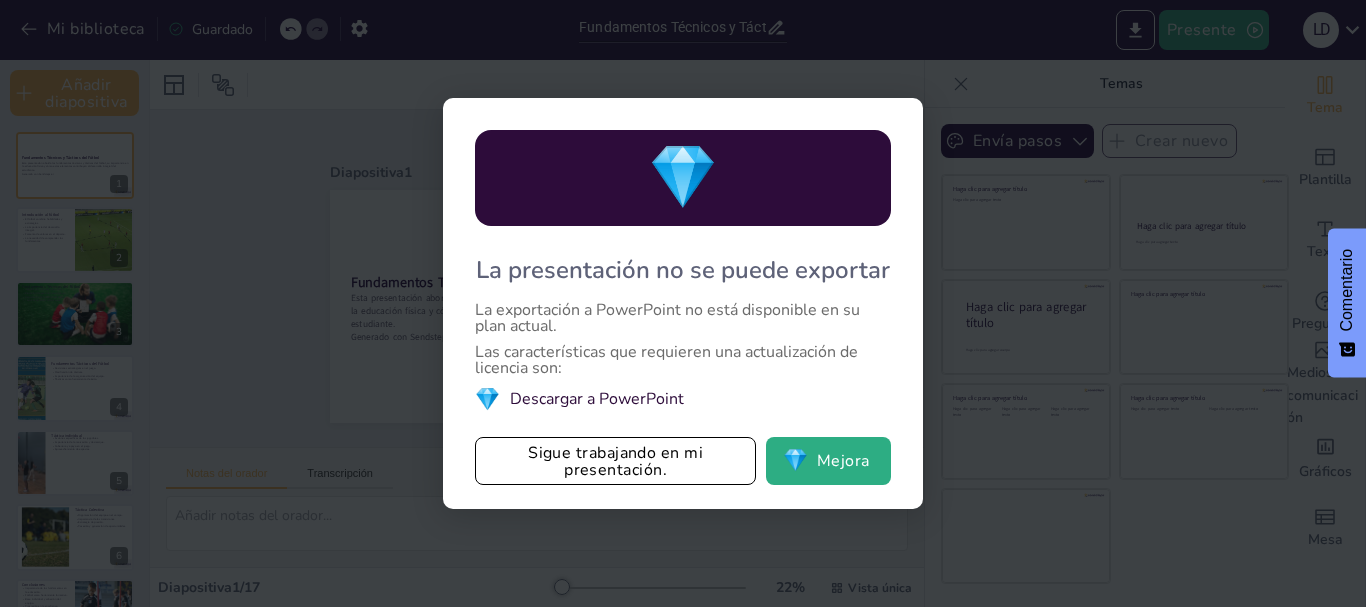 click on "💎 La presentación no se puede exportar La exportación a PowerPoint no está disponible en su plan actual. Las características que requieren una actualización de licencia son: 💎 Descargar a PowerPoint Sigue trabajando en mi presentación. 💎 Mejora" at bounding box center (683, 303) 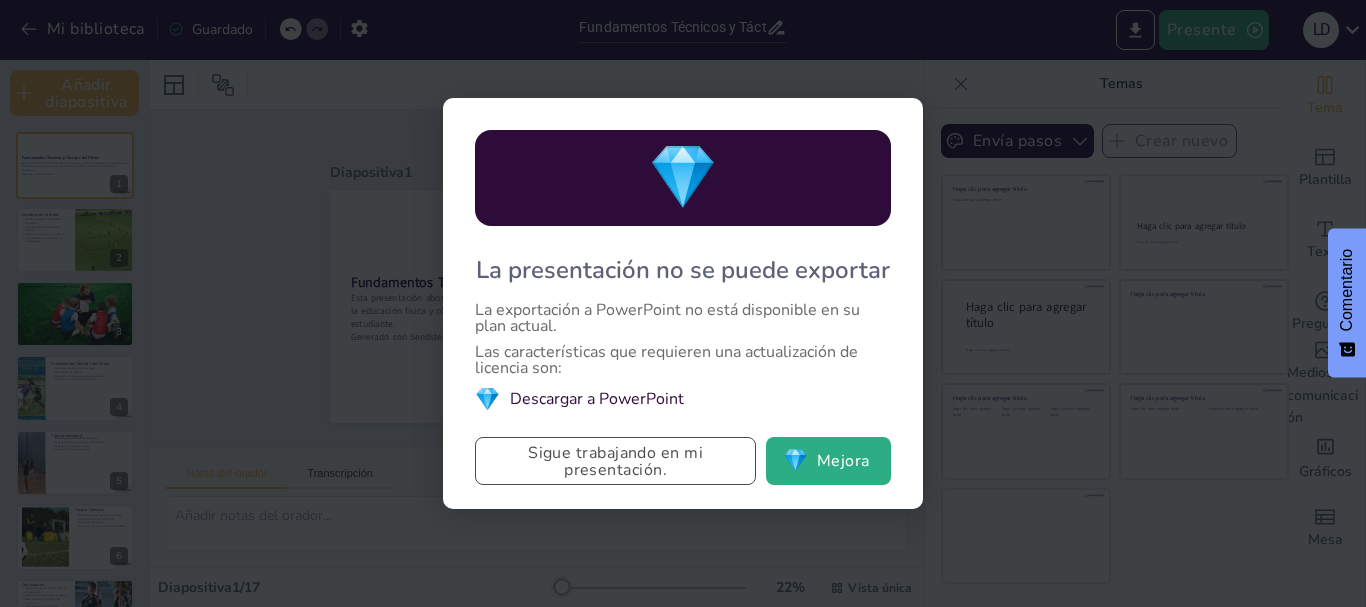 click on "Sigue trabajando en mi presentación." at bounding box center [615, 461] 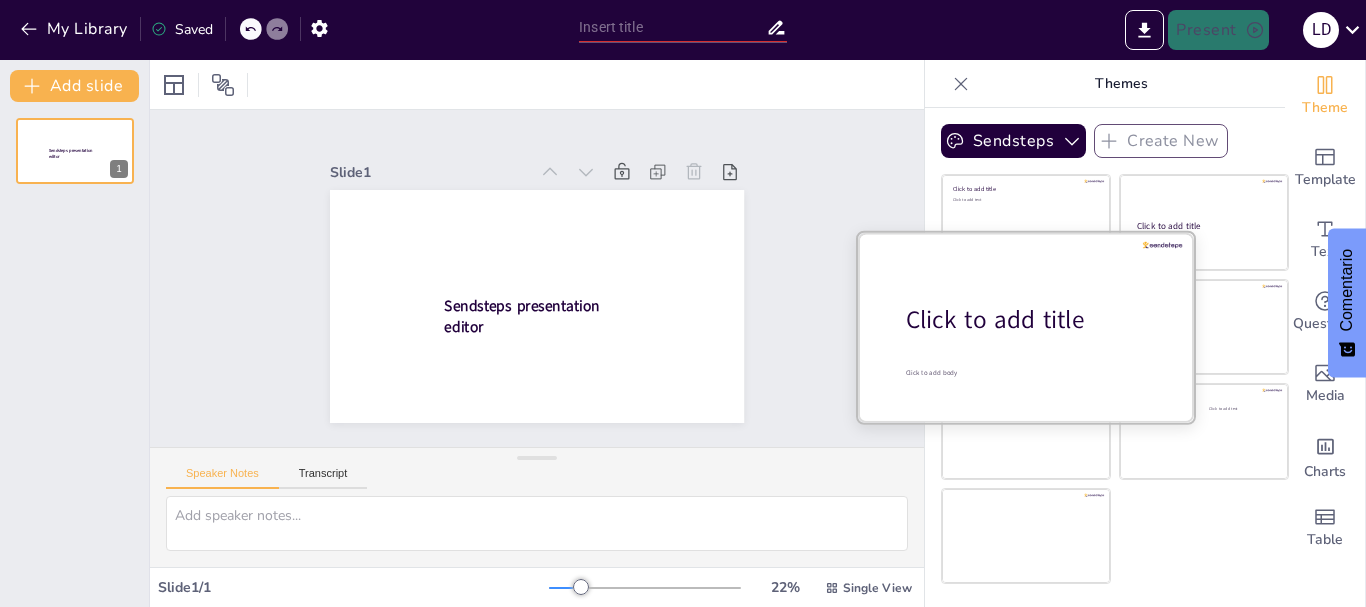 scroll, scrollTop: 0, scrollLeft: 0, axis: both 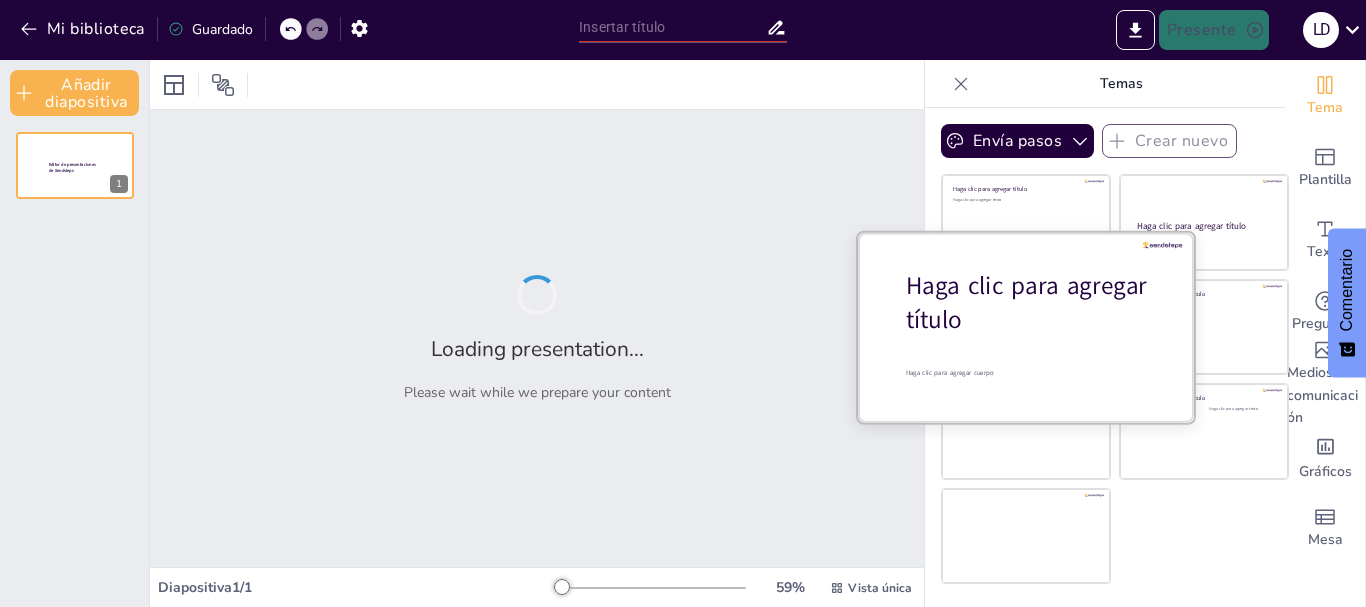 type on "Fundamentos Técnicos y Tácticos del Fútbol: Un Enfoque Integral en la Educación Física" 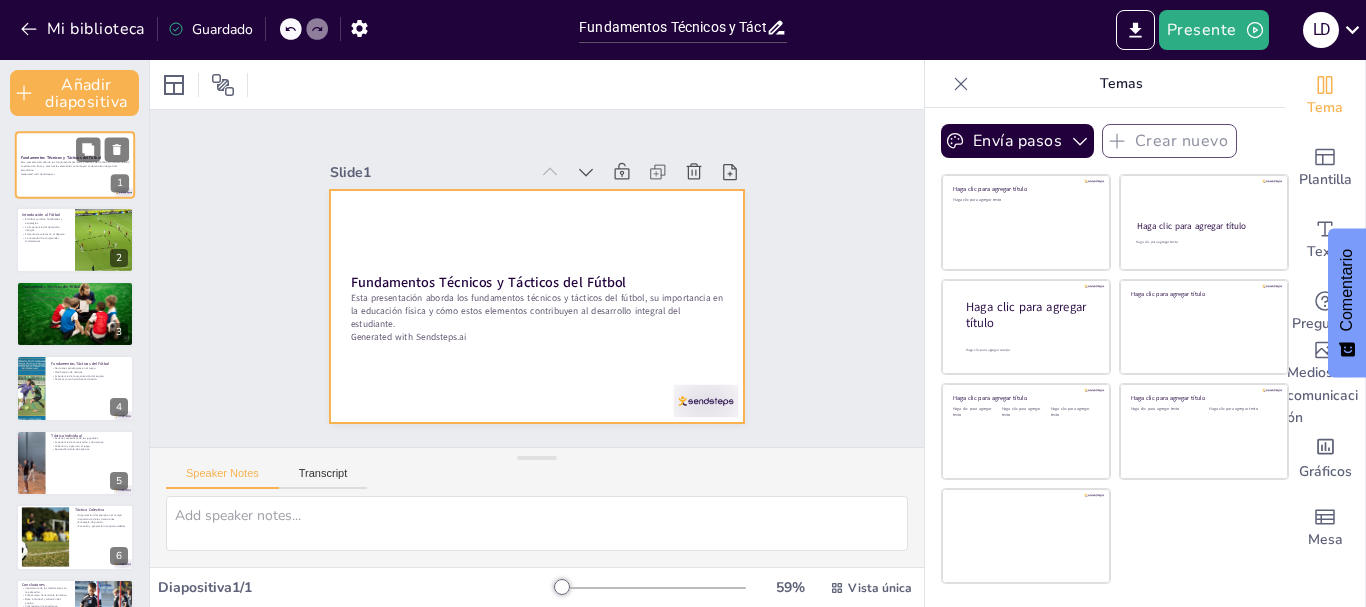 checkbox on "true" 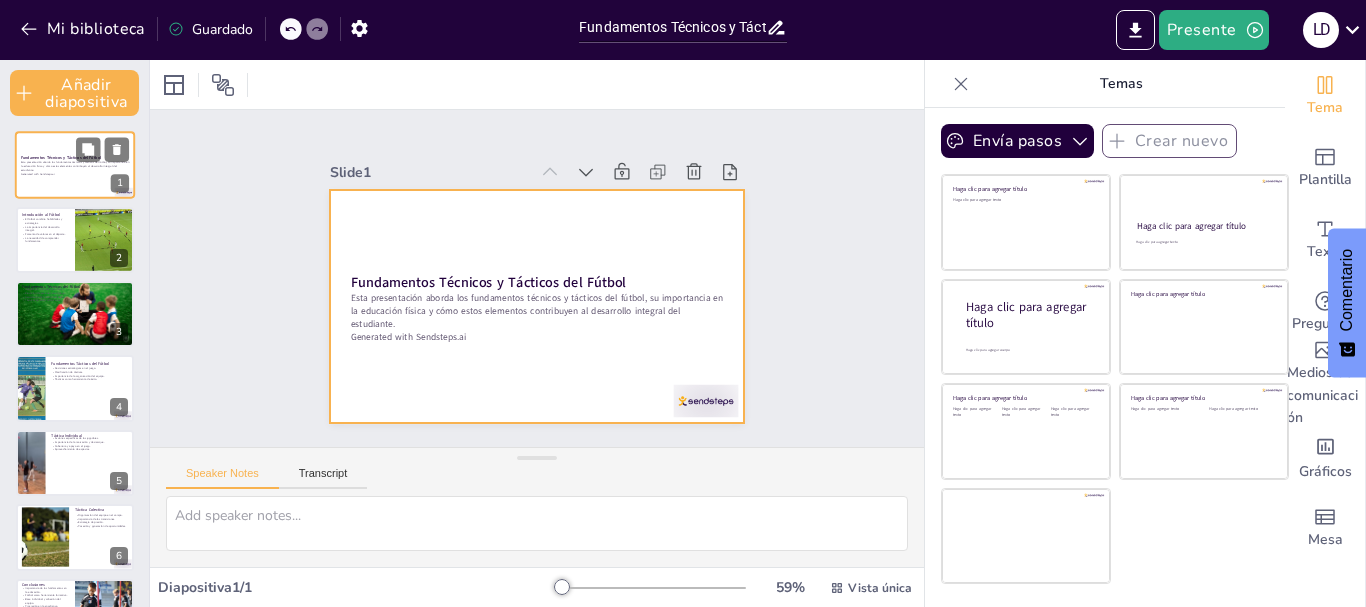 checkbox on "true" 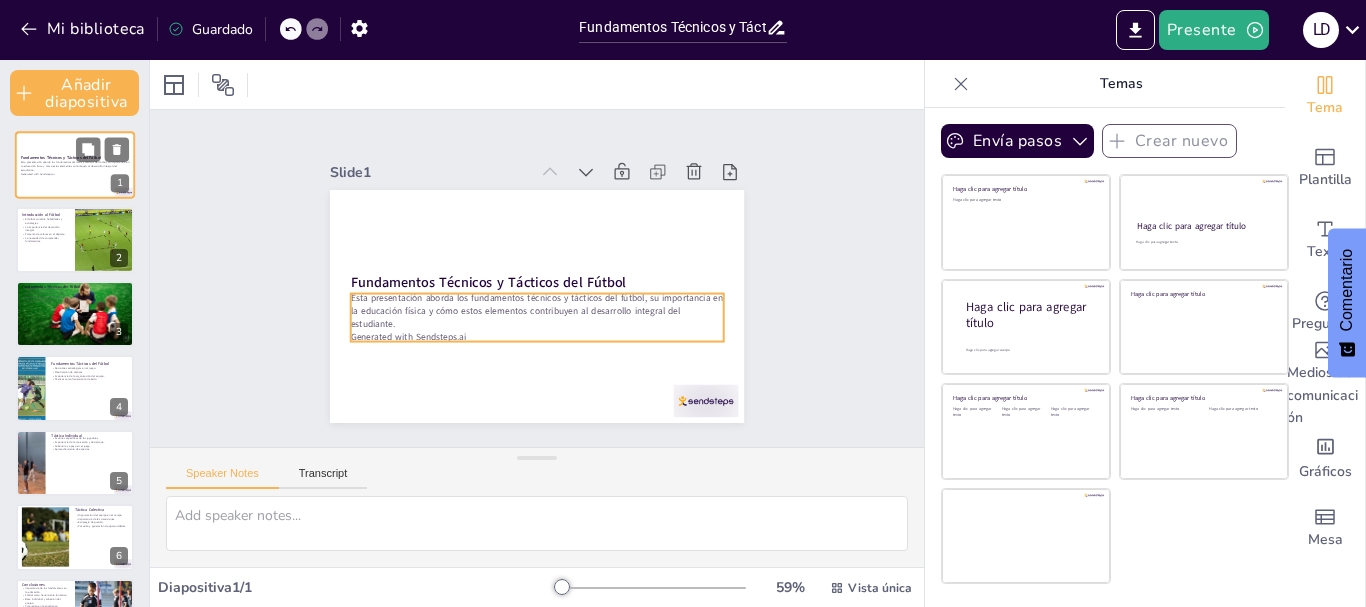checkbox on "true" 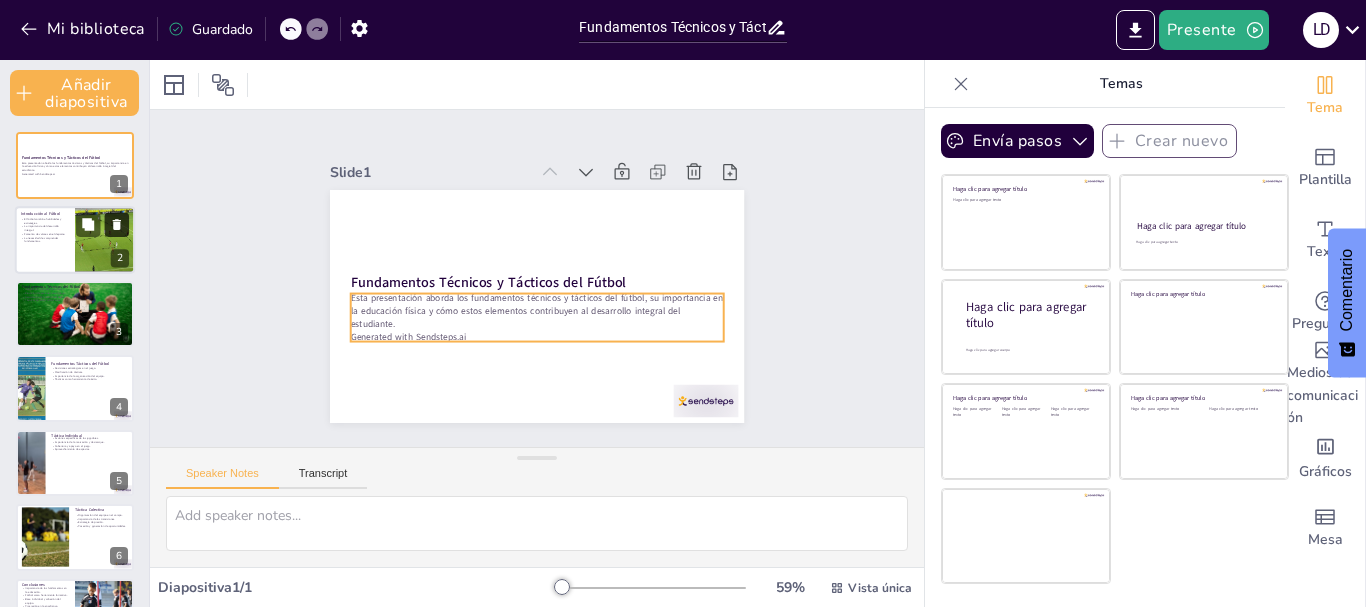 checkbox on "true" 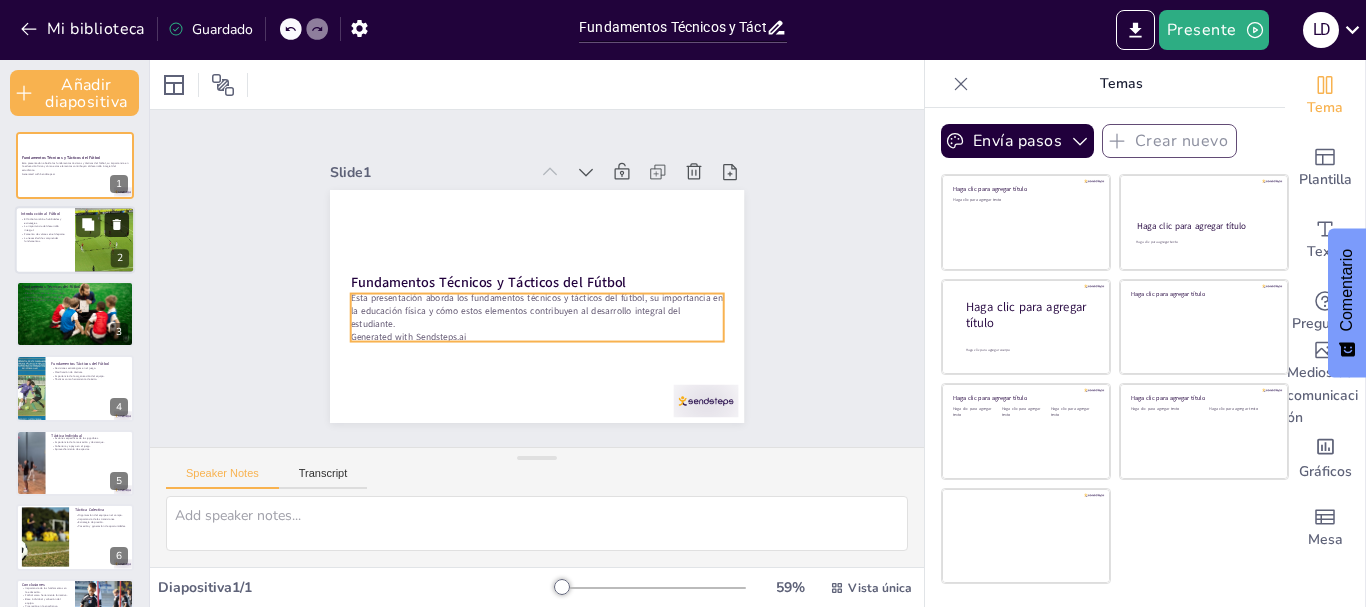 checkbox on "true" 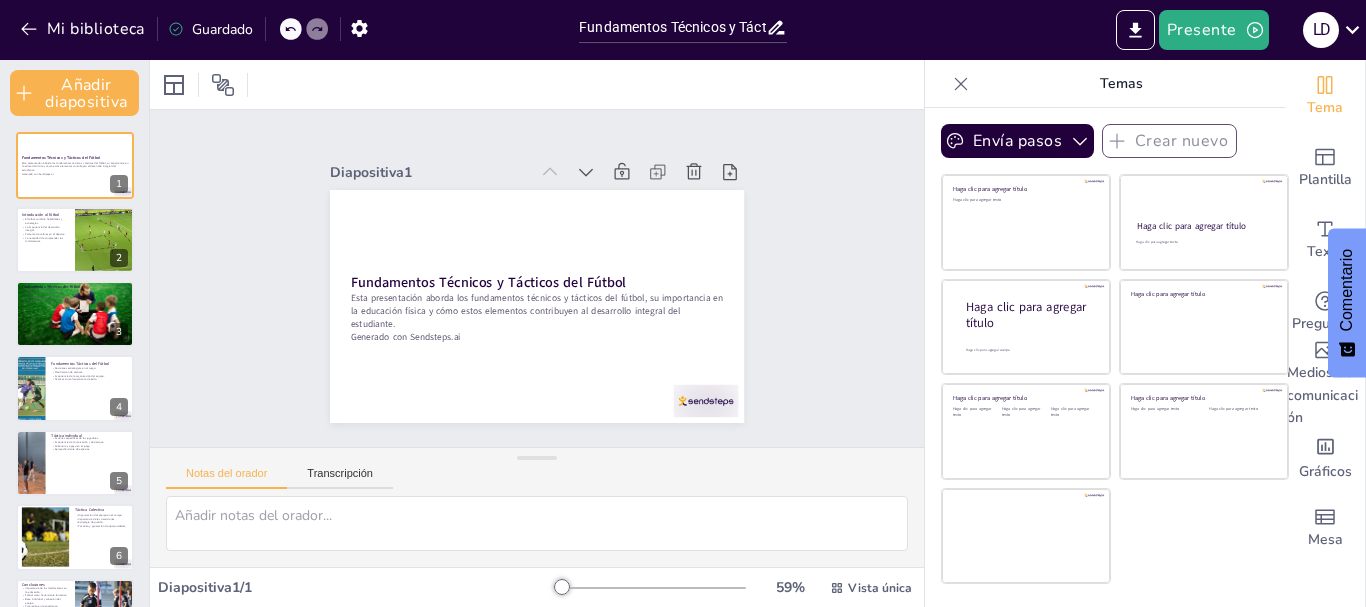 checkbox on "true" 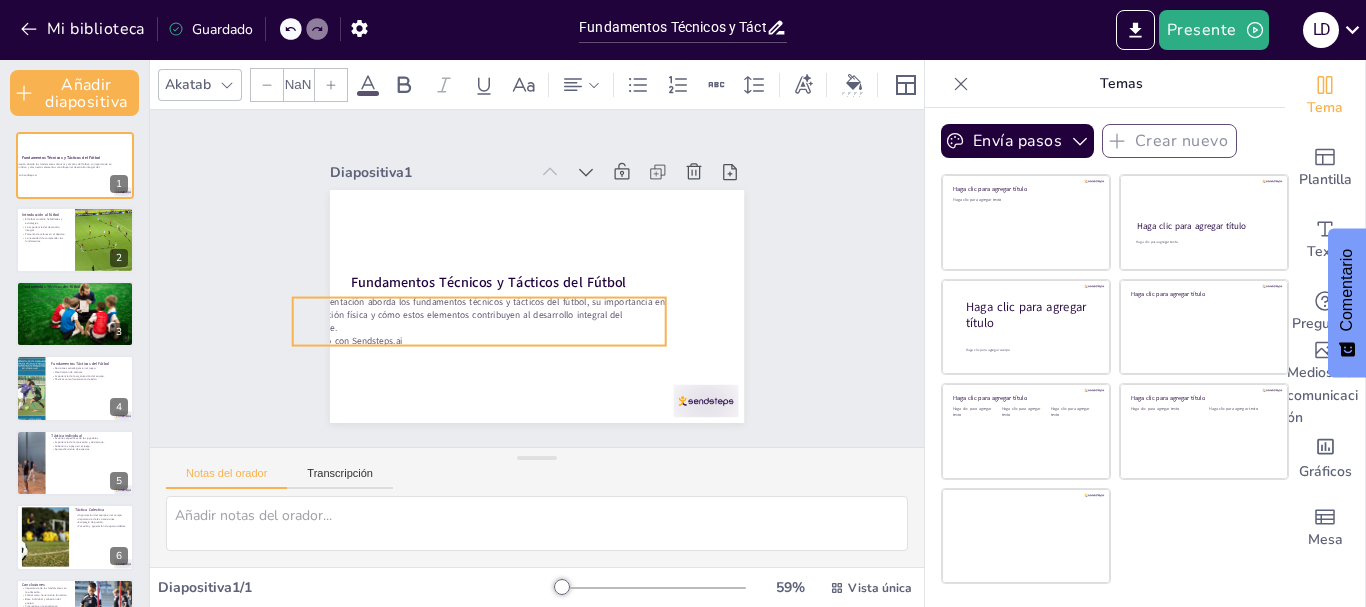 checkbox on "true" 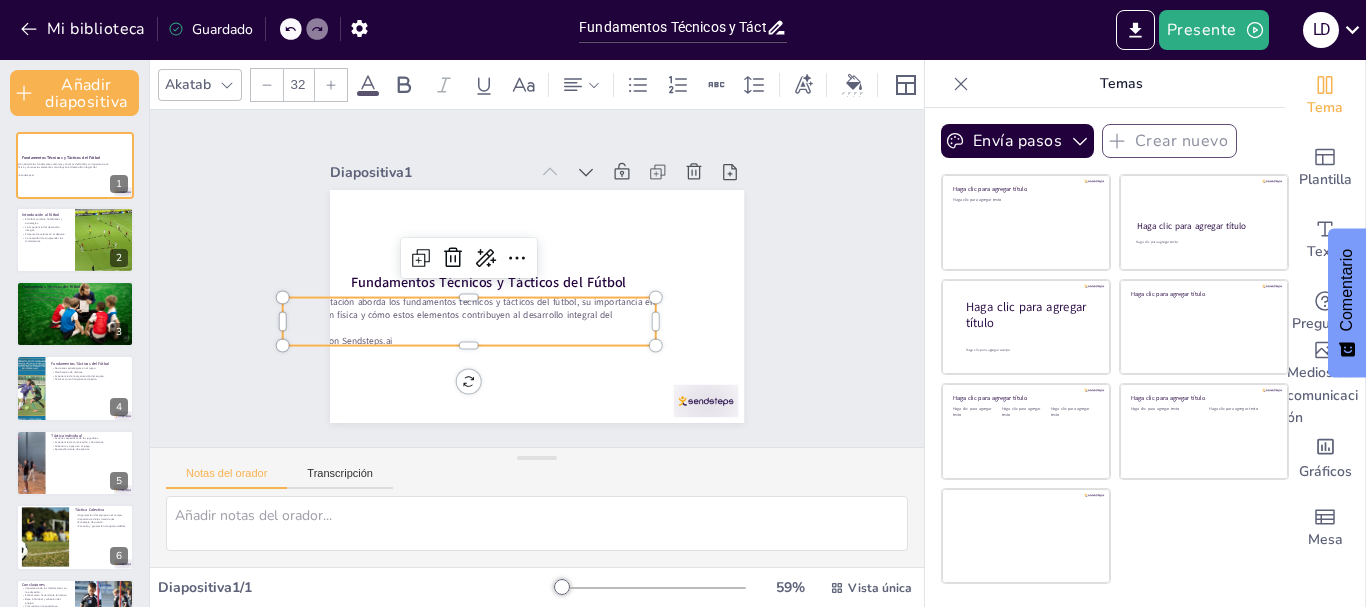 checkbox on "true" 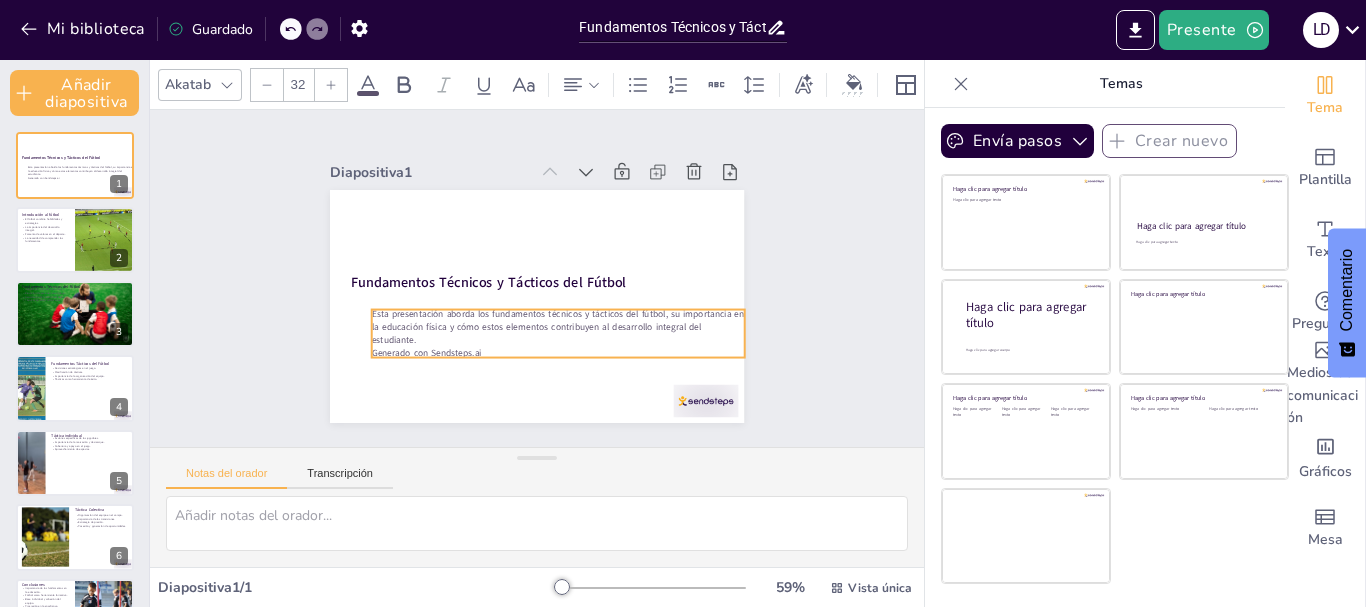 checkbox on "true" 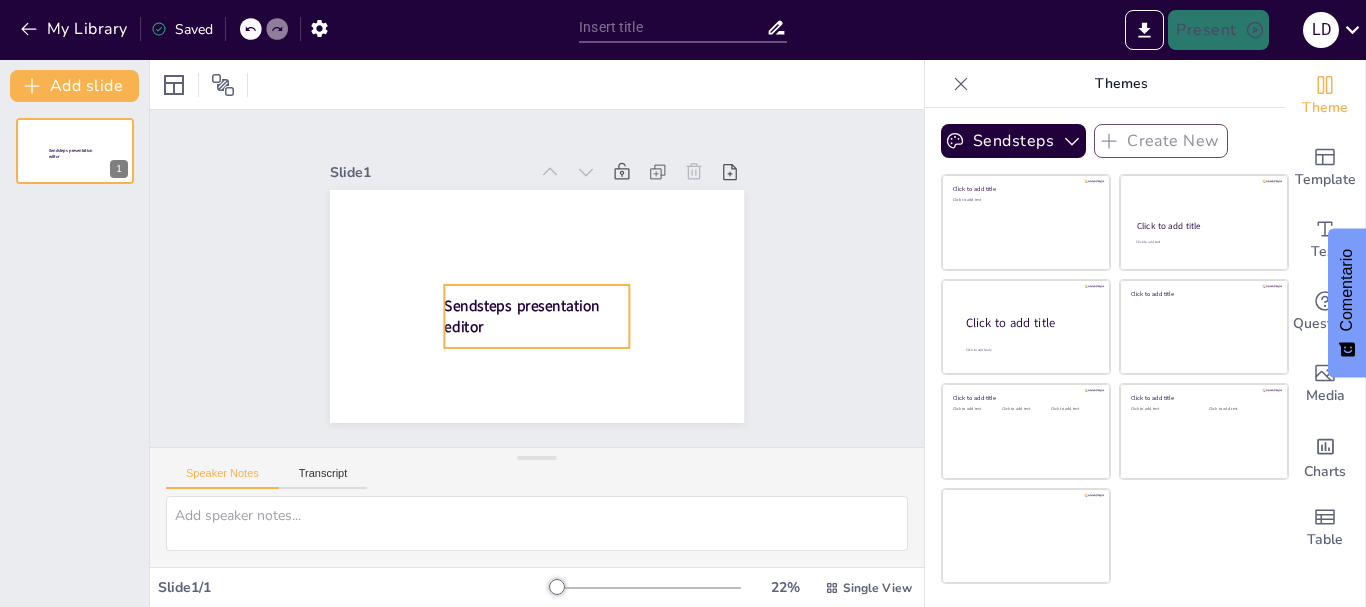 scroll, scrollTop: 0, scrollLeft: 0, axis: both 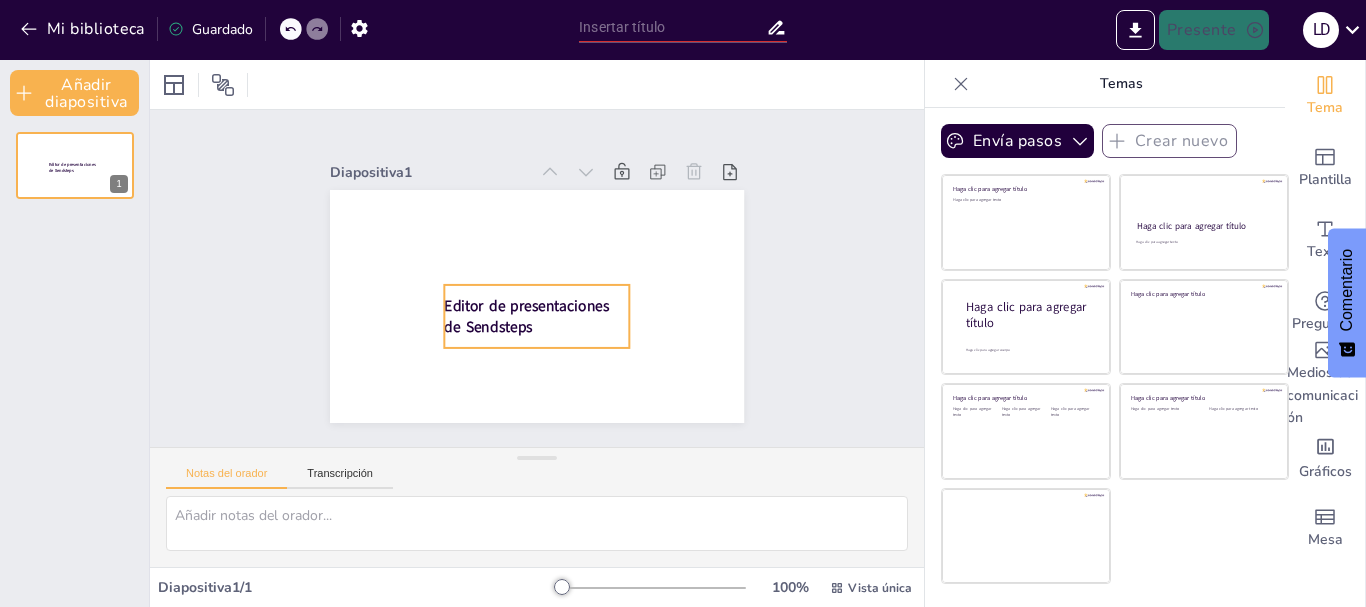 drag, startPoint x: 385, startPoint y: 301, endPoint x: 489, endPoint y: 301, distance: 104 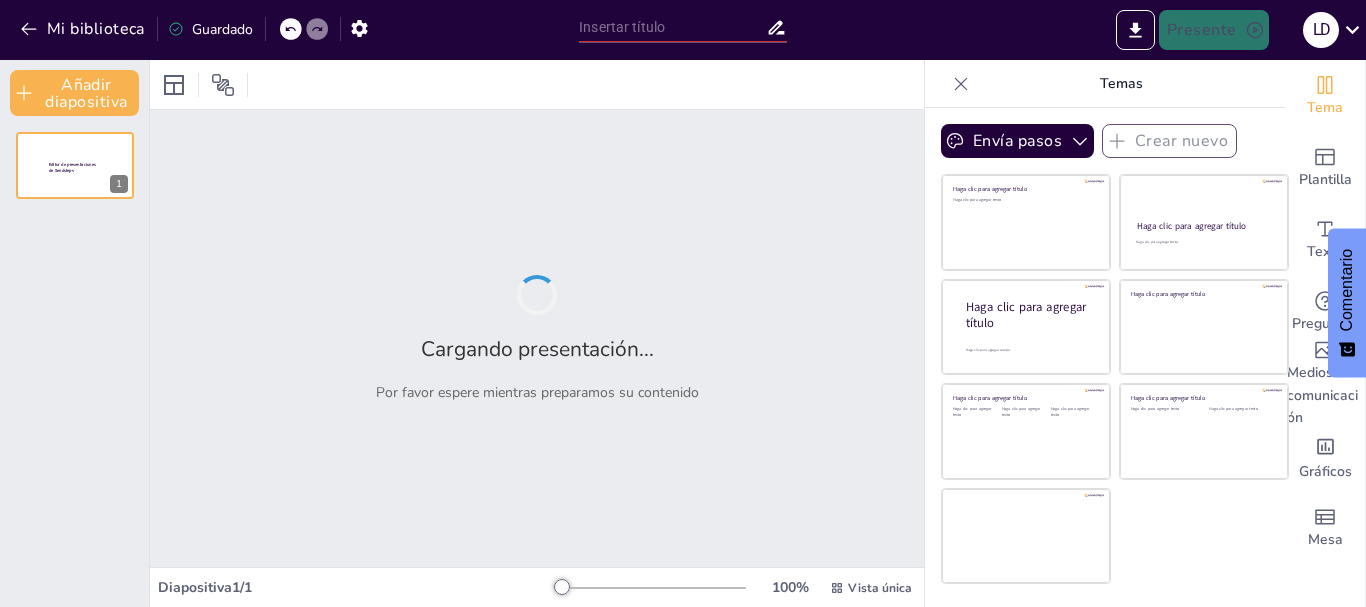 type on "Fundamentos Técnicos y Tácticos del Fútbol: Un Enfoque Integral en la Educación Física" 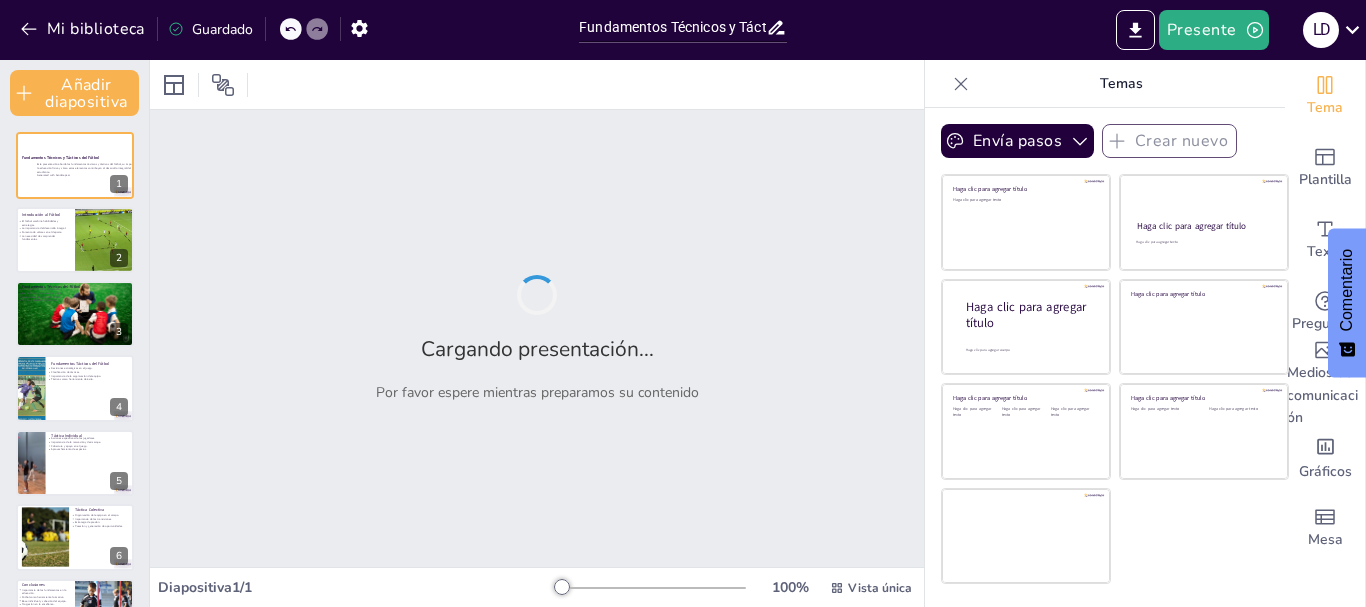 checkbox on "true" 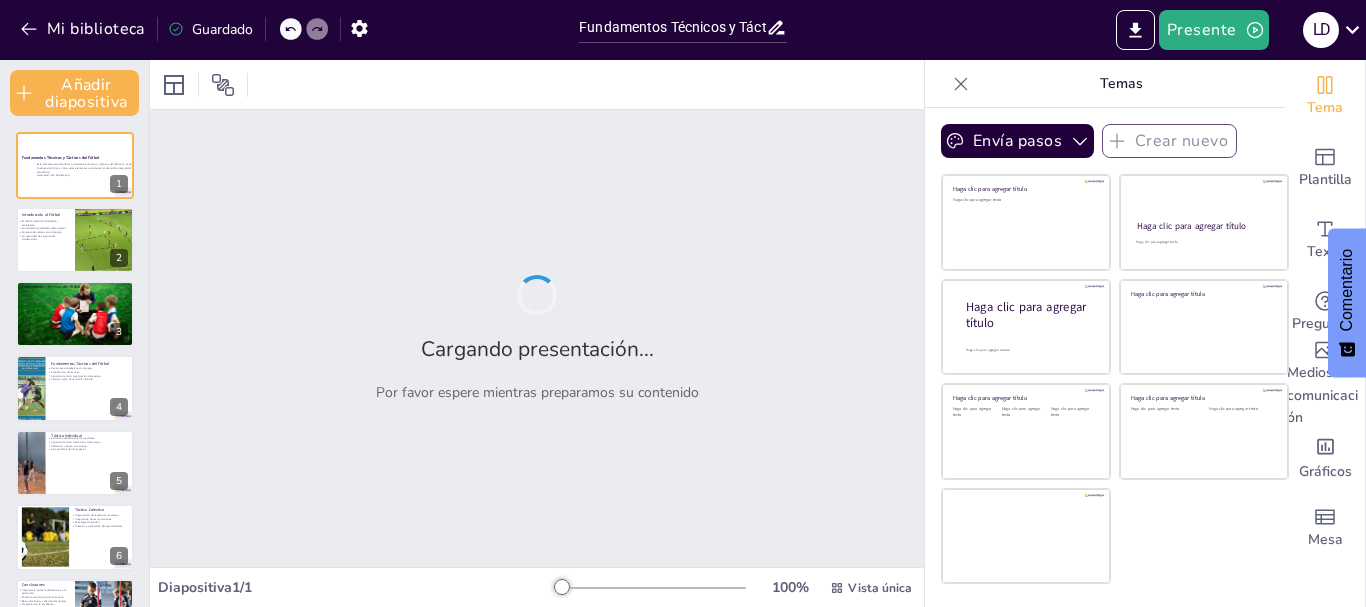 checkbox on "true" 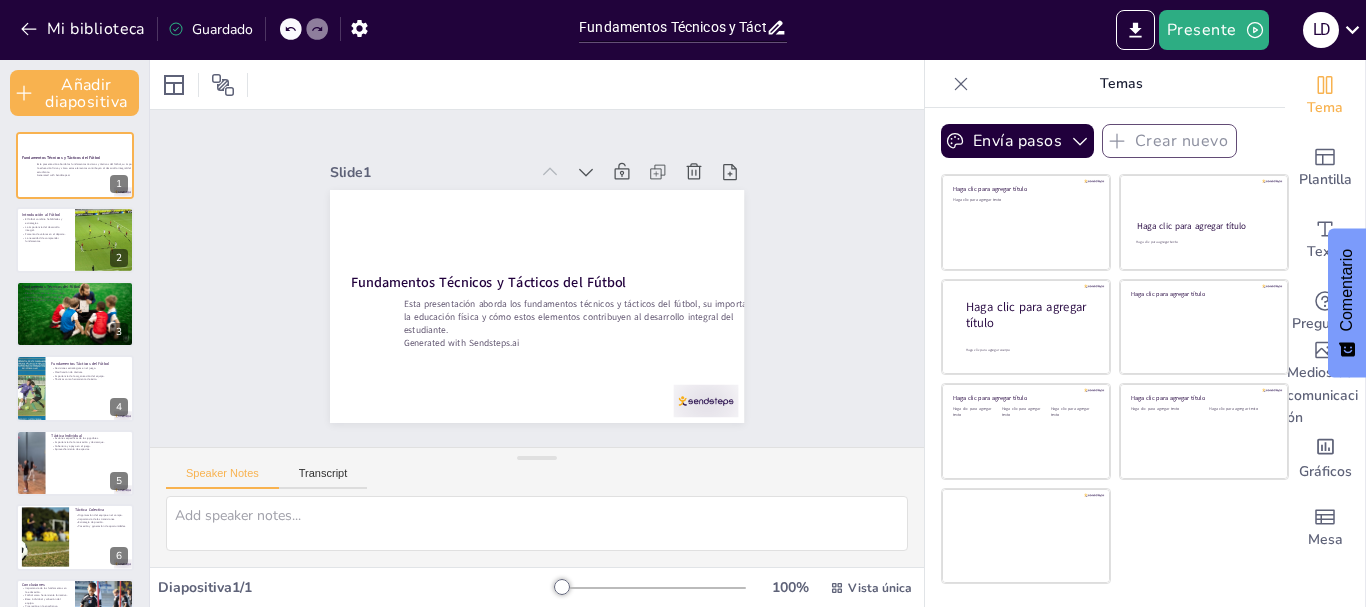 checkbox on "true" 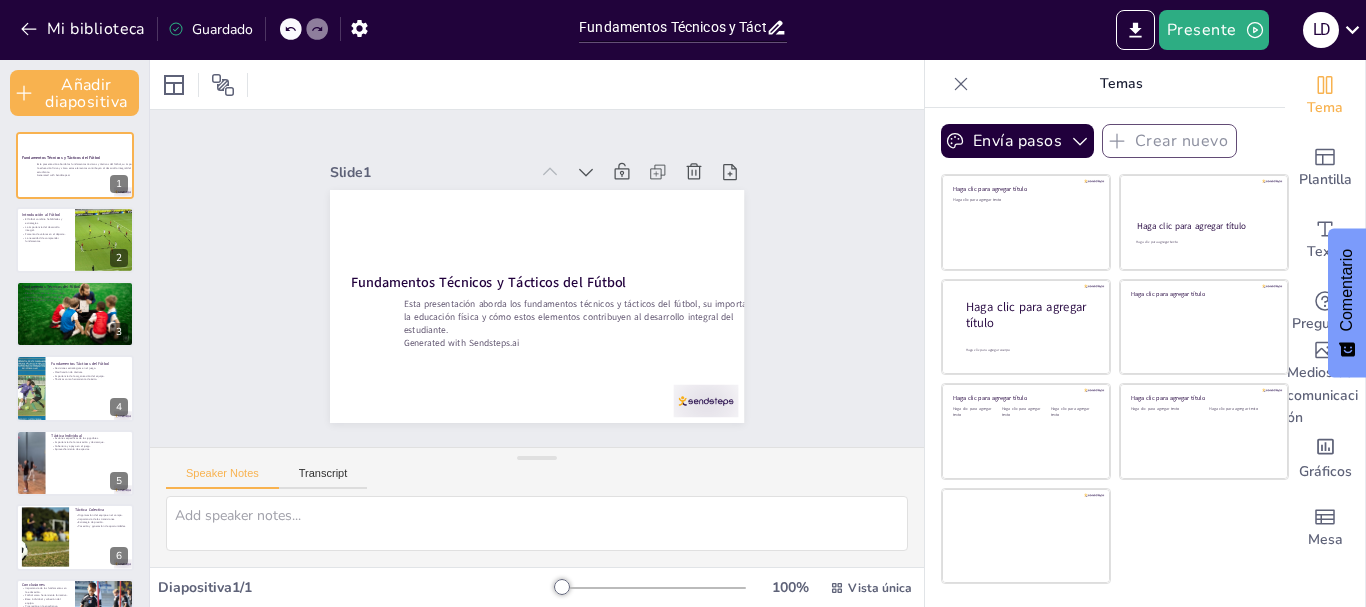checkbox on "true" 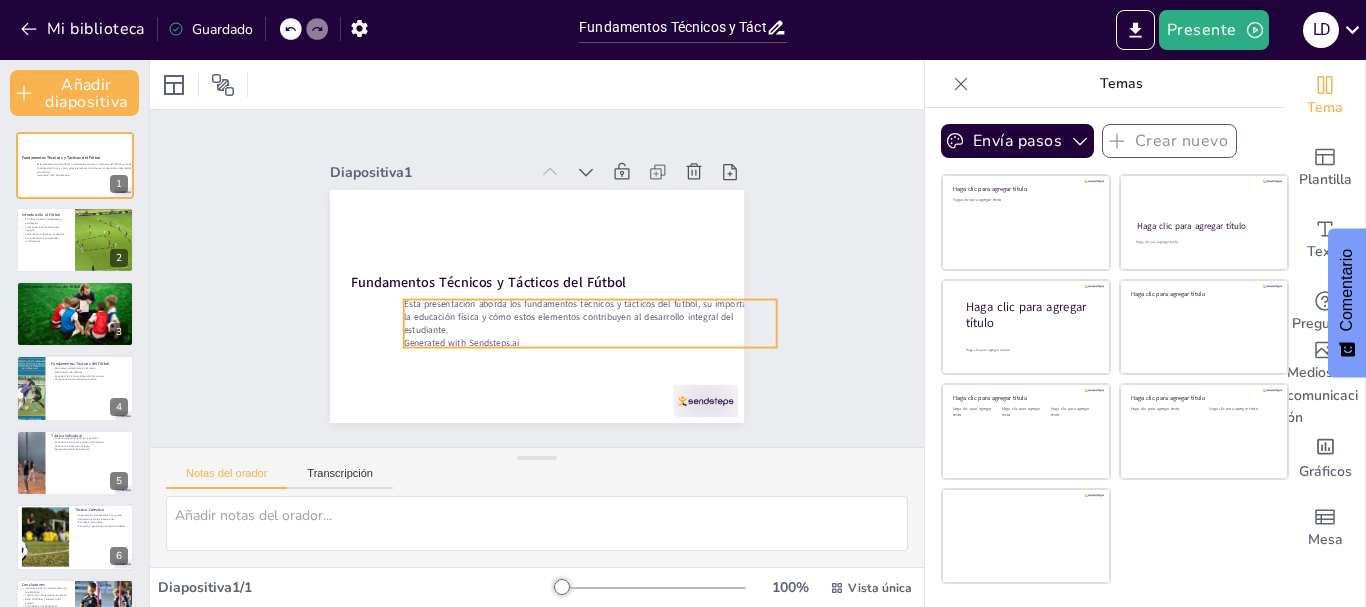 checkbox on "true" 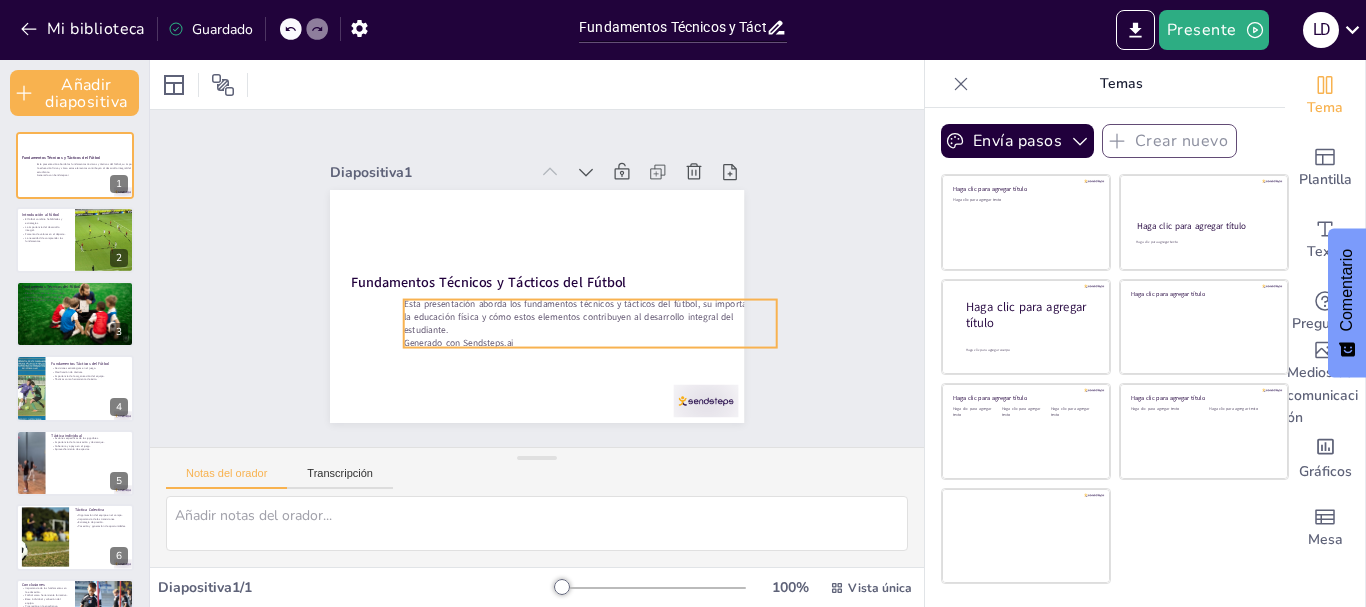 checkbox on "true" 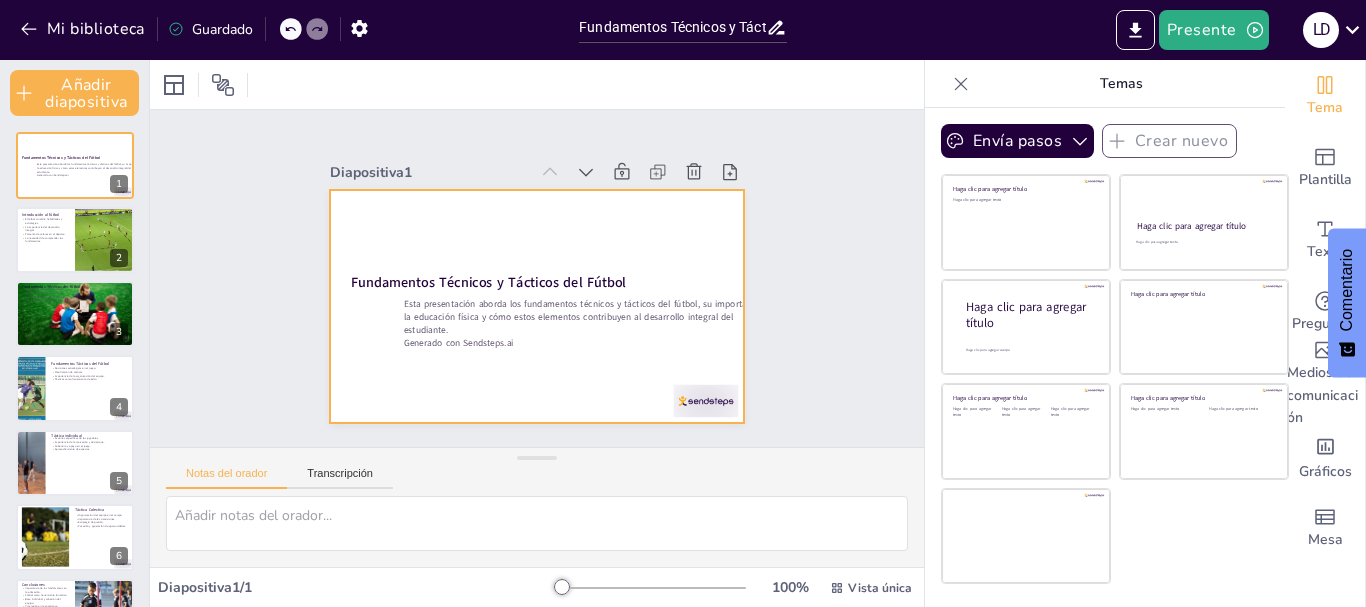 checkbox on "true" 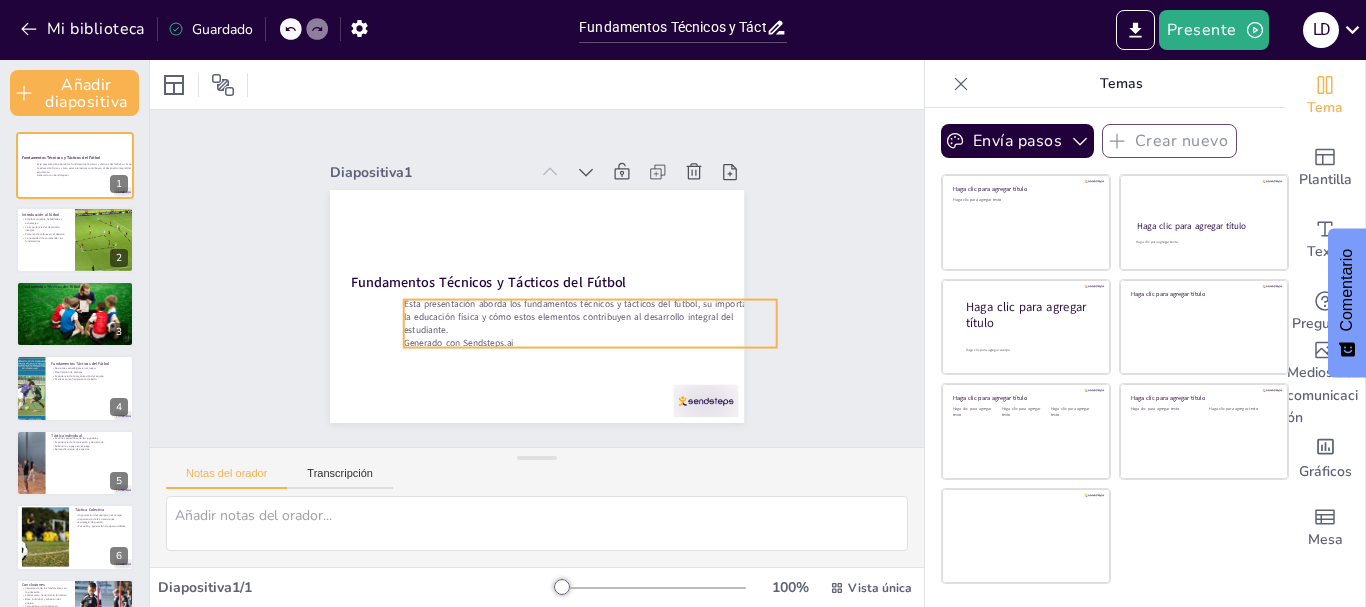 checkbox on "true" 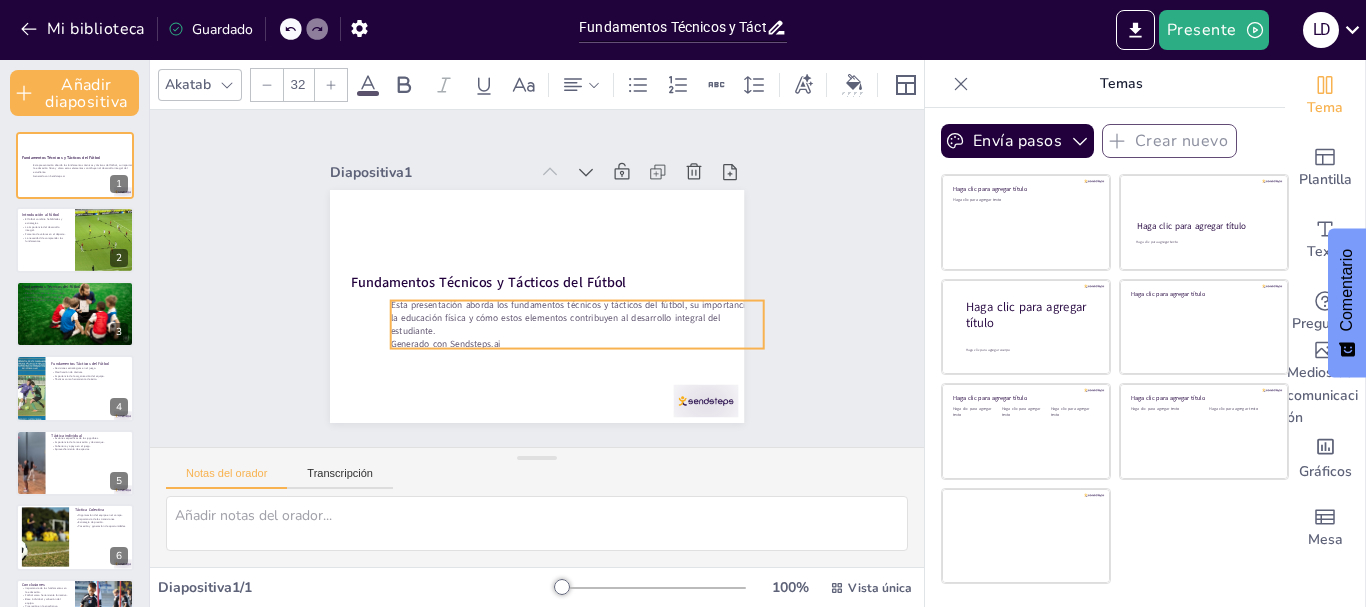 checkbox on "true" 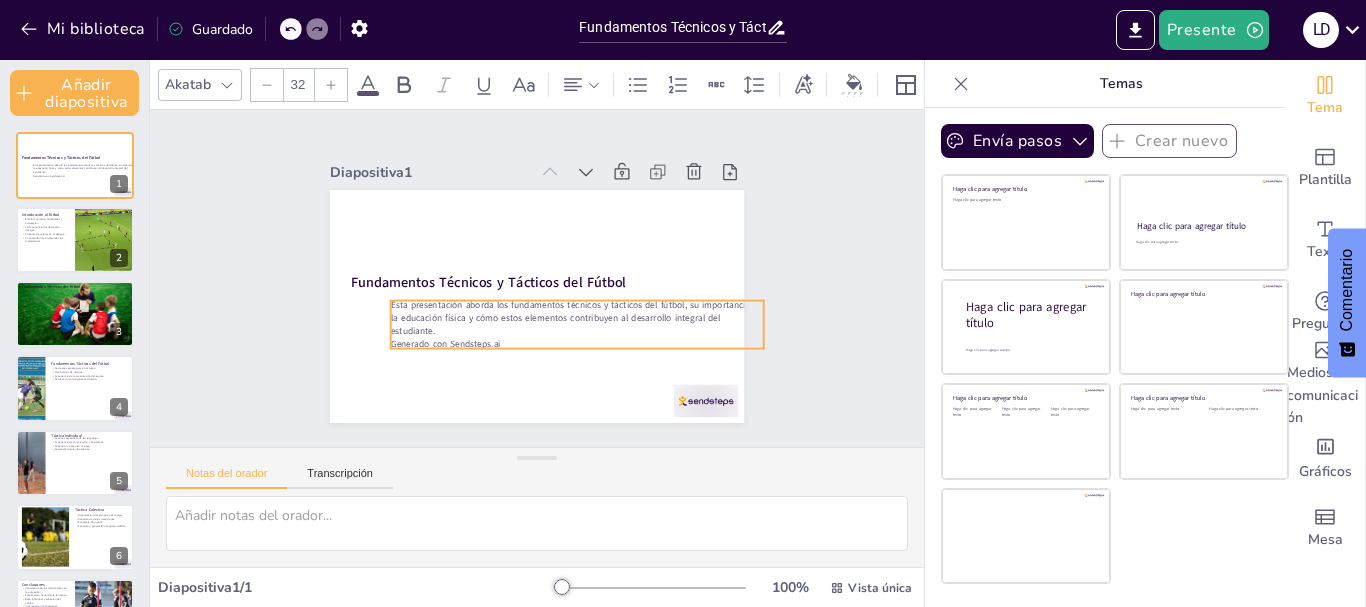 checkbox on "true" 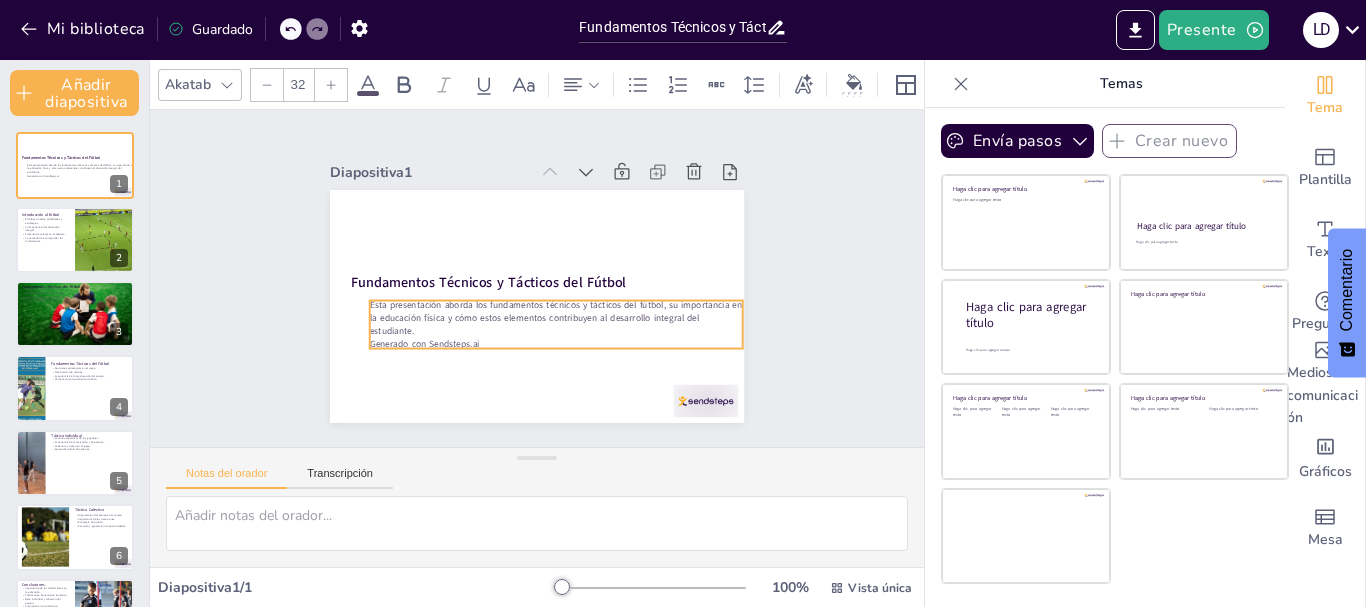 checkbox on "true" 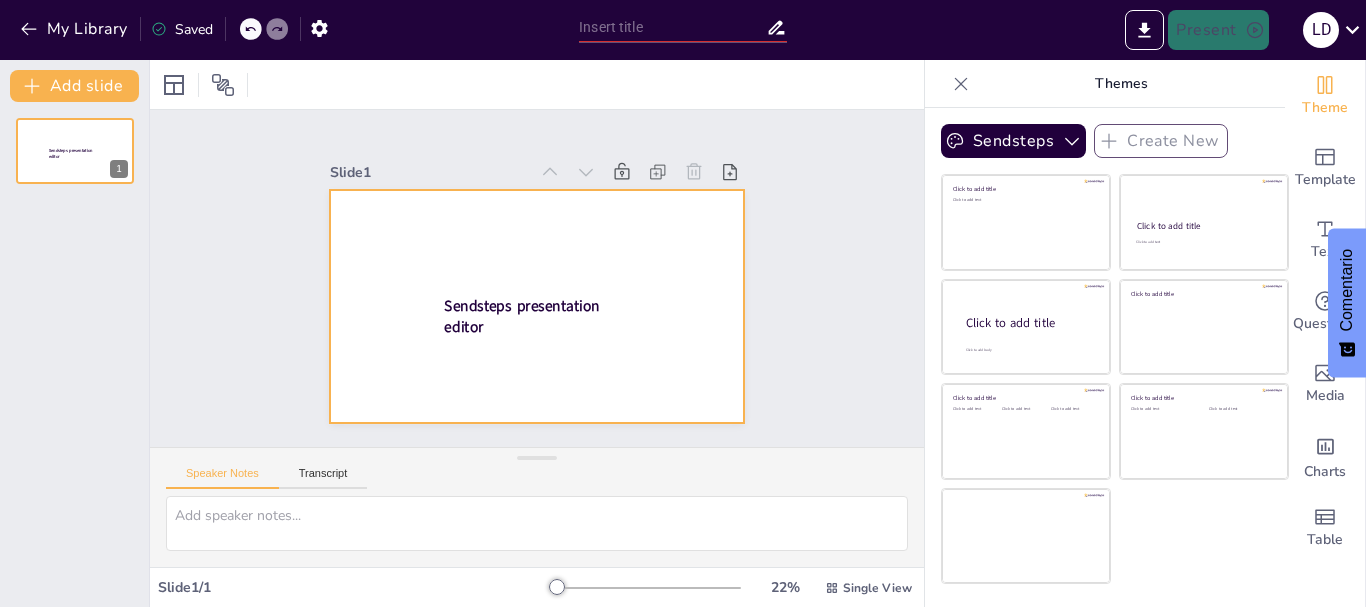 scroll, scrollTop: 0, scrollLeft: 0, axis: both 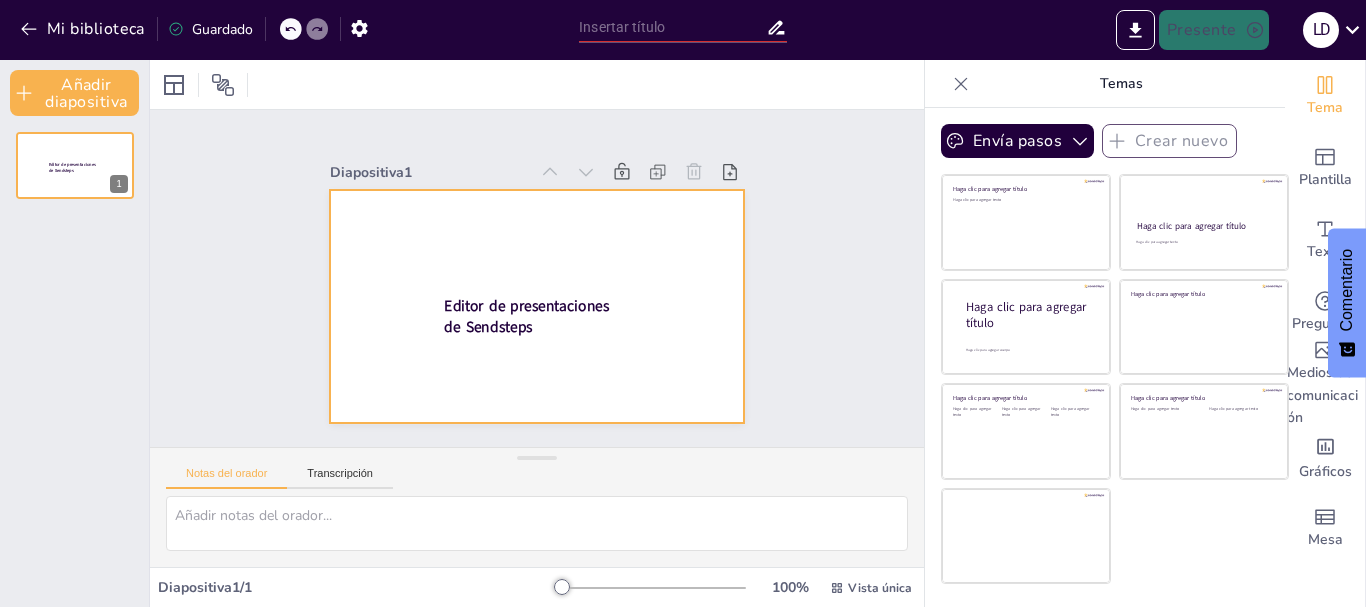 drag, startPoint x: 430, startPoint y: 297, endPoint x: 372, endPoint y: 300, distance: 58.077534 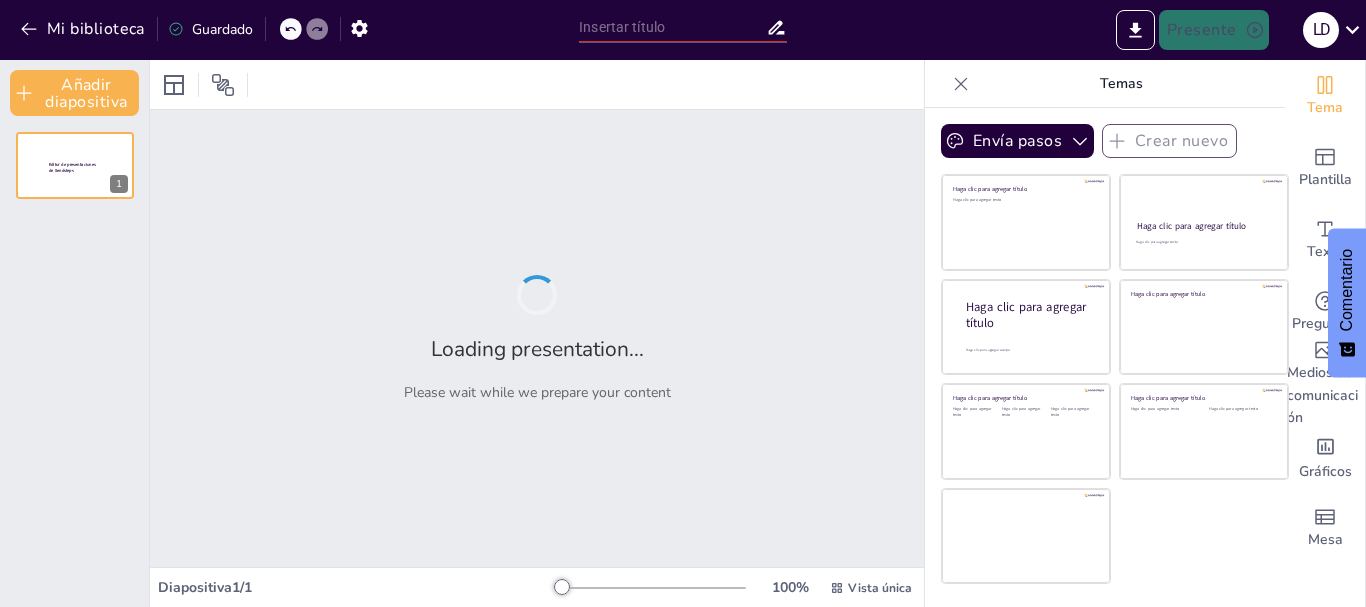 type on "Fundamentos Técnicos y Tácticos del Fútbol: Un Enfoque Integral en la Educación Física" 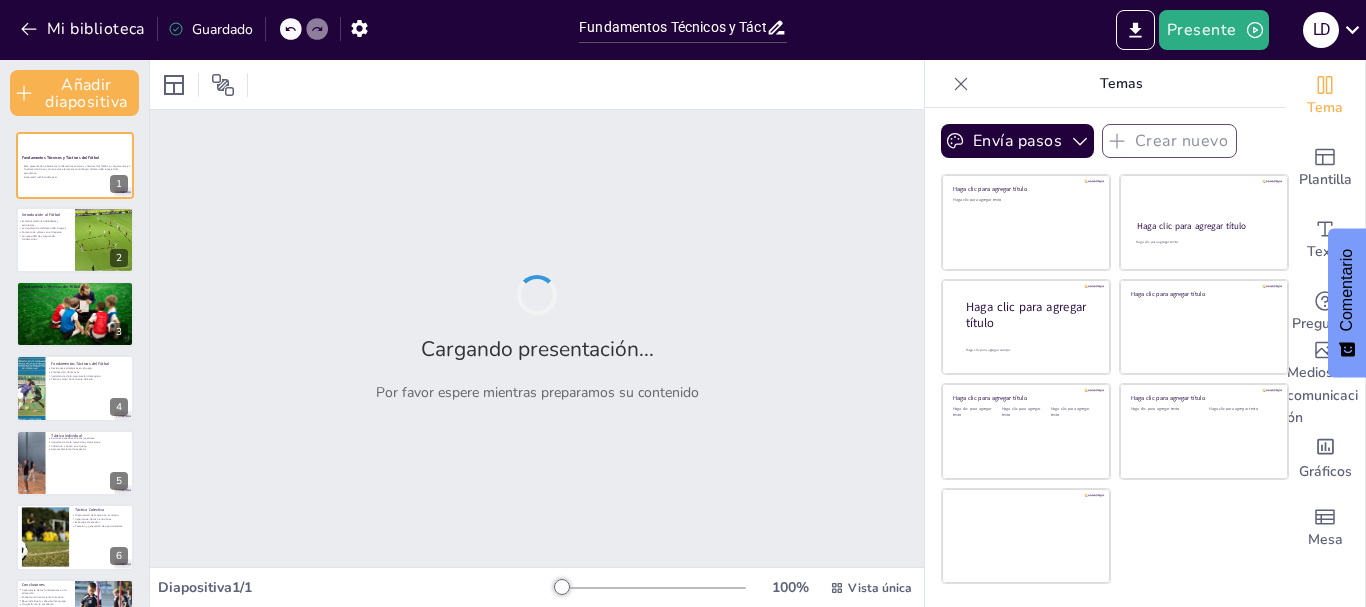 checkbox on "true" 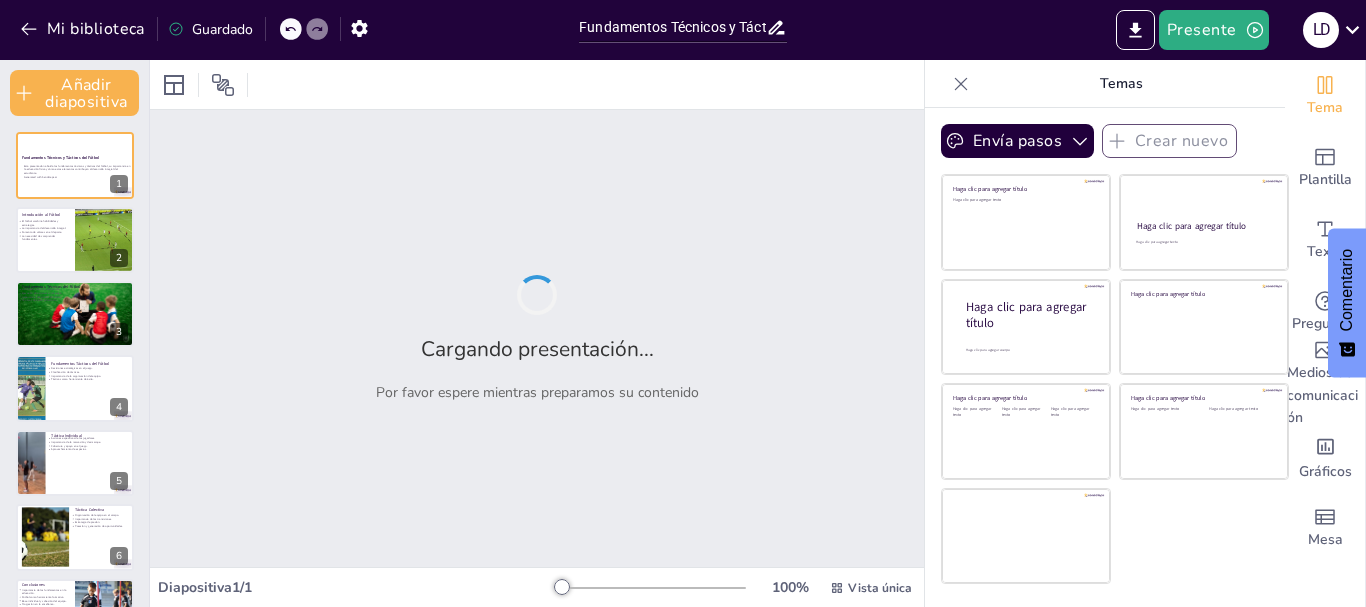 checkbox on "true" 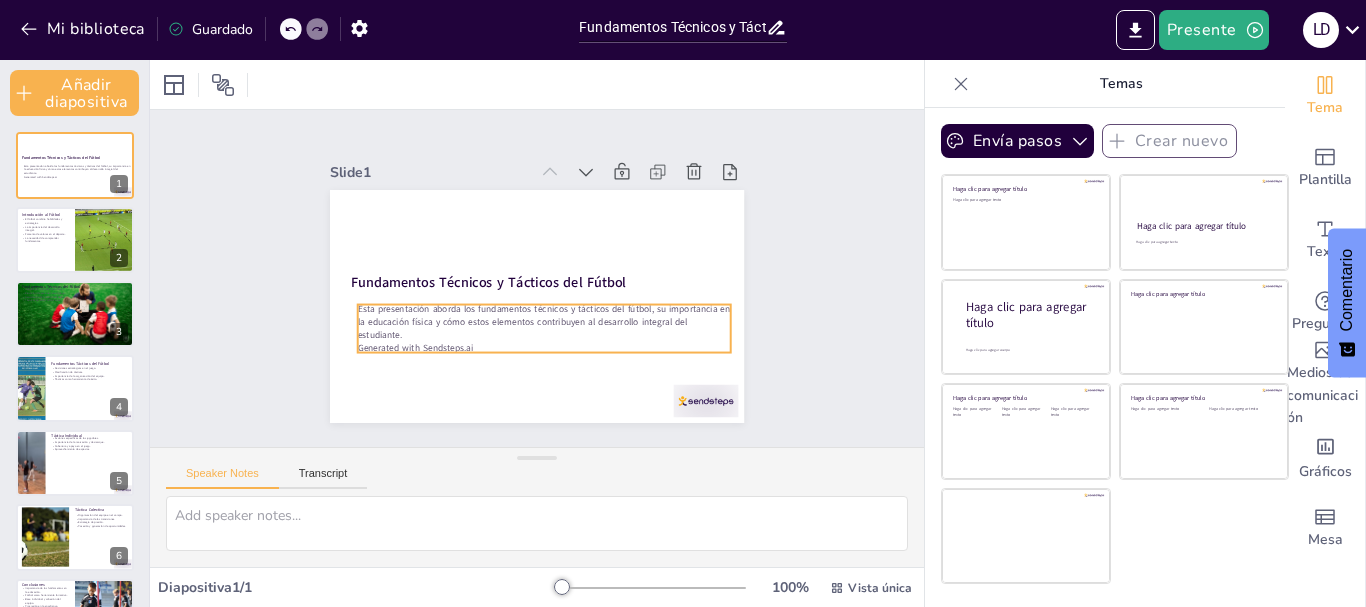 checkbox on "true" 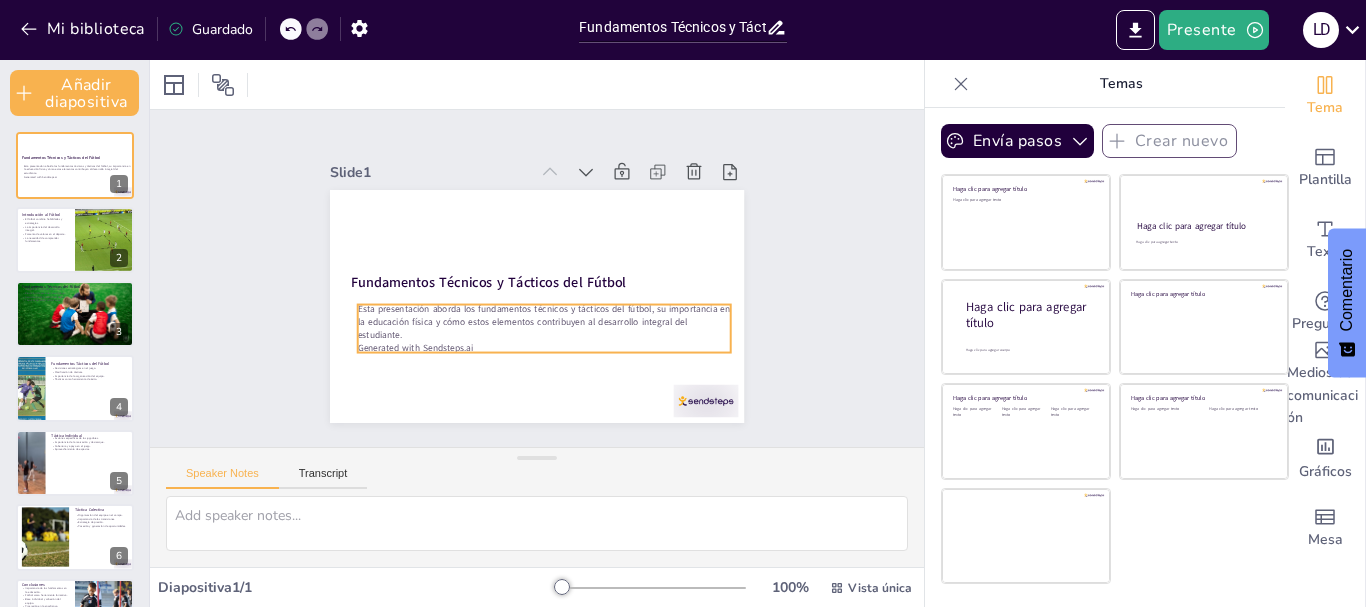 checkbox on "true" 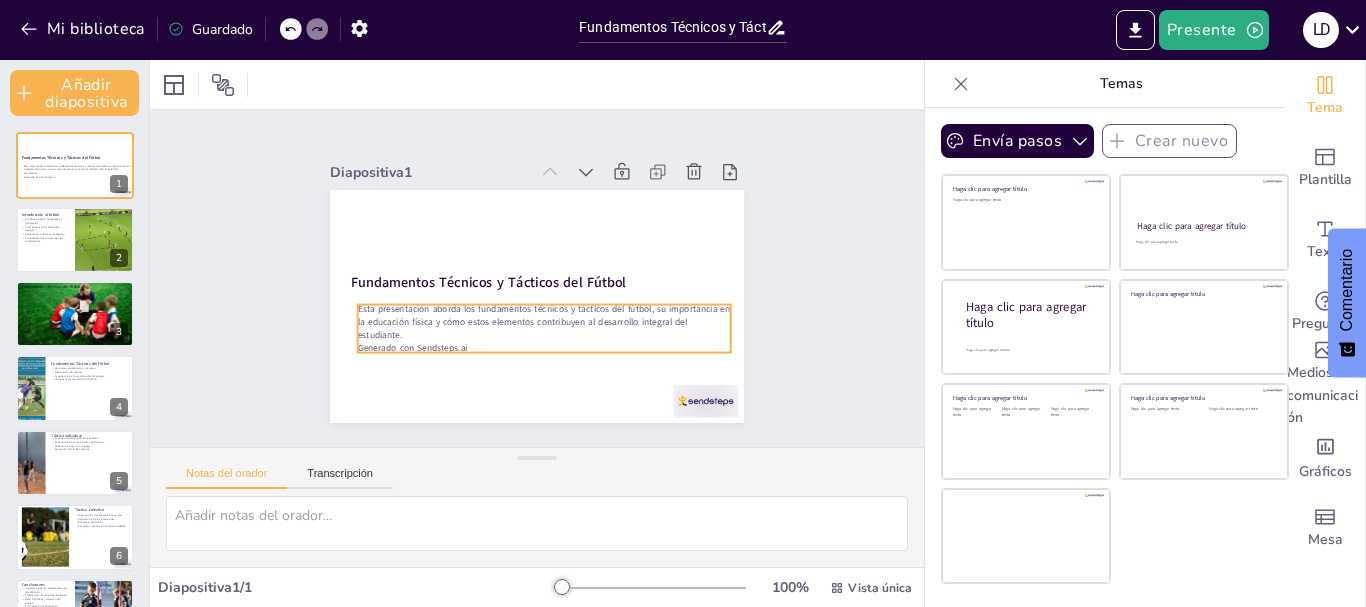checkbox on "true" 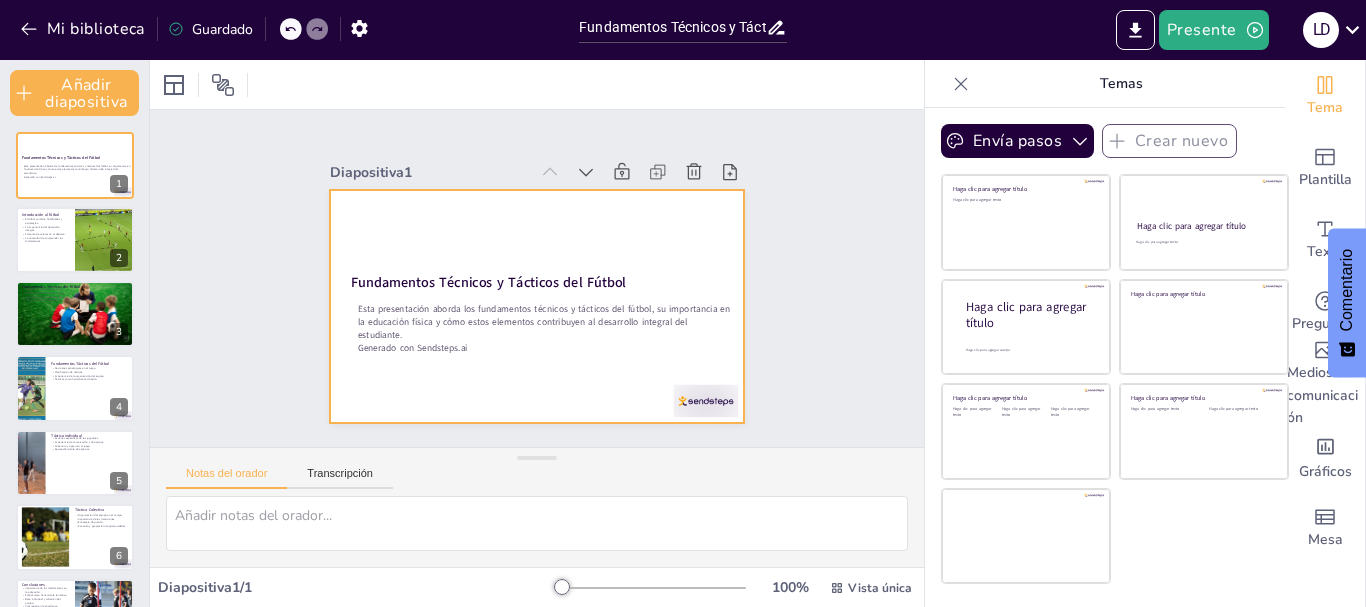 checkbox on "true" 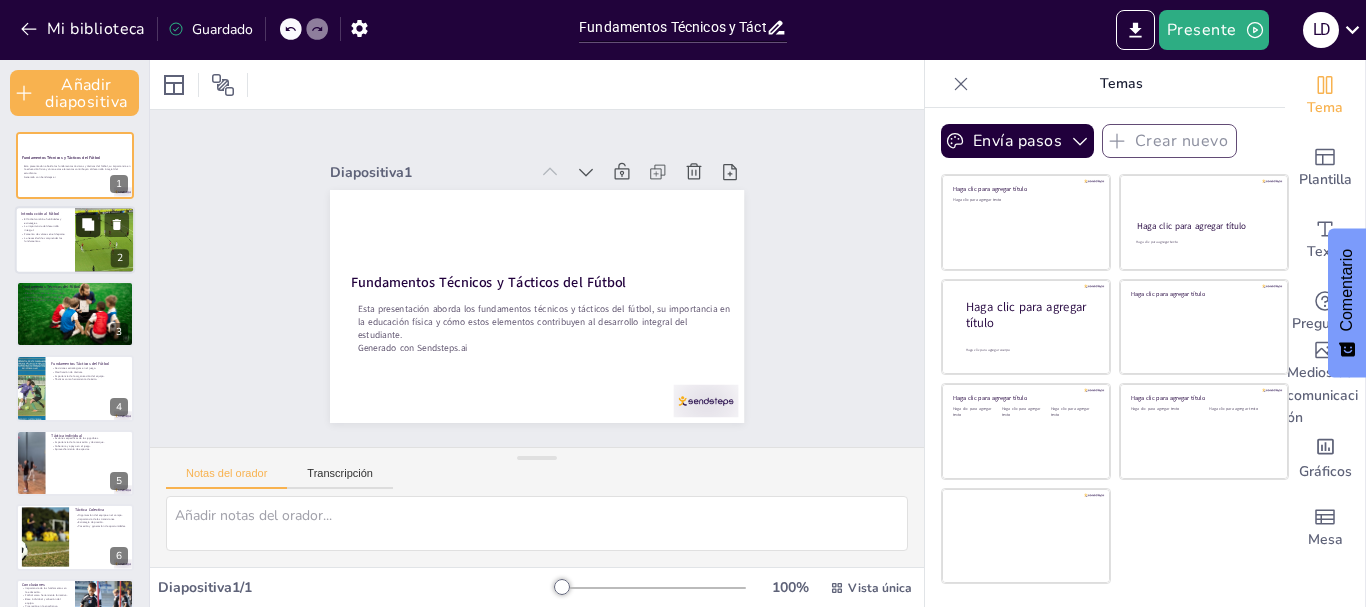 checkbox on "true" 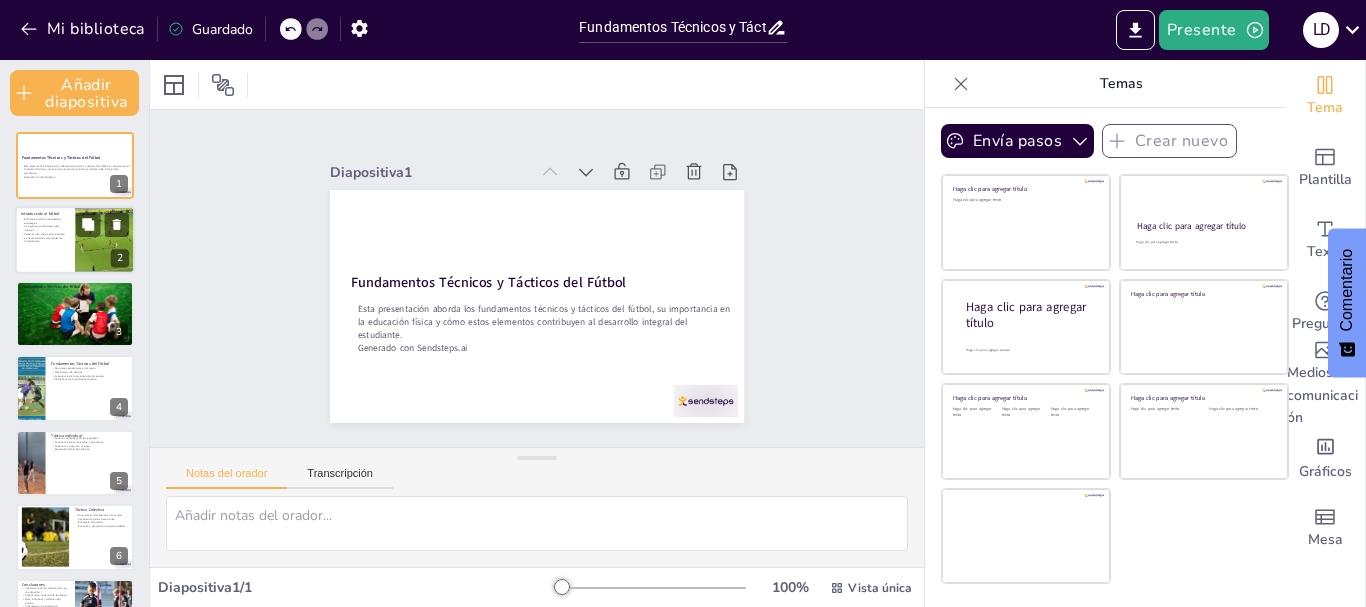 checkbox on "true" 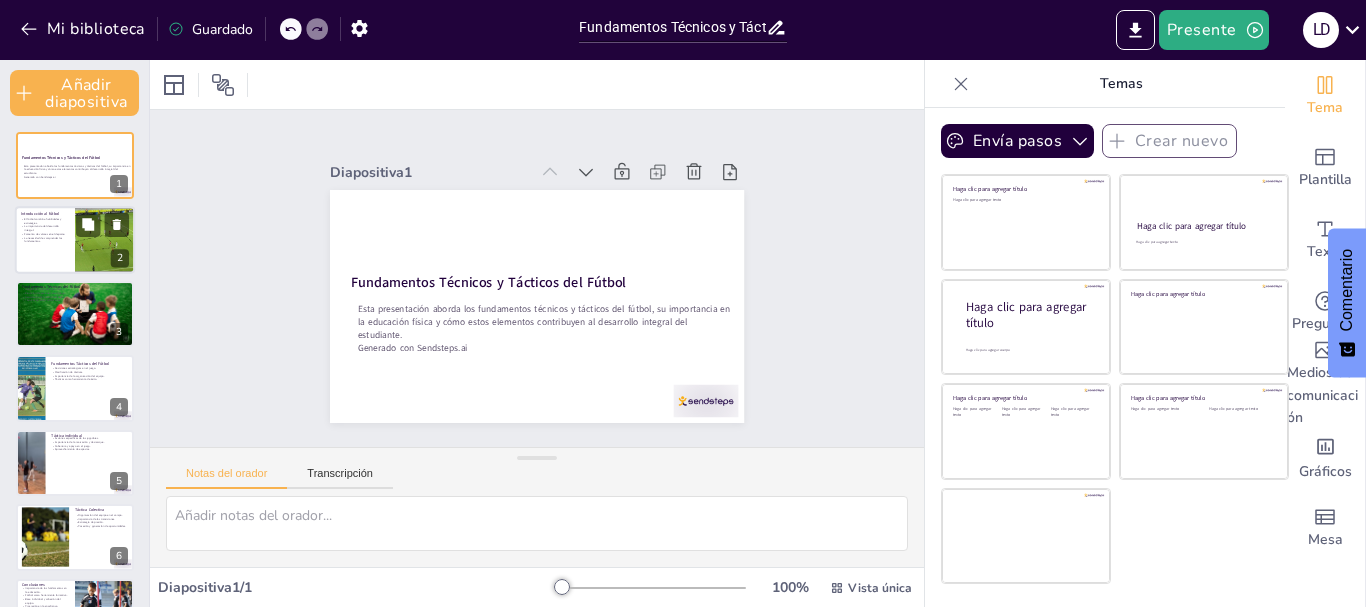 checkbox on "true" 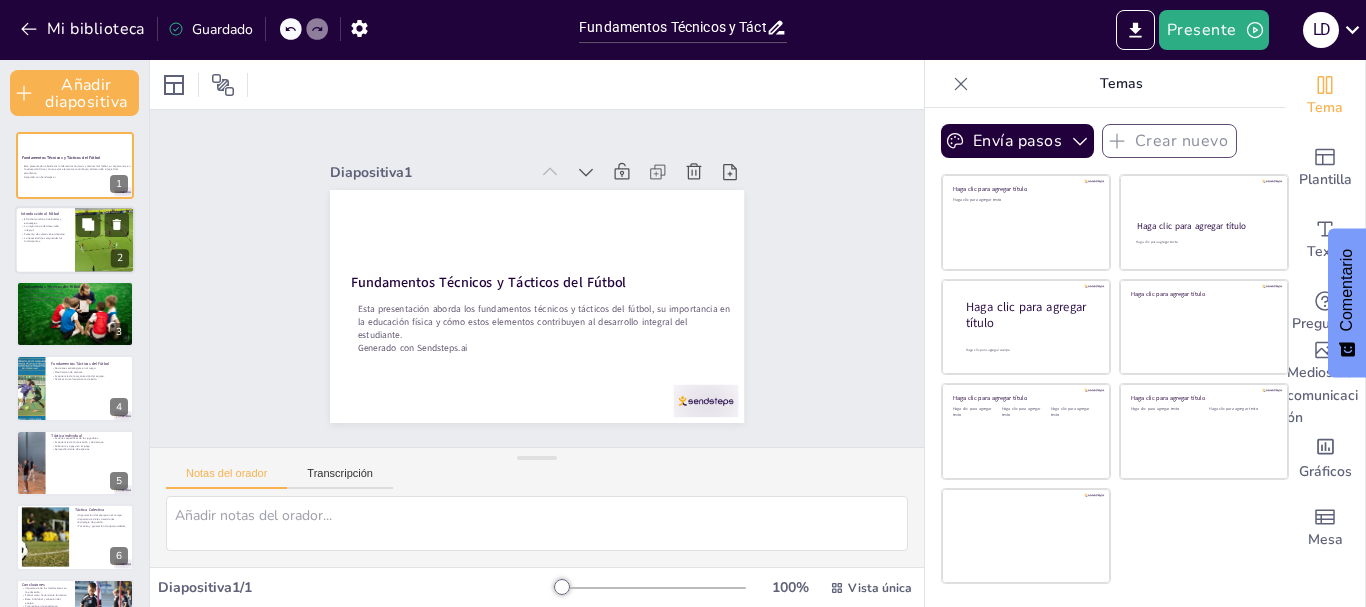 click on "La importancia del desarrollo integral." at bounding box center (45, 227) 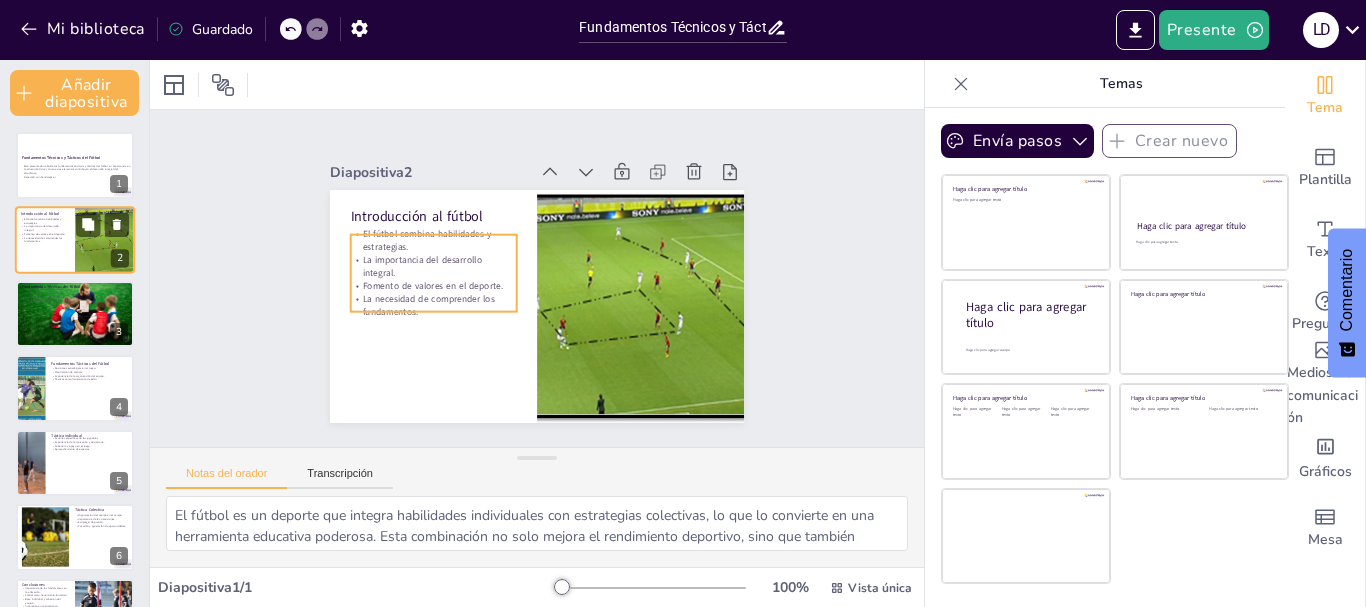 checkbox on "true" 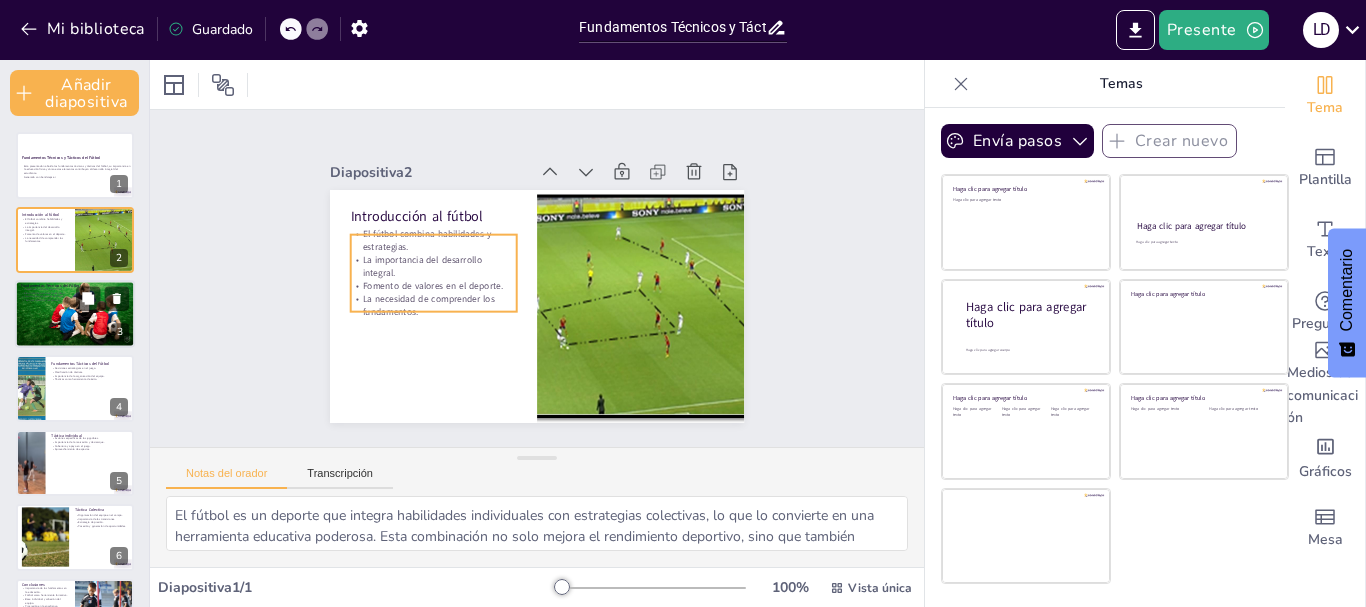 checkbox on "true" 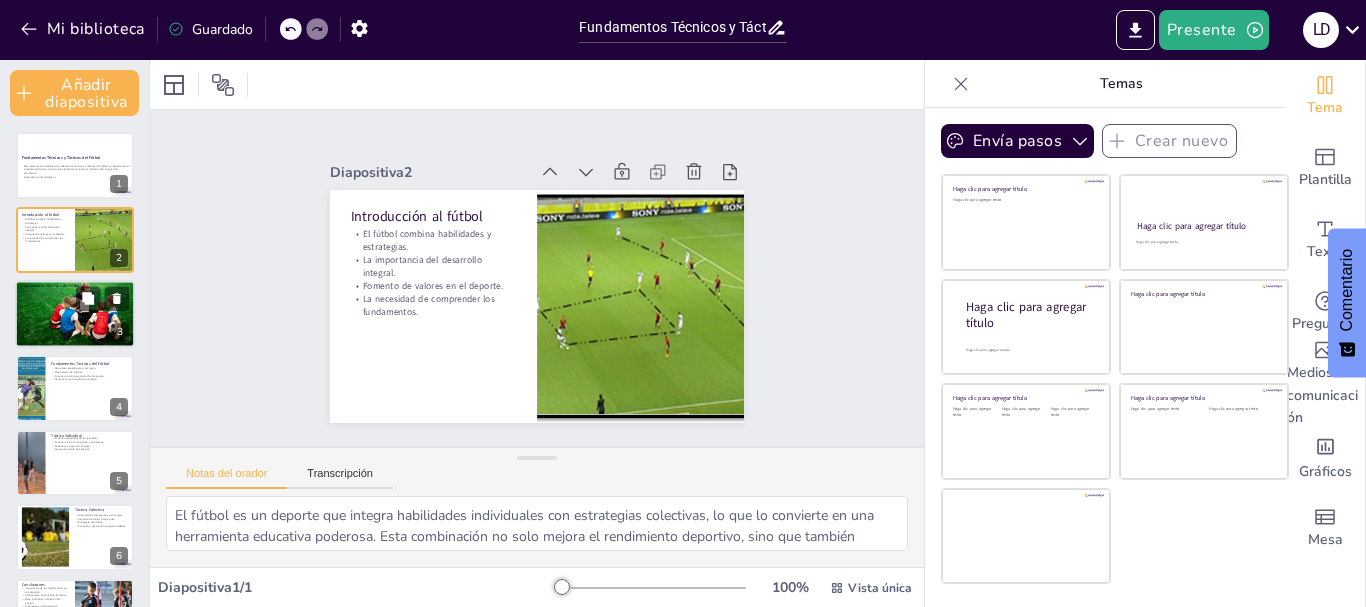 checkbox on "true" 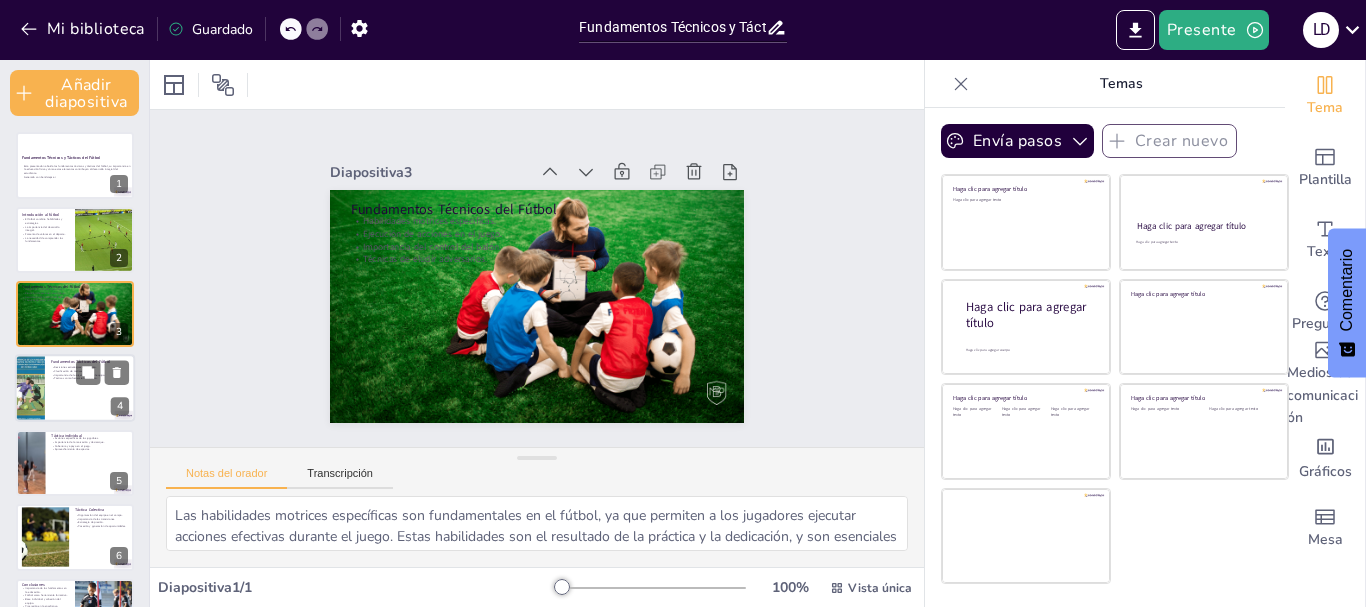 checkbox on "true" 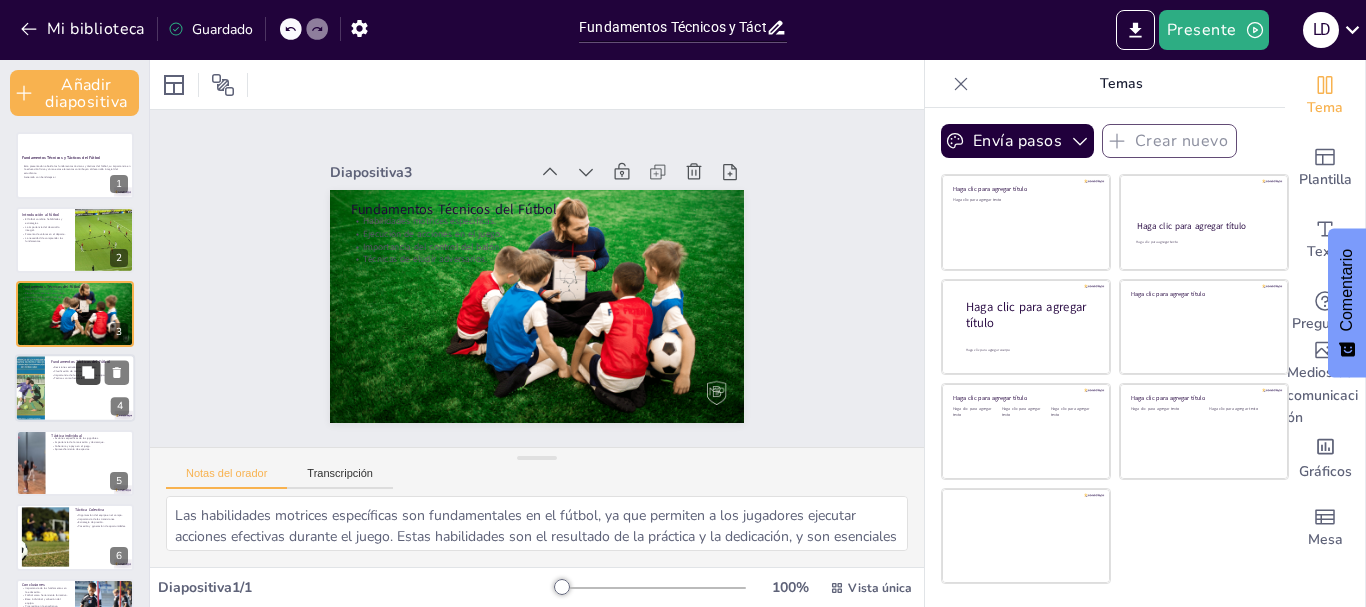 checkbox on "true" 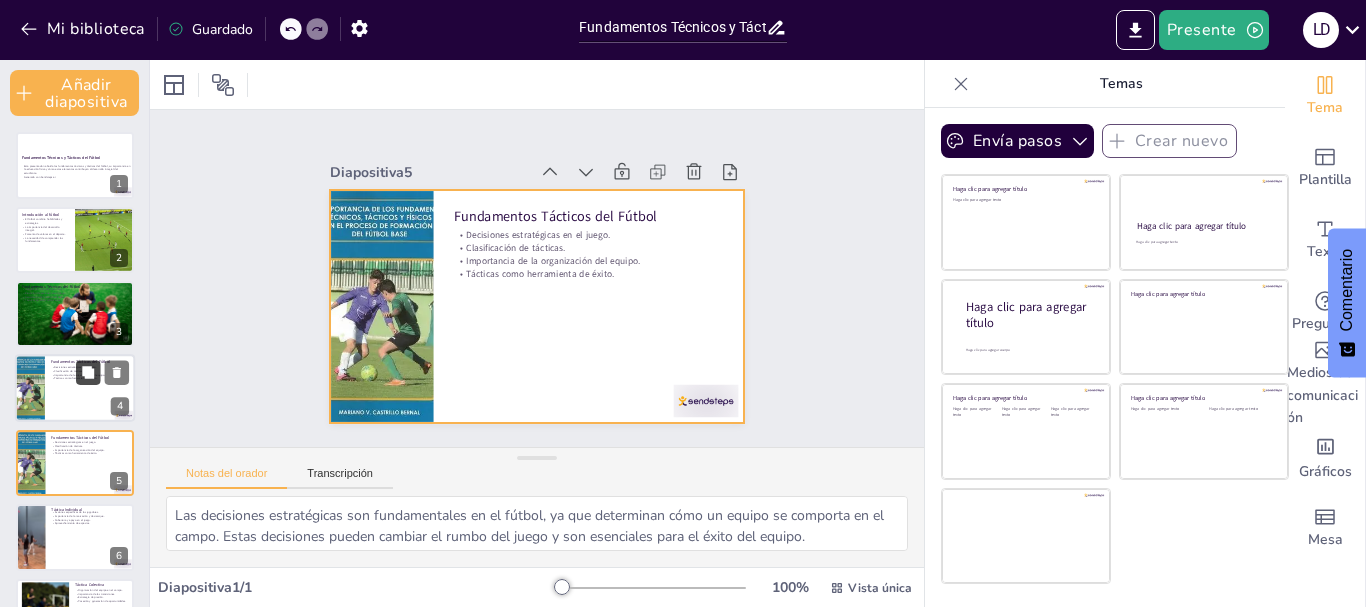 checkbox on "true" 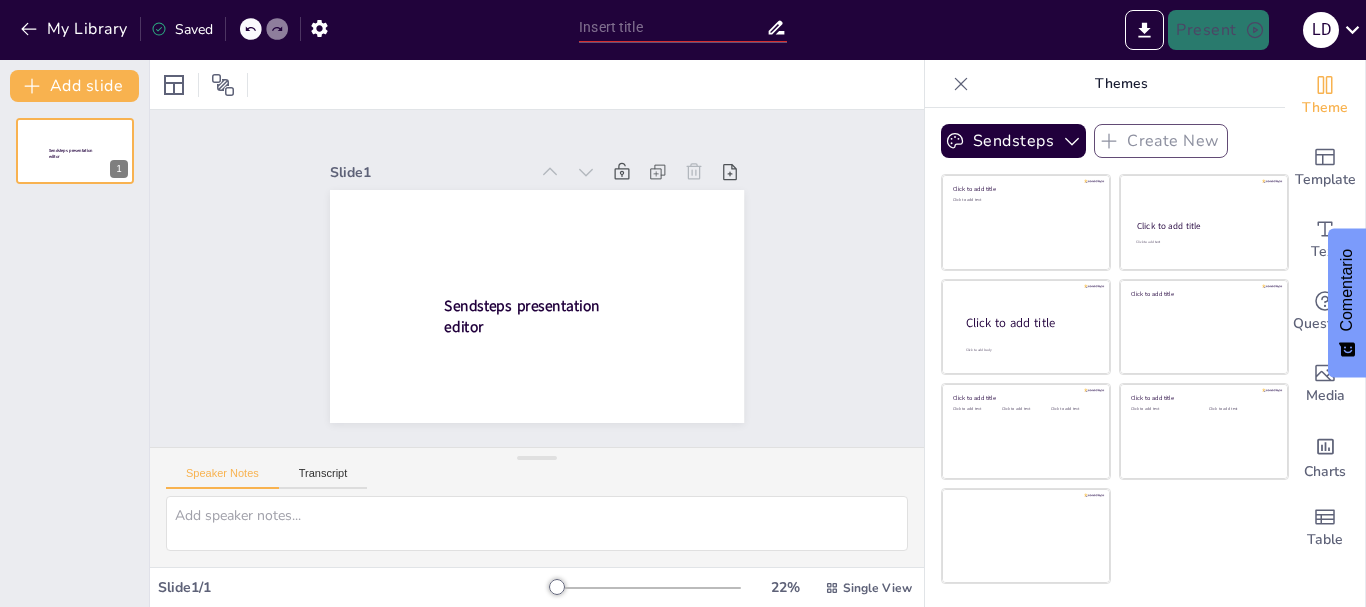 scroll, scrollTop: 0, scrollLeft: 0, axis: both 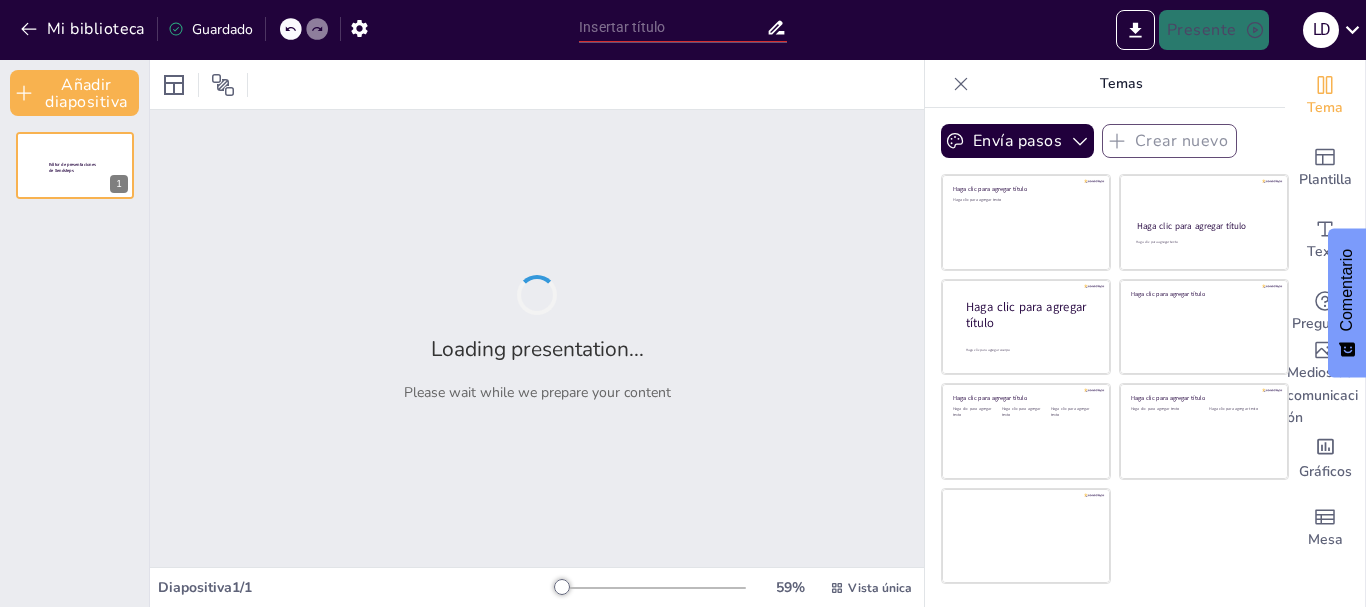 type on "Fundamentos Técnicos y Tácticos del Fútbol: Un Enfoque Integral en la Educación Física" 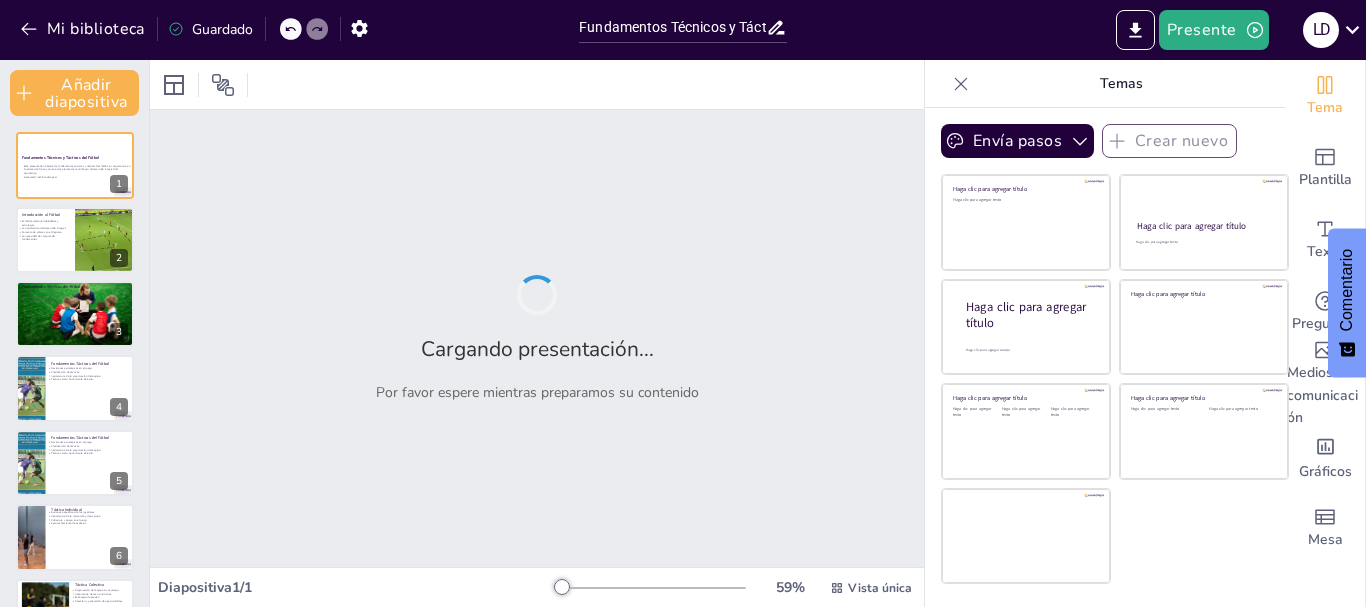 checkbox on "true" 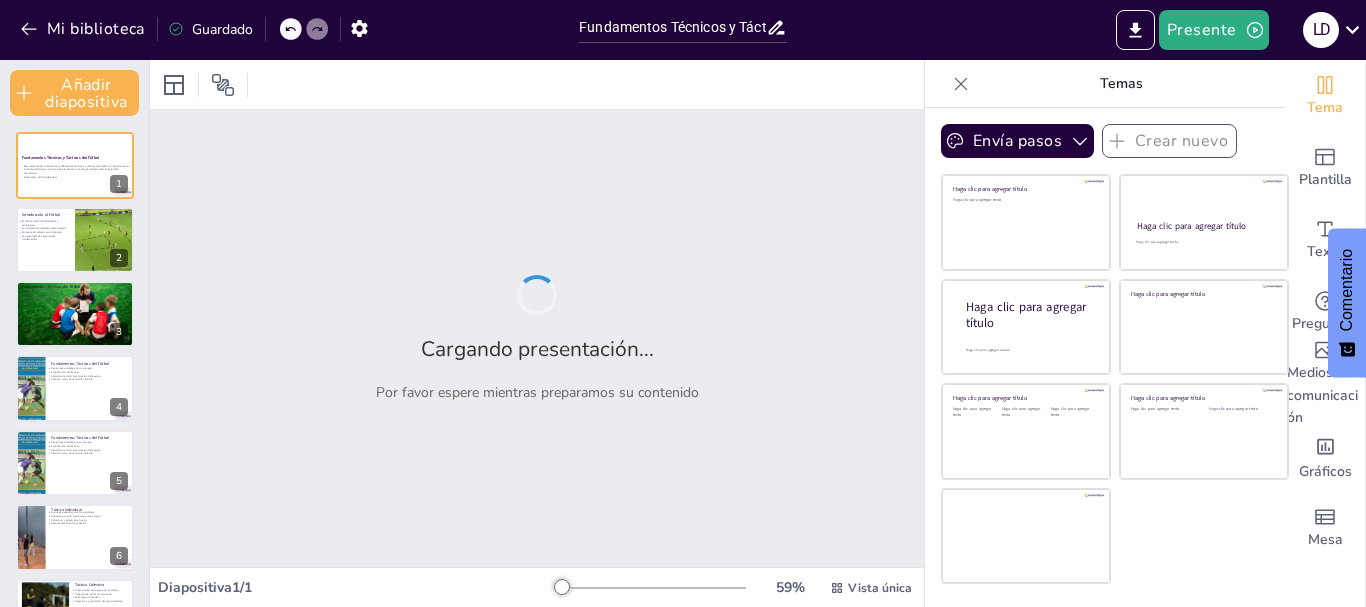 checkbox on "true" 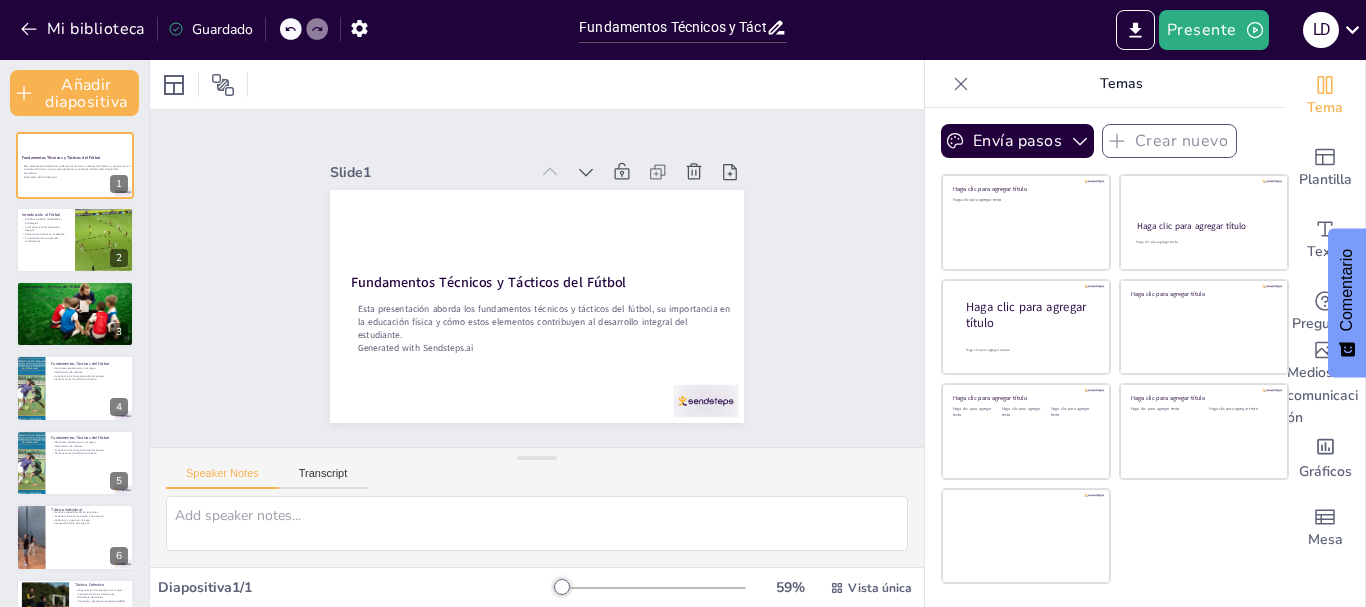 checkbox on "true" 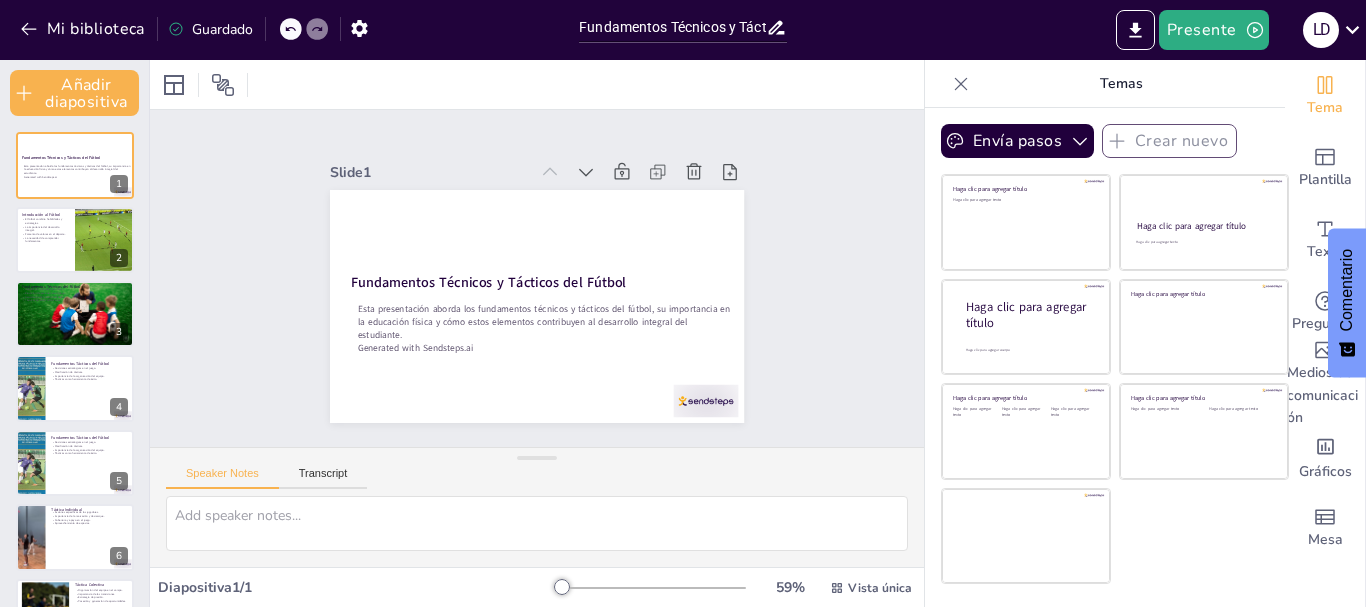 checkbox on "true" 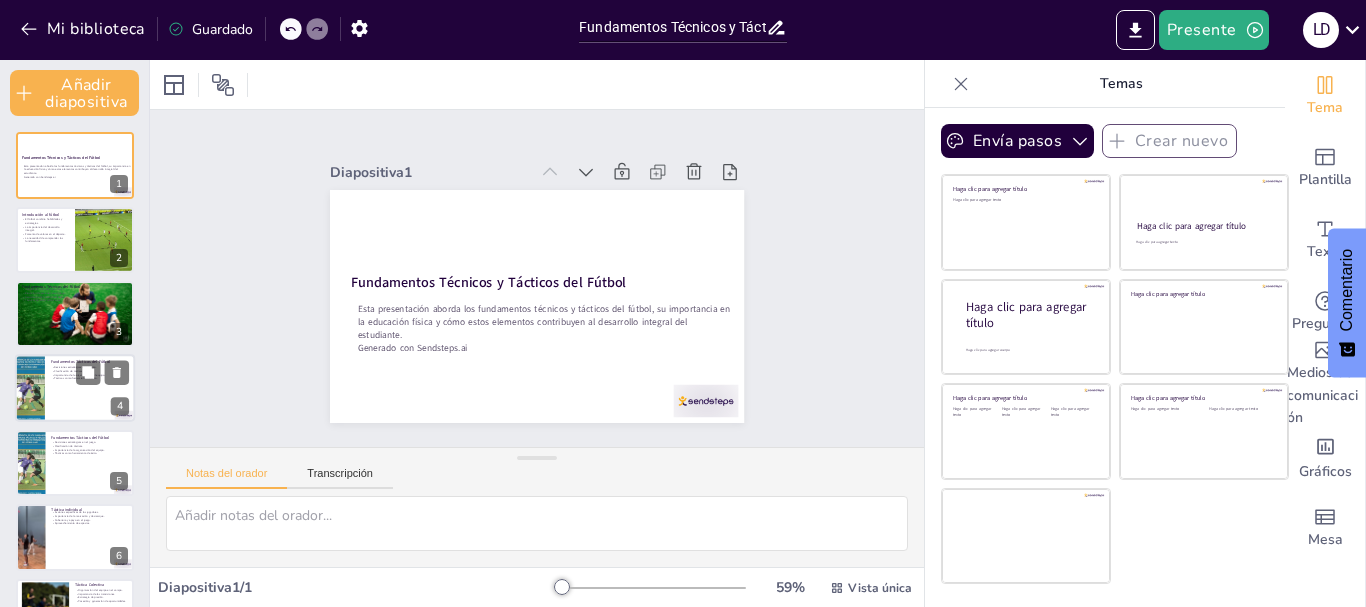 checkbox on "true" 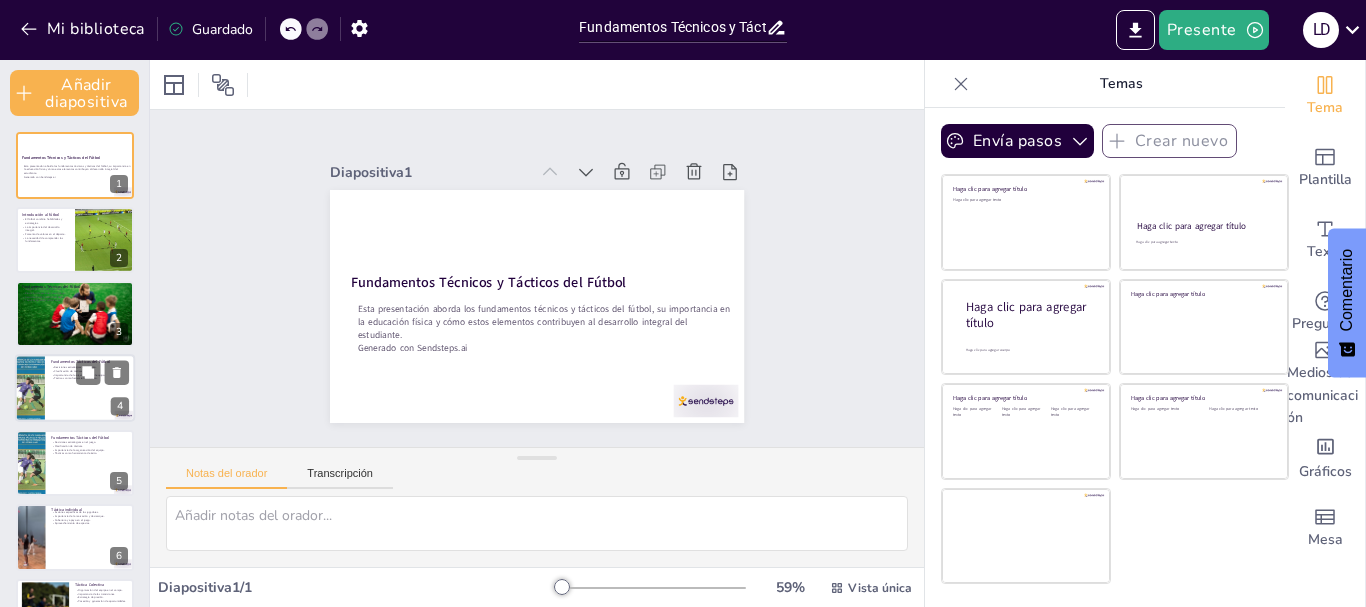 checkbox on "true" 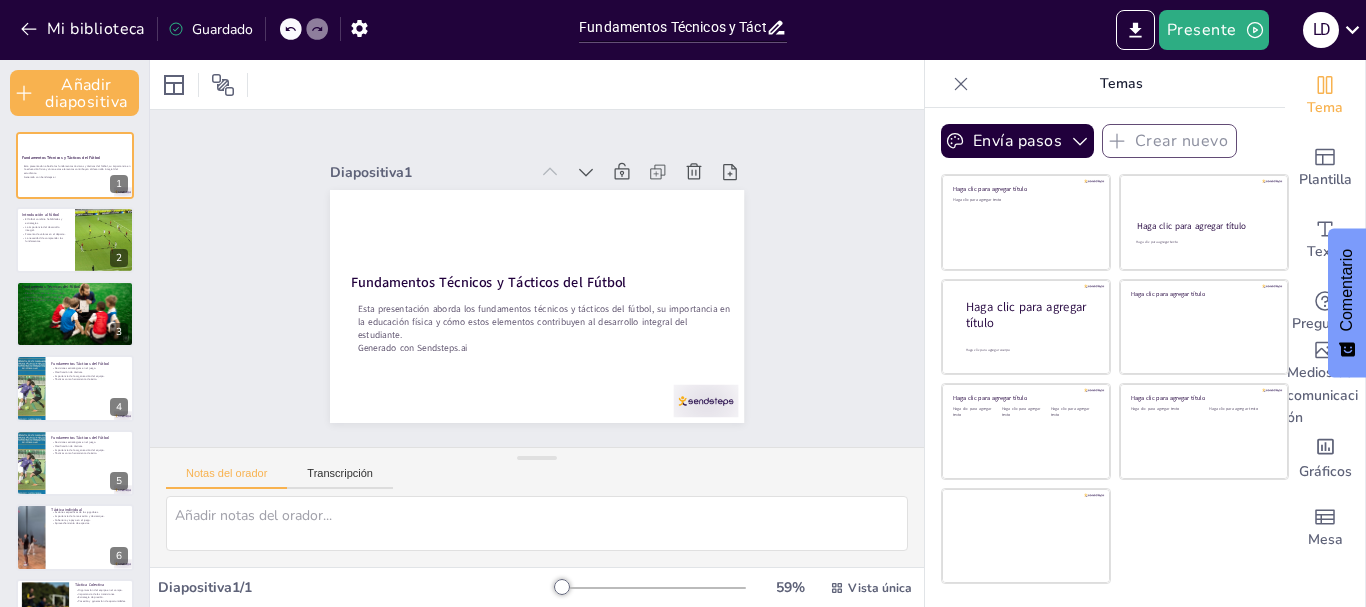 checkbox on "true" 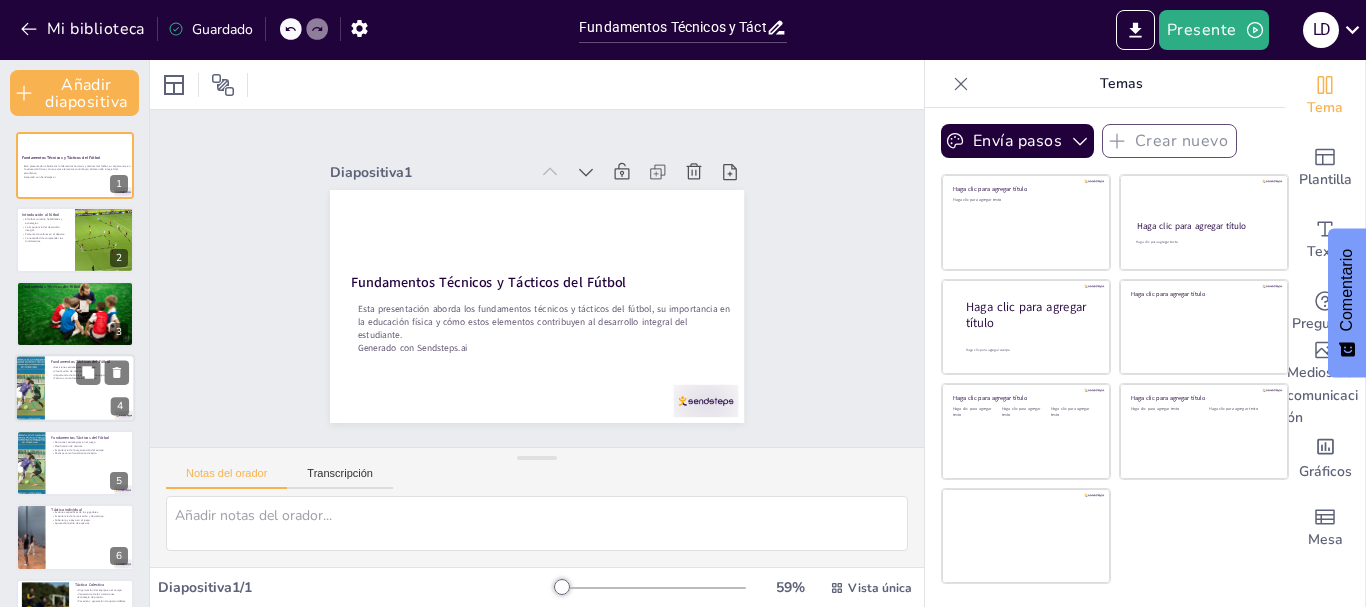 checkbox on "true" 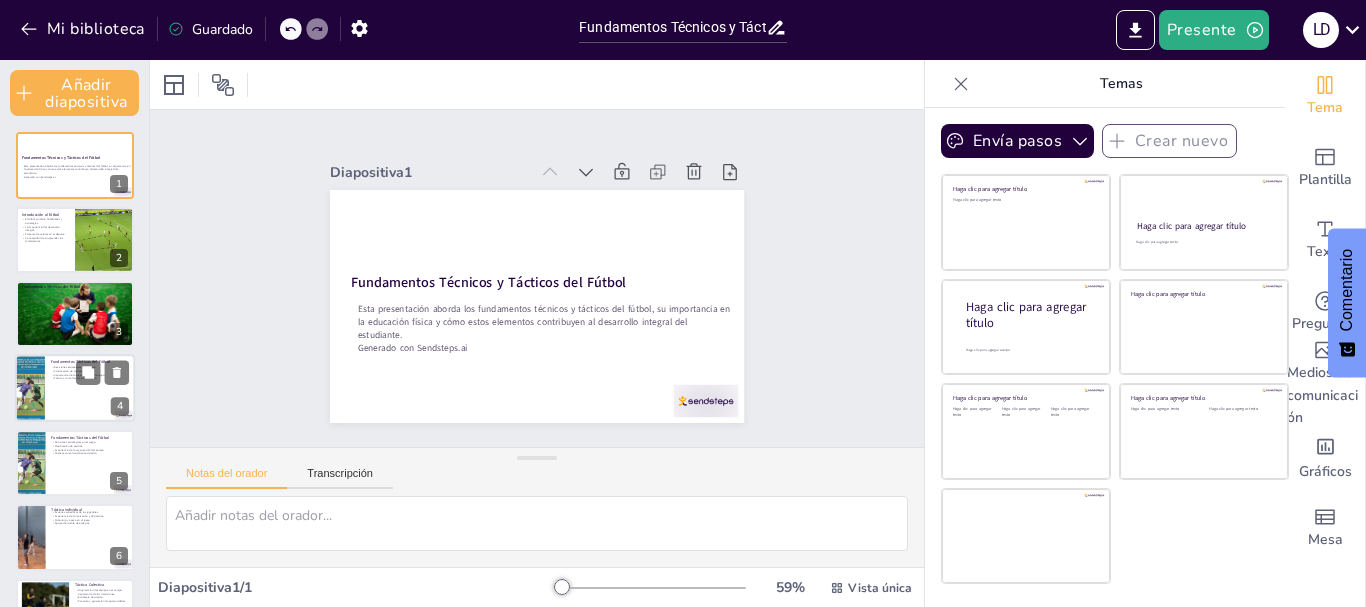 checkbox on "true" 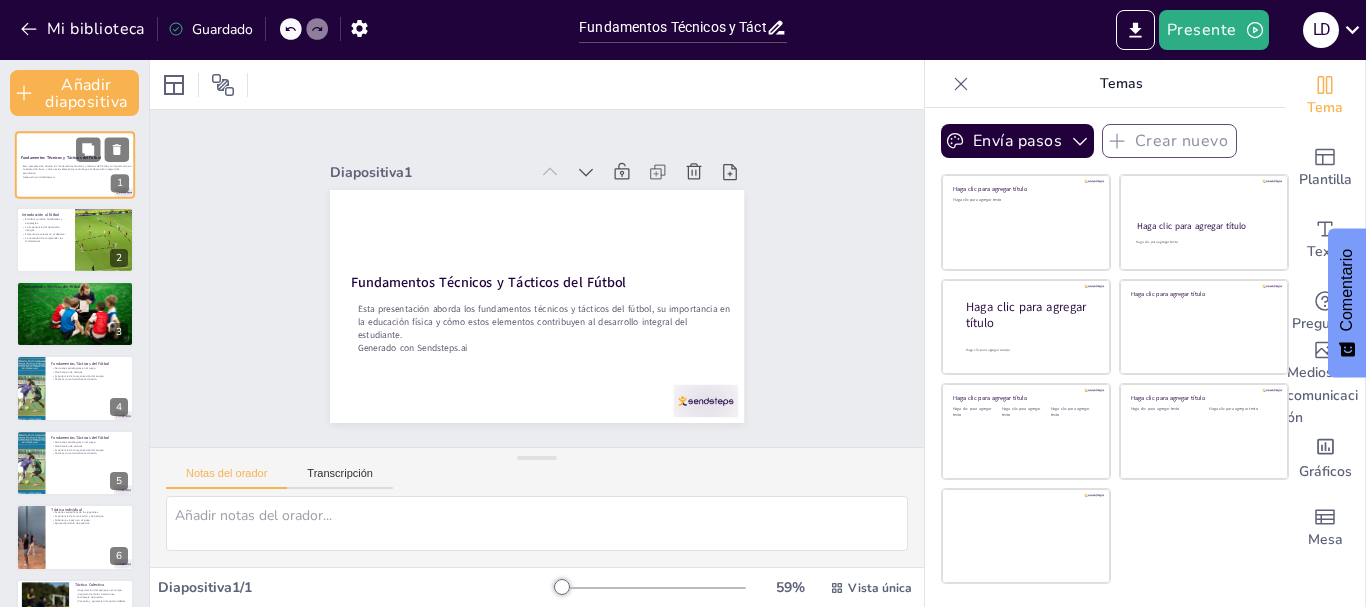 checkbox on "true" 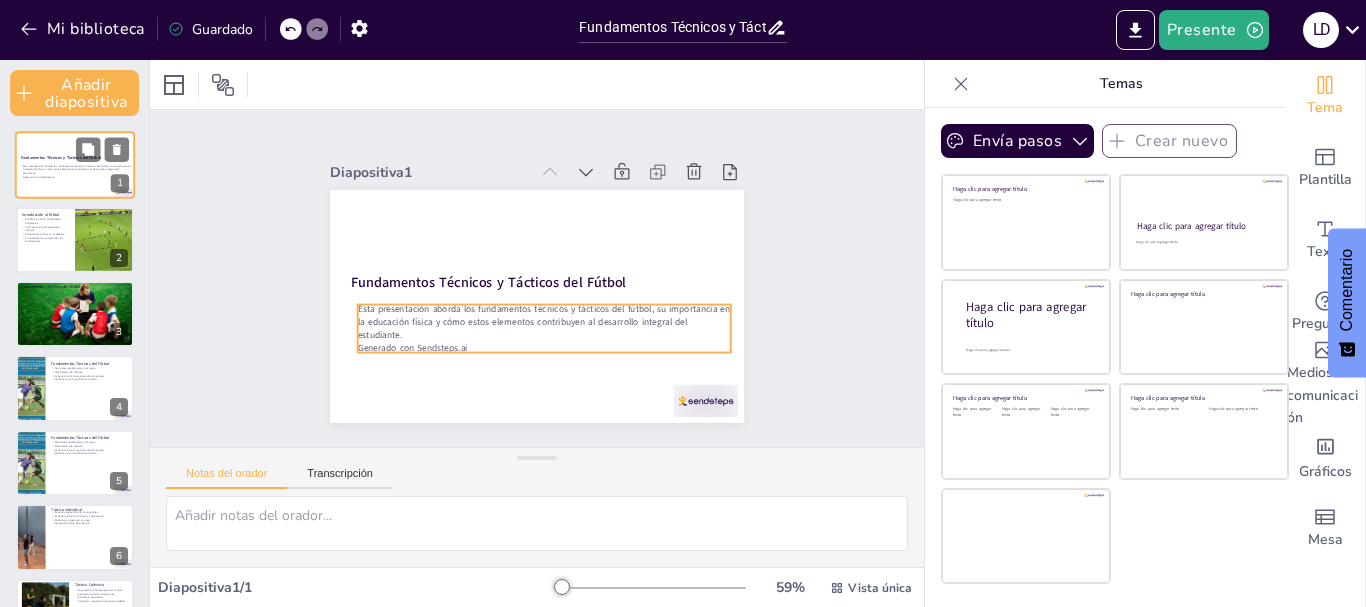 checkbox on "true" 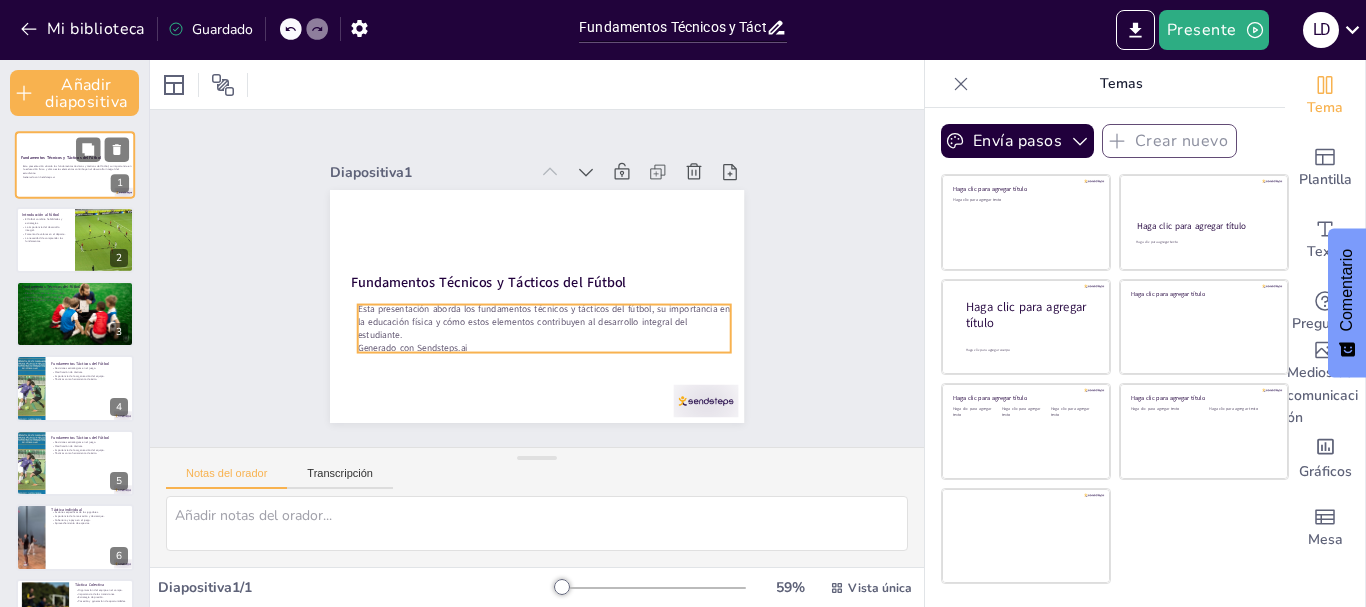 checkbox on "true" 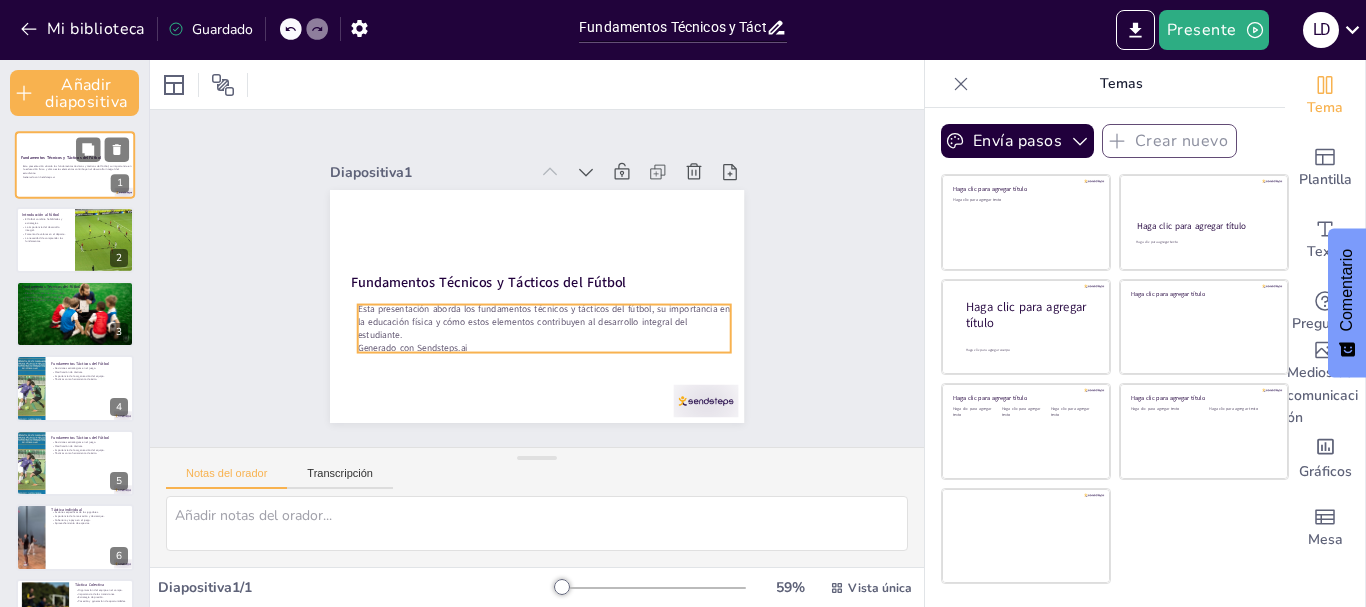 checkbox on "true" 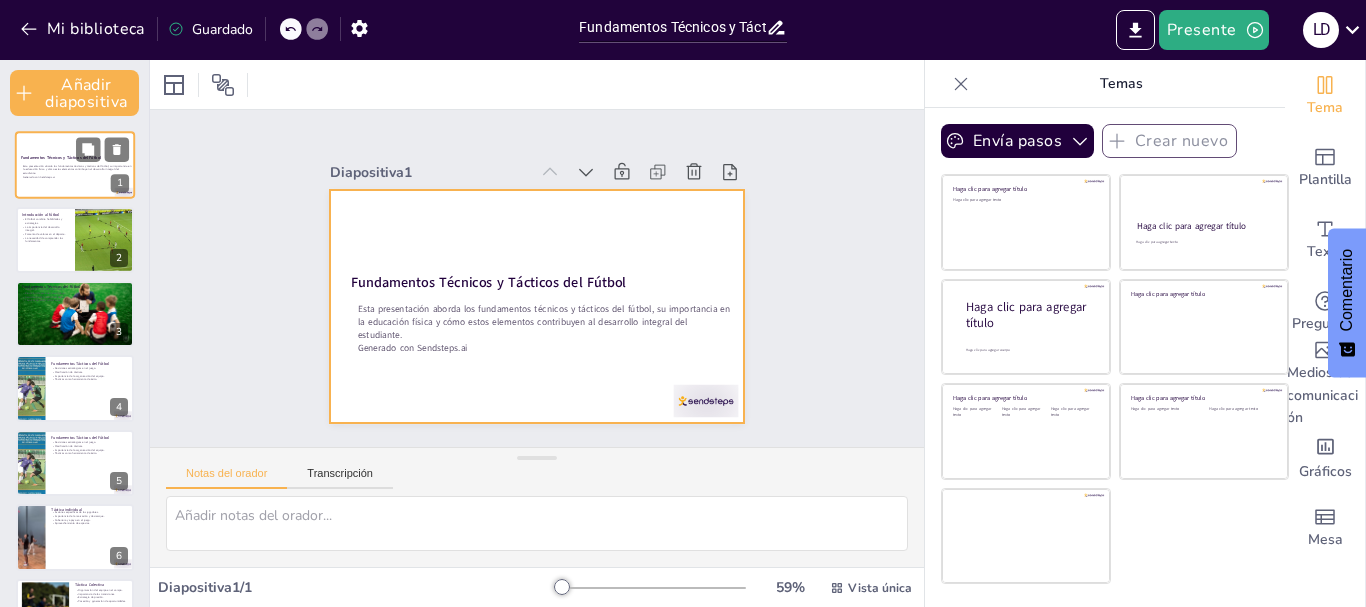 checkbox on "true" 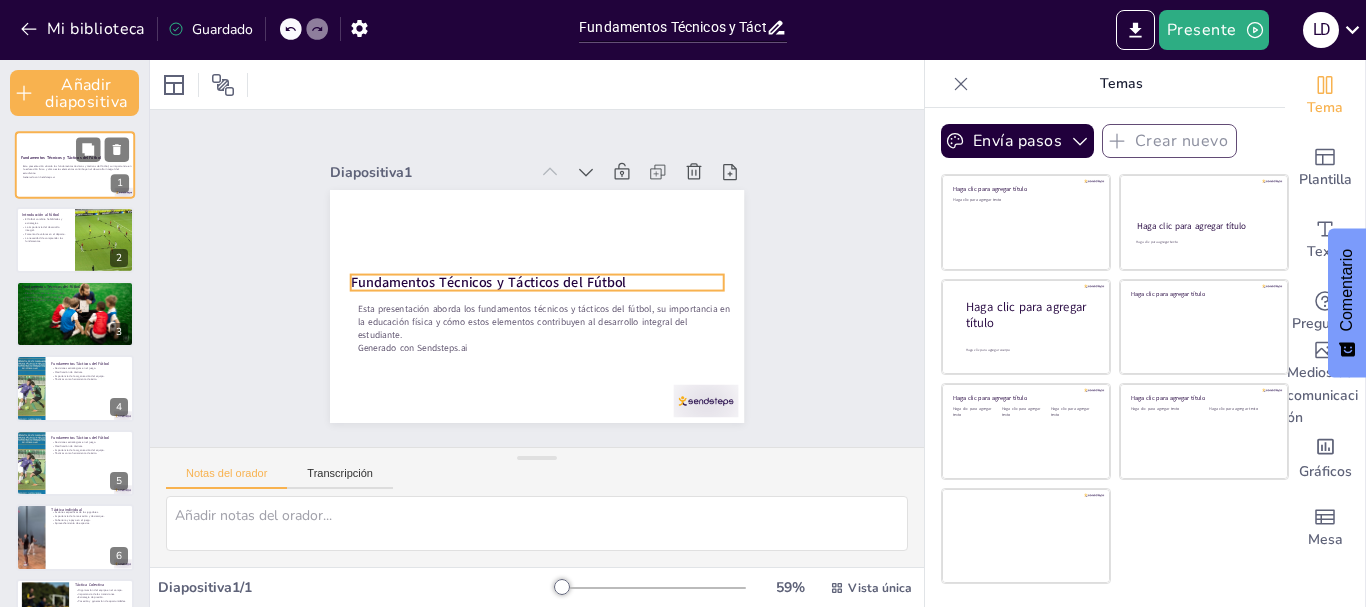 checkbox on "true" 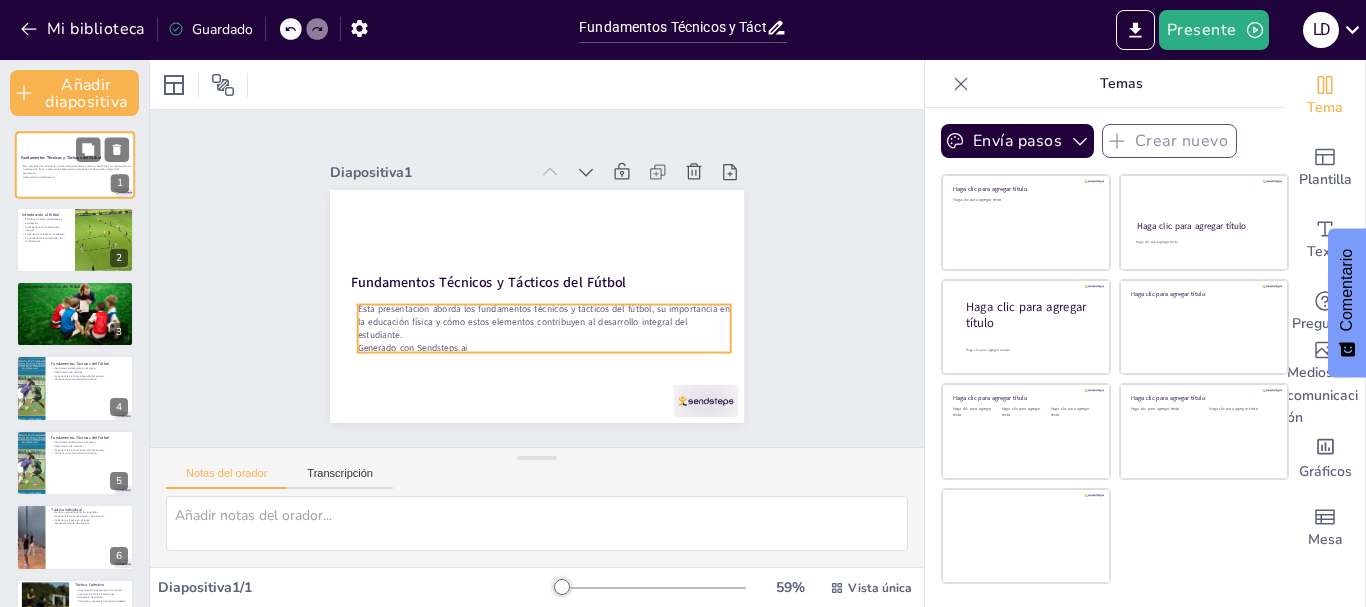 checkbox on "true" 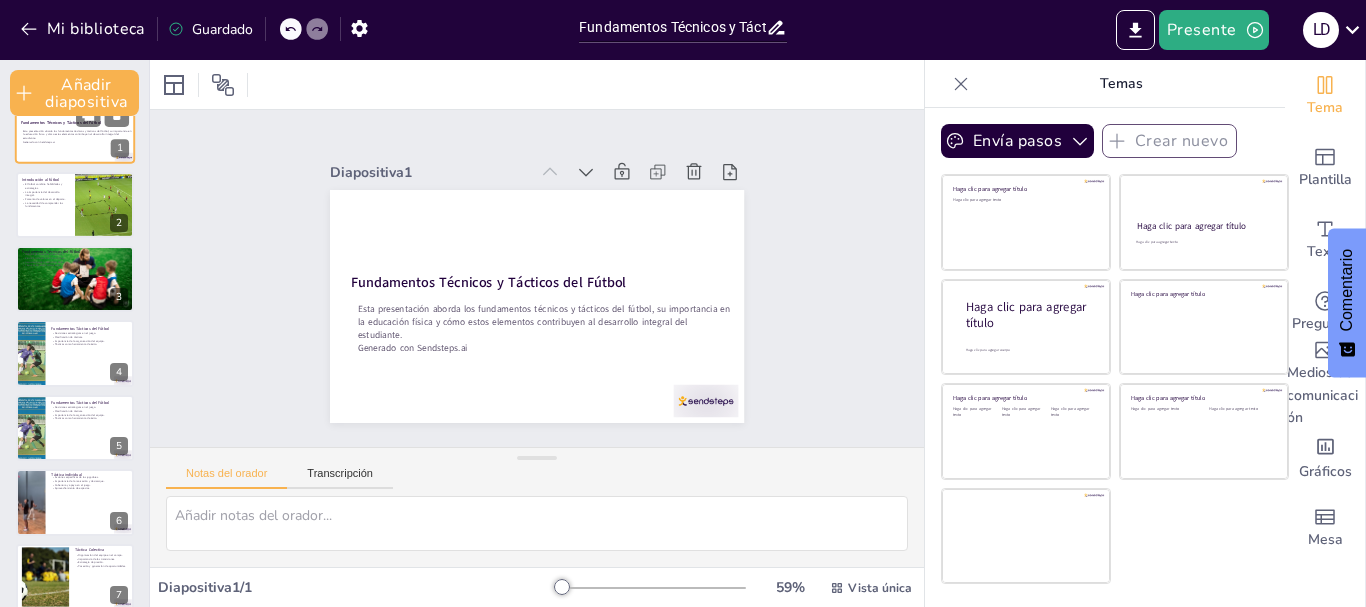 checkbox on "true" 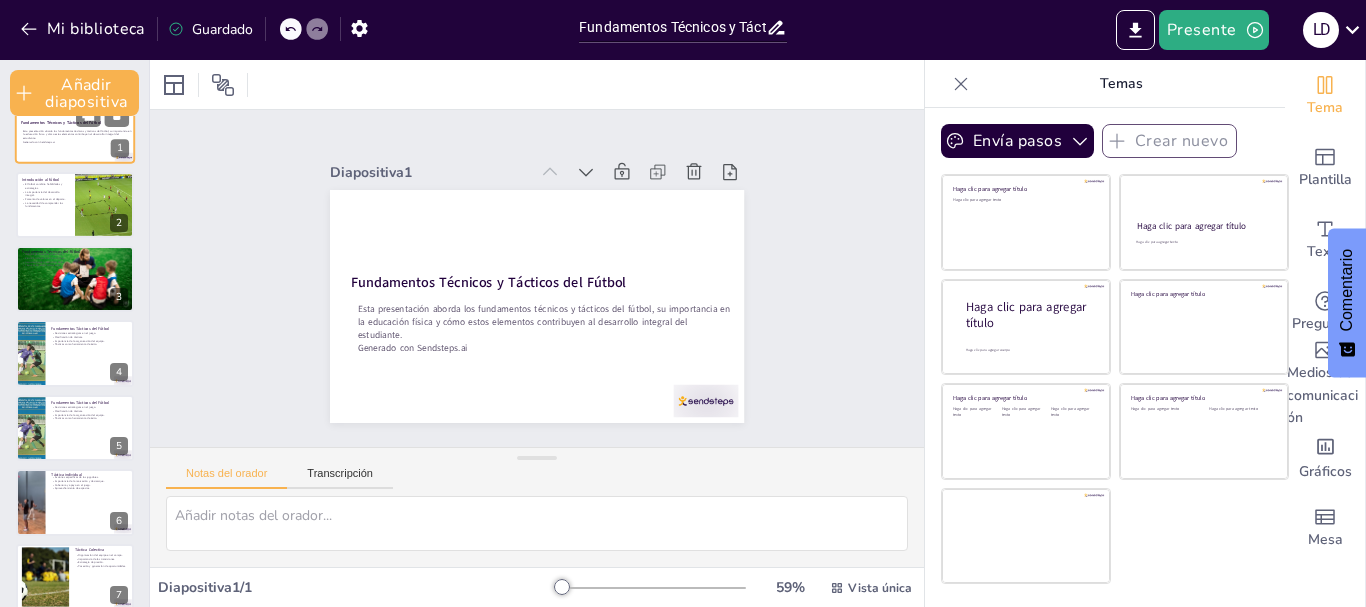checkbox on "true" 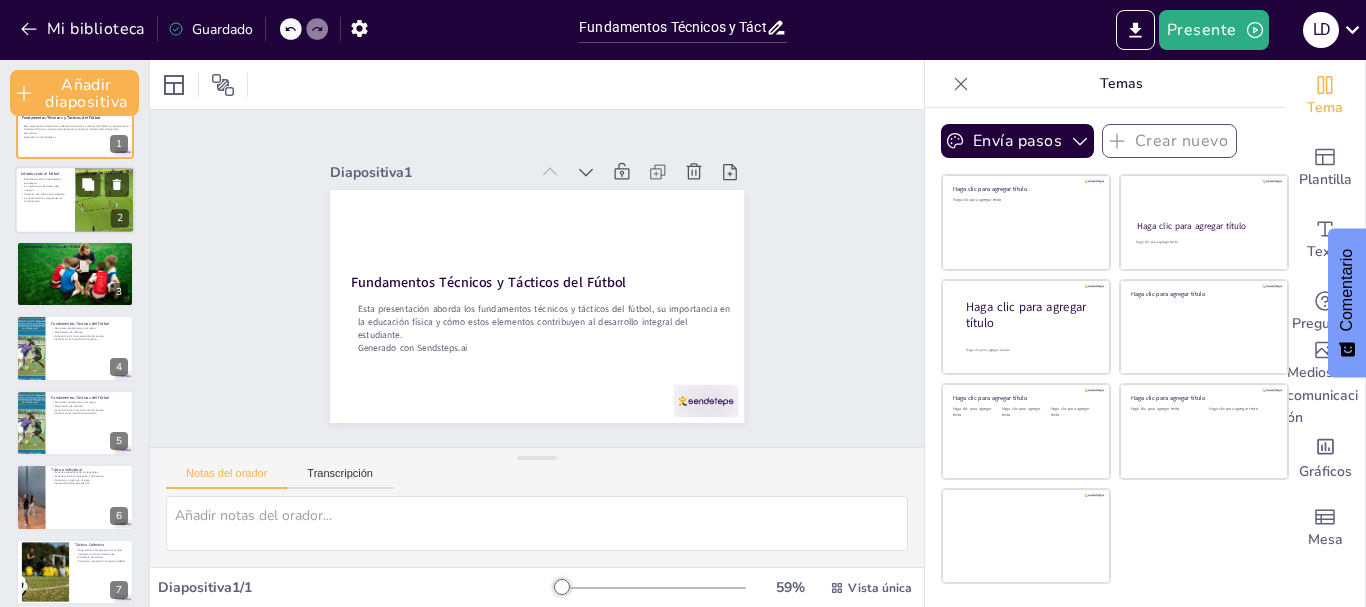 checkbox on "true" 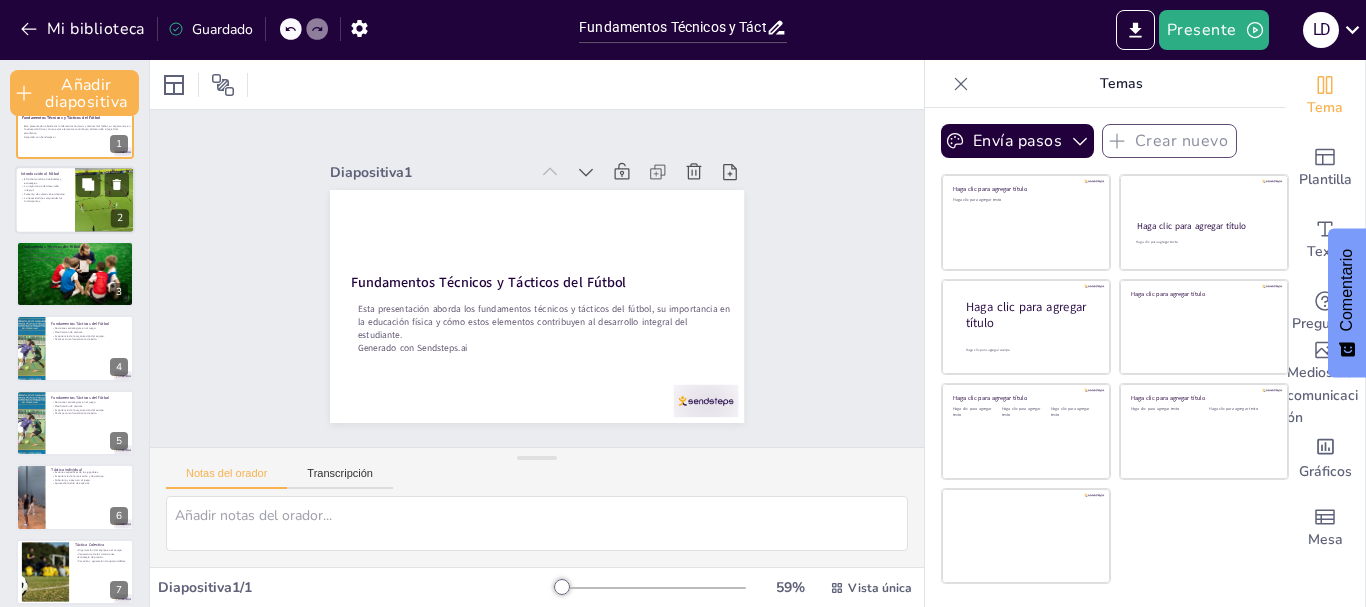 checkbox on "true" 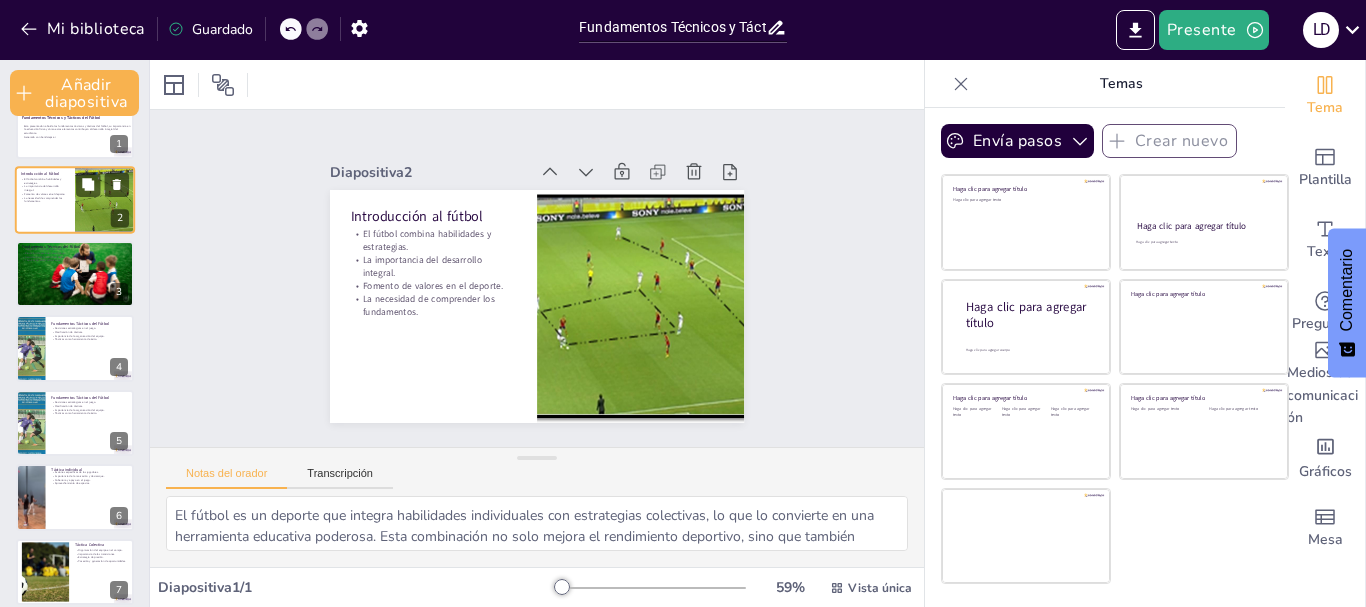 scroll, scrollTop: 0, scrollLeft: 0, axis: both 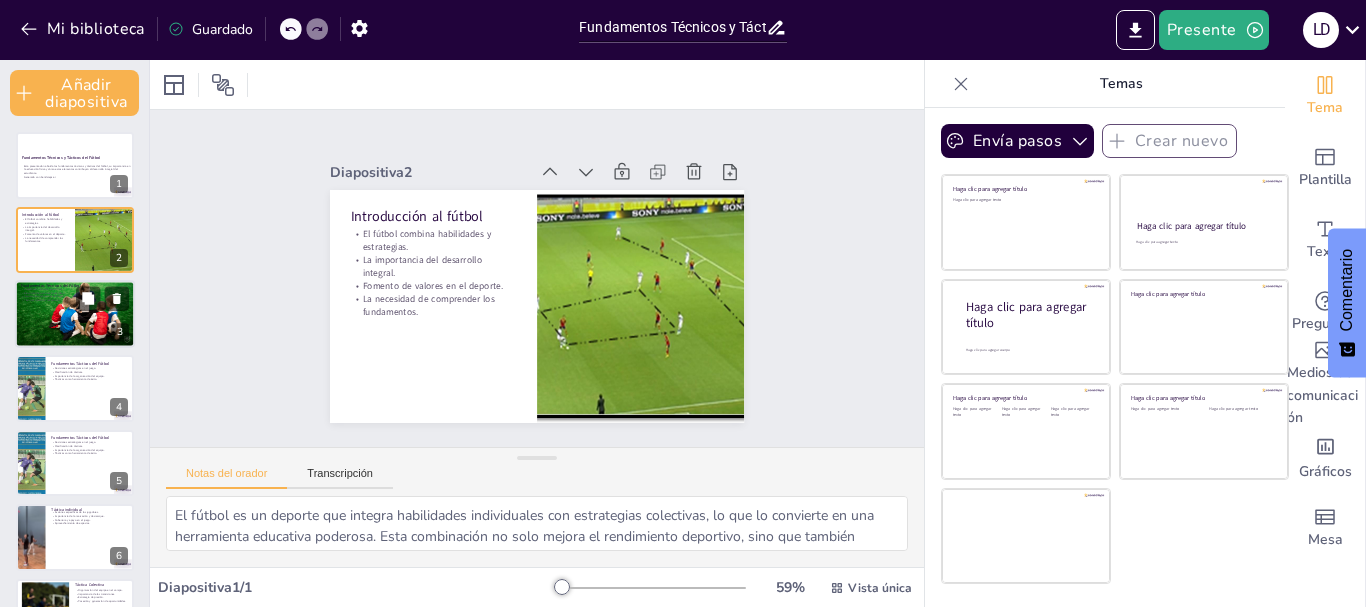 checkbox on "true" 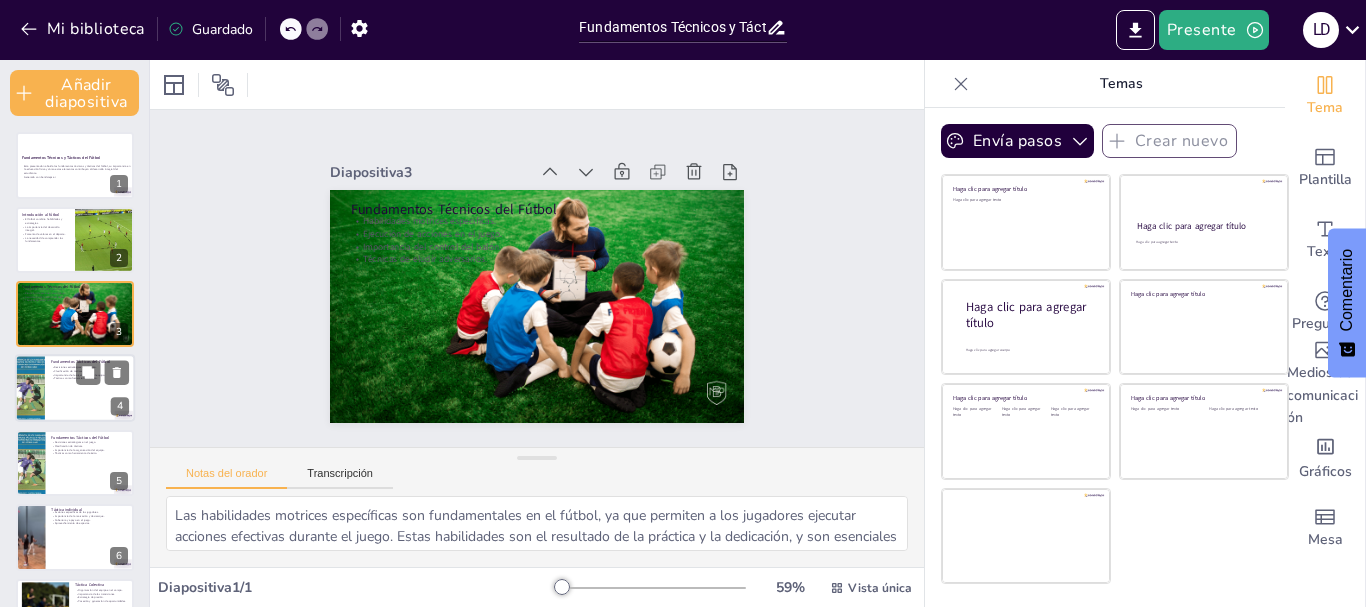 checkbox on "true" 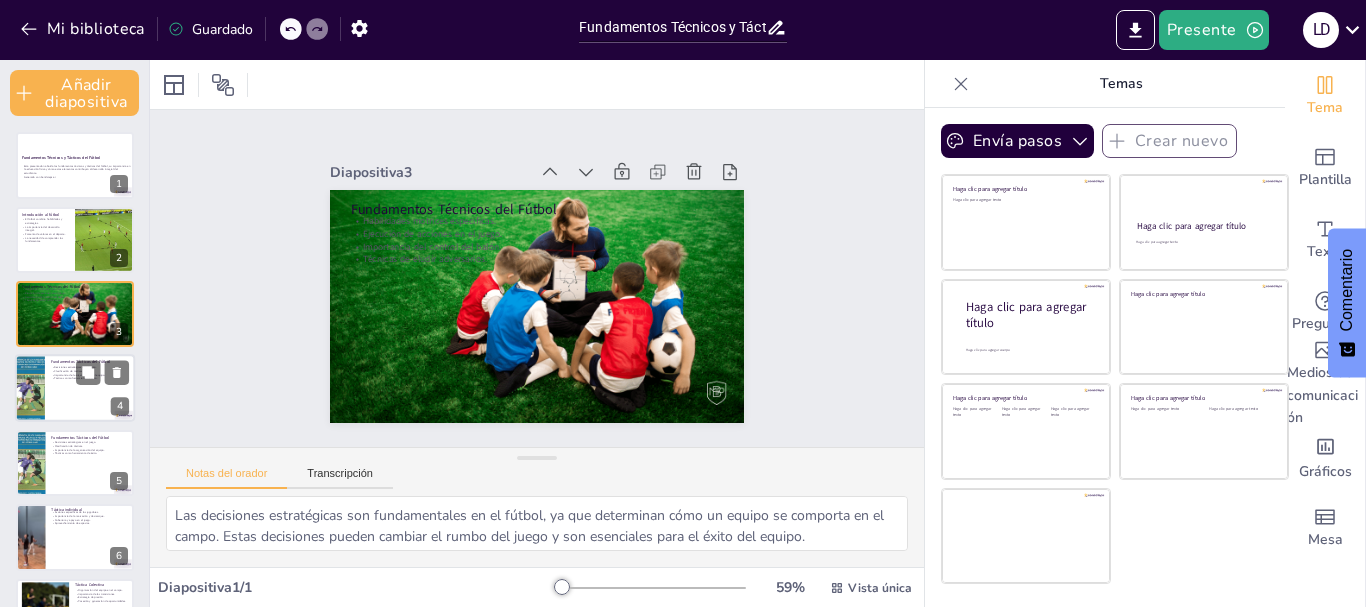 scroll, scrollTop: 27, scrollLeft: 0, axis: vertical 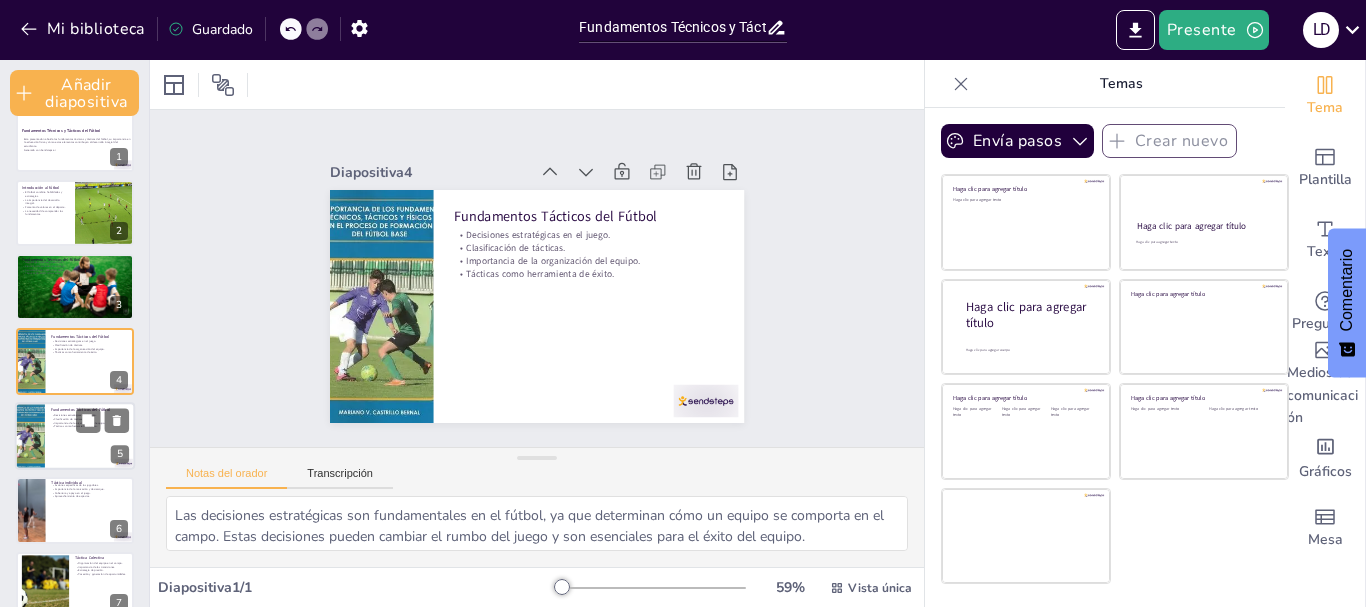 click at bounding box center [30, 436] 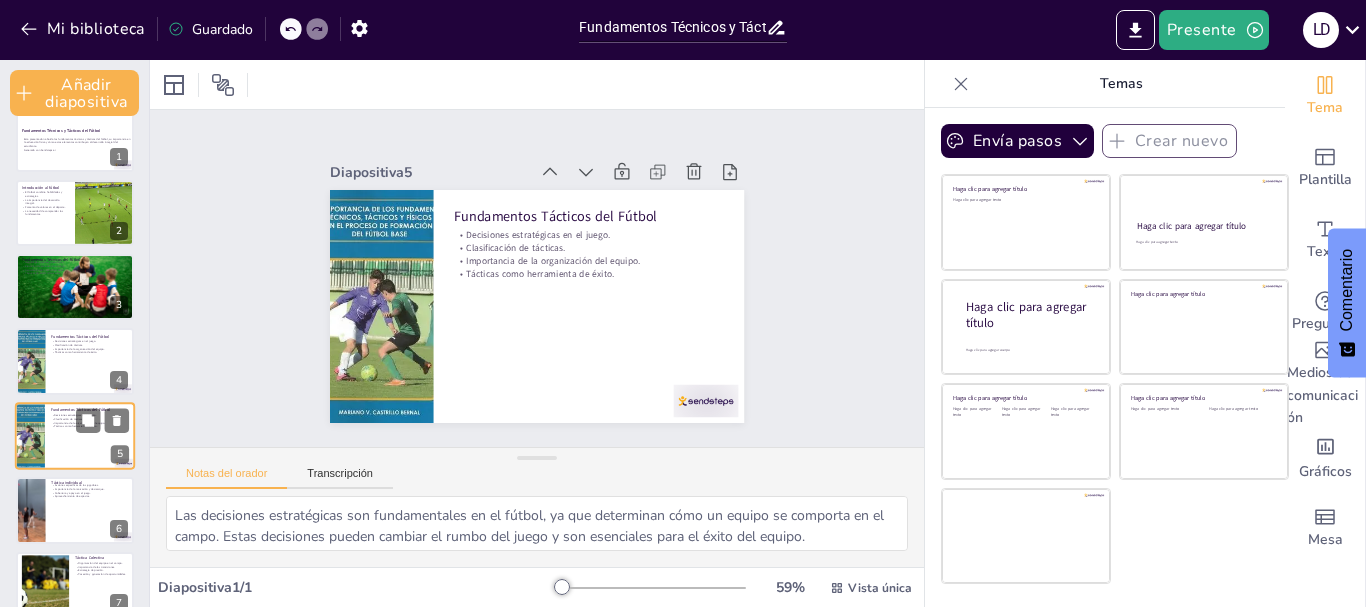 checkbox on "true" 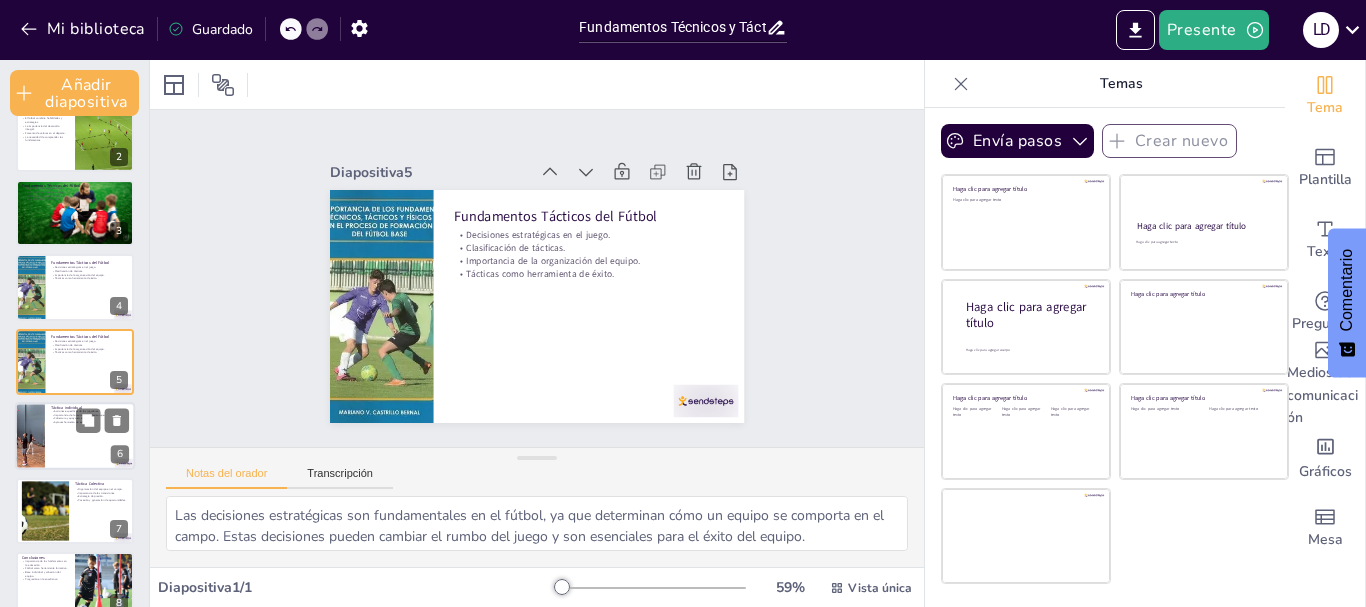 checkbox on "true" 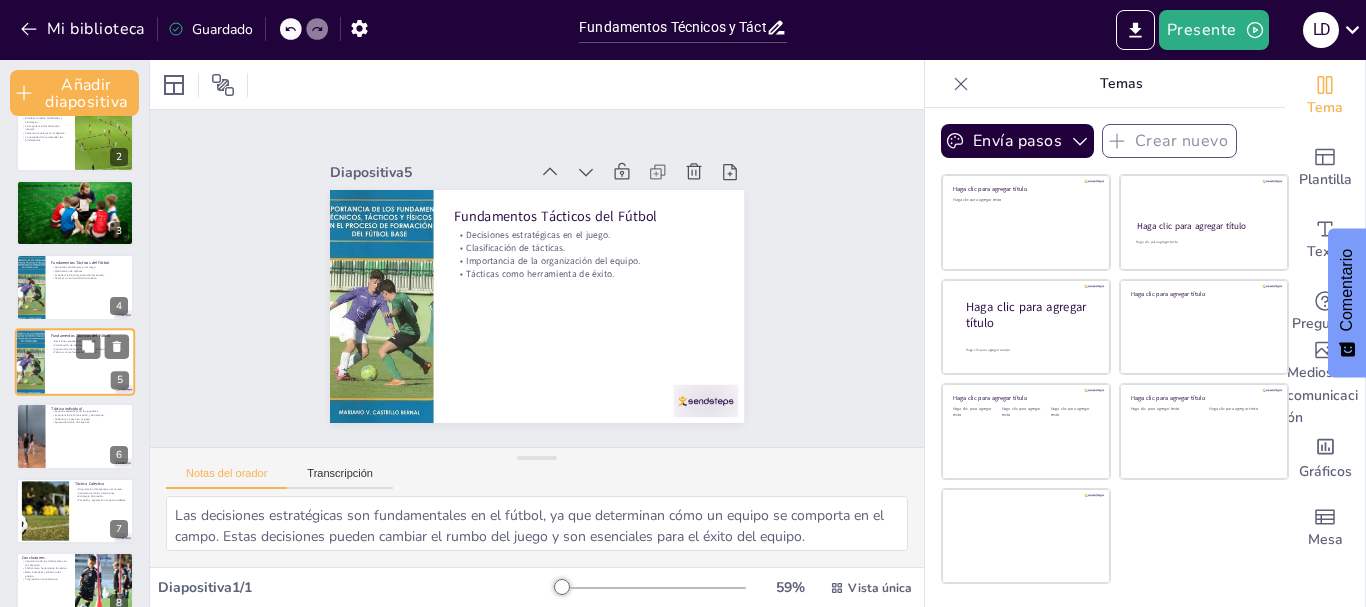 checkbox on "true" 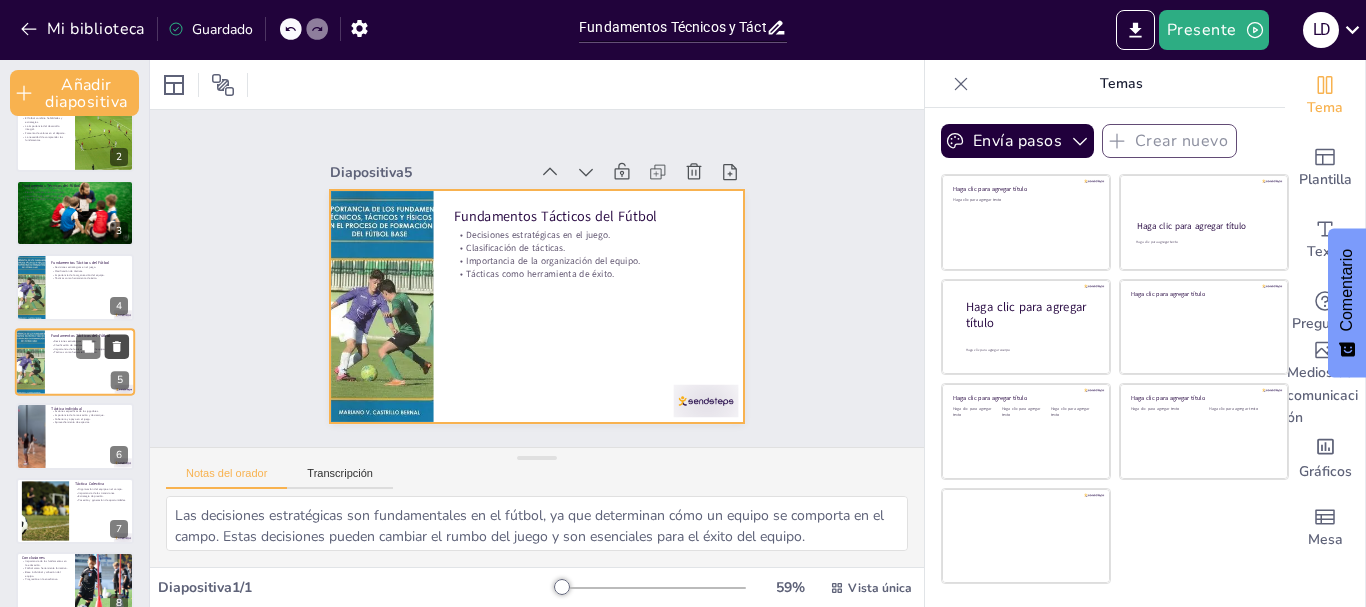 checkbox on "true" 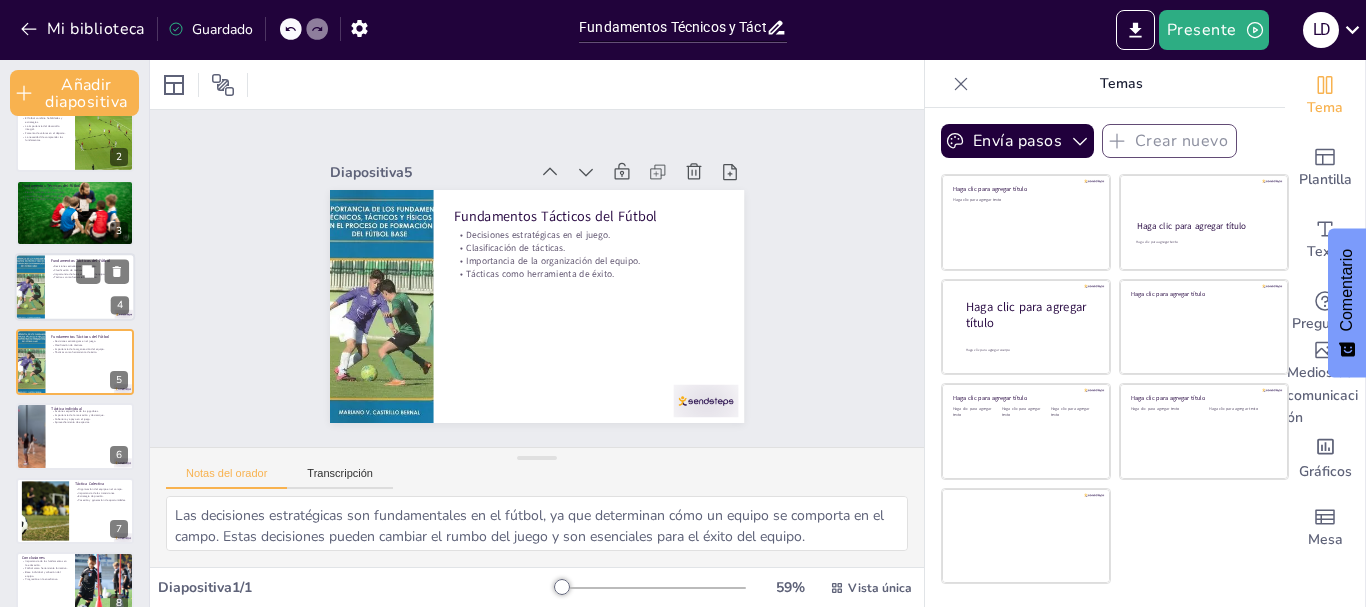 checkbox on "true" 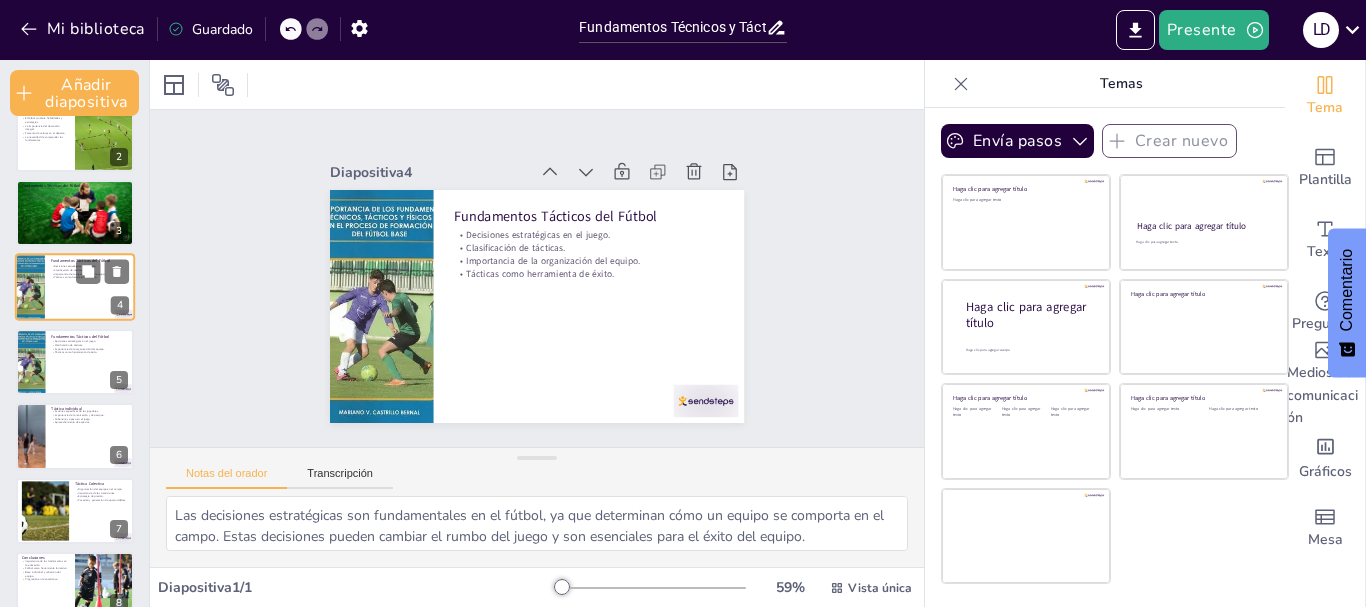 checkbox on "true" 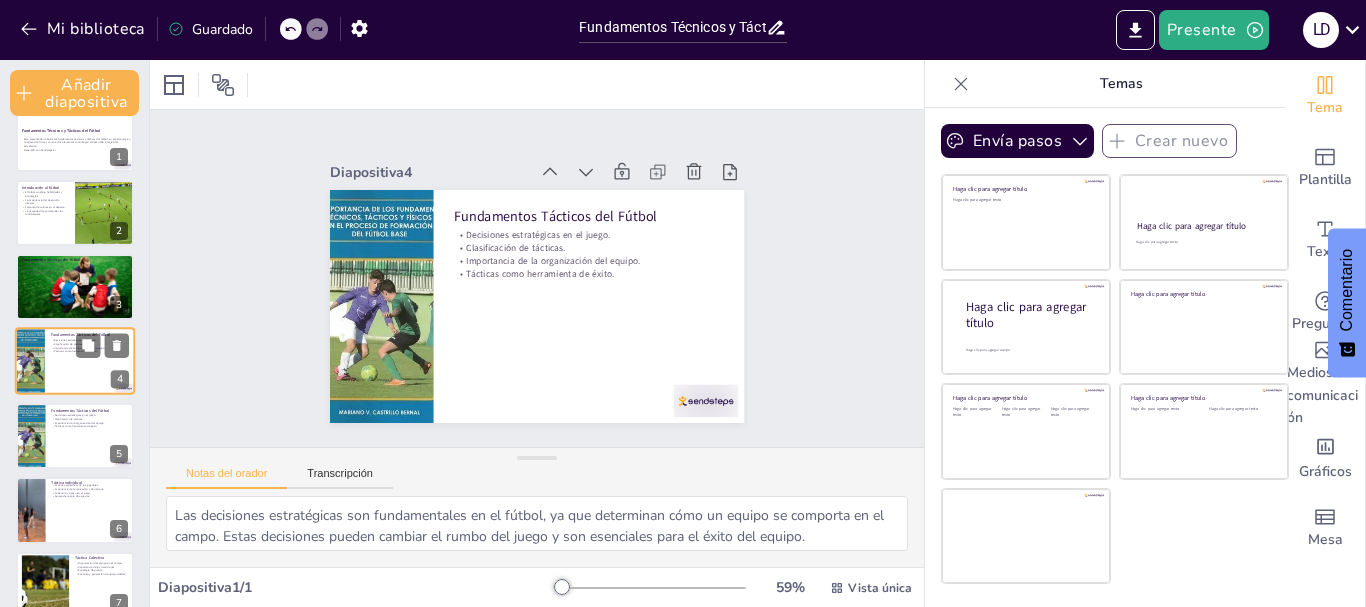 checkbox on "true" 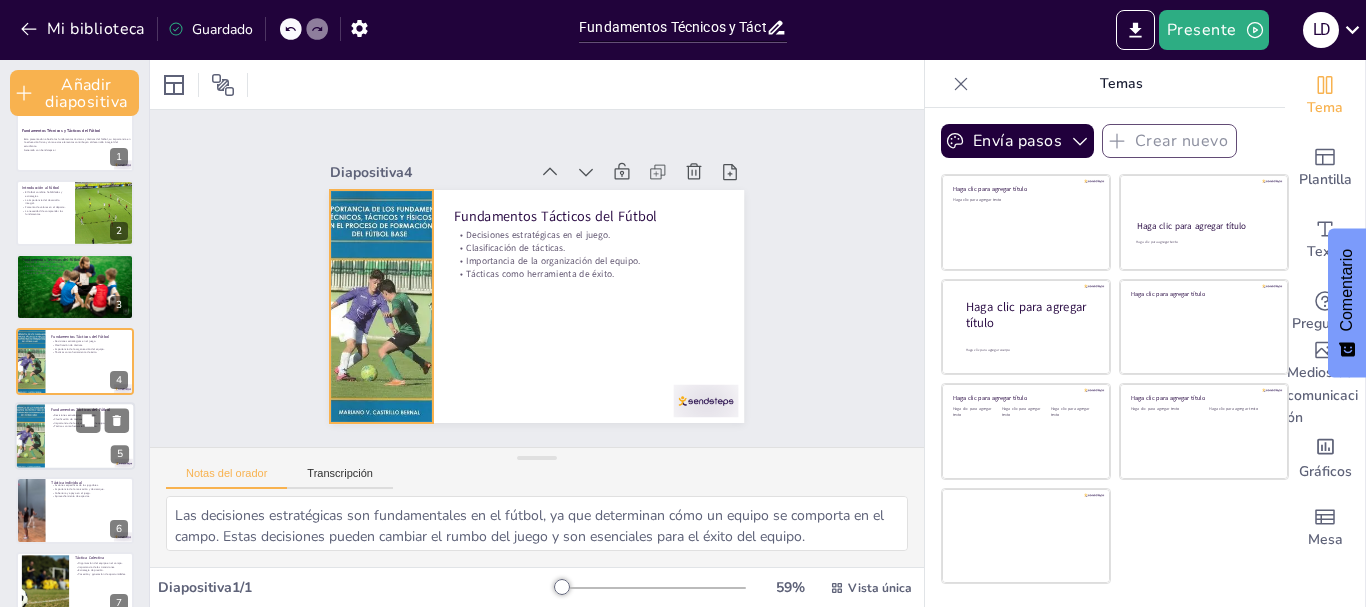 checkbox on "true" 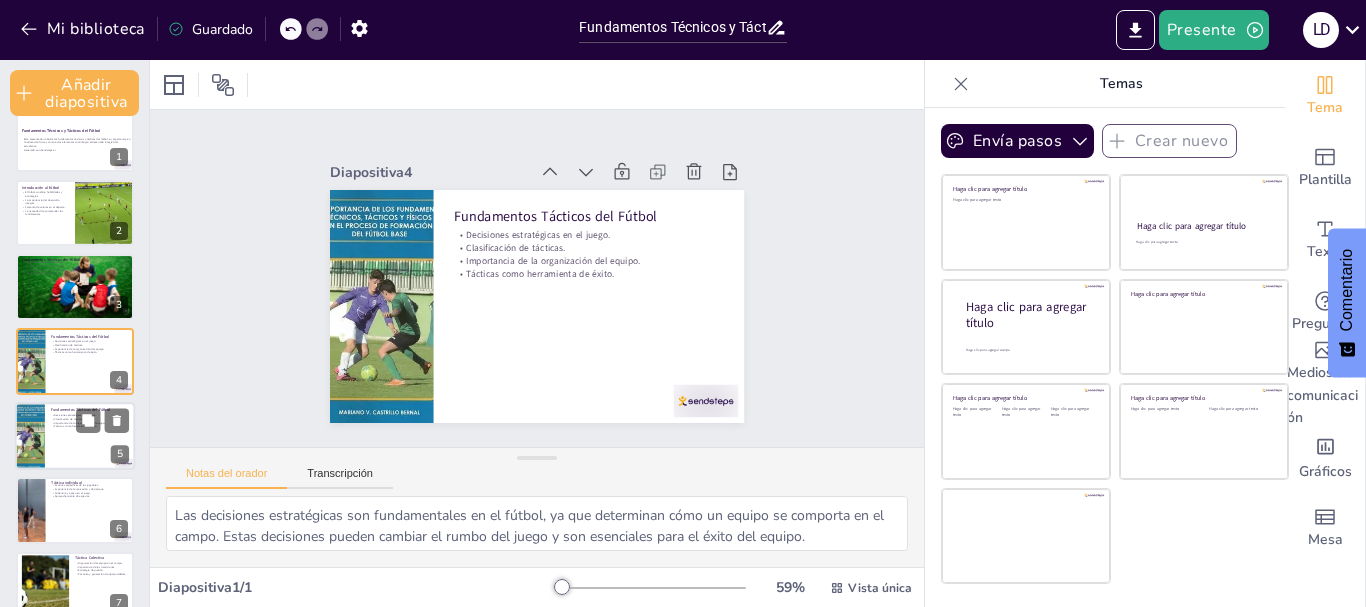 click at bounding box center [30, 436] 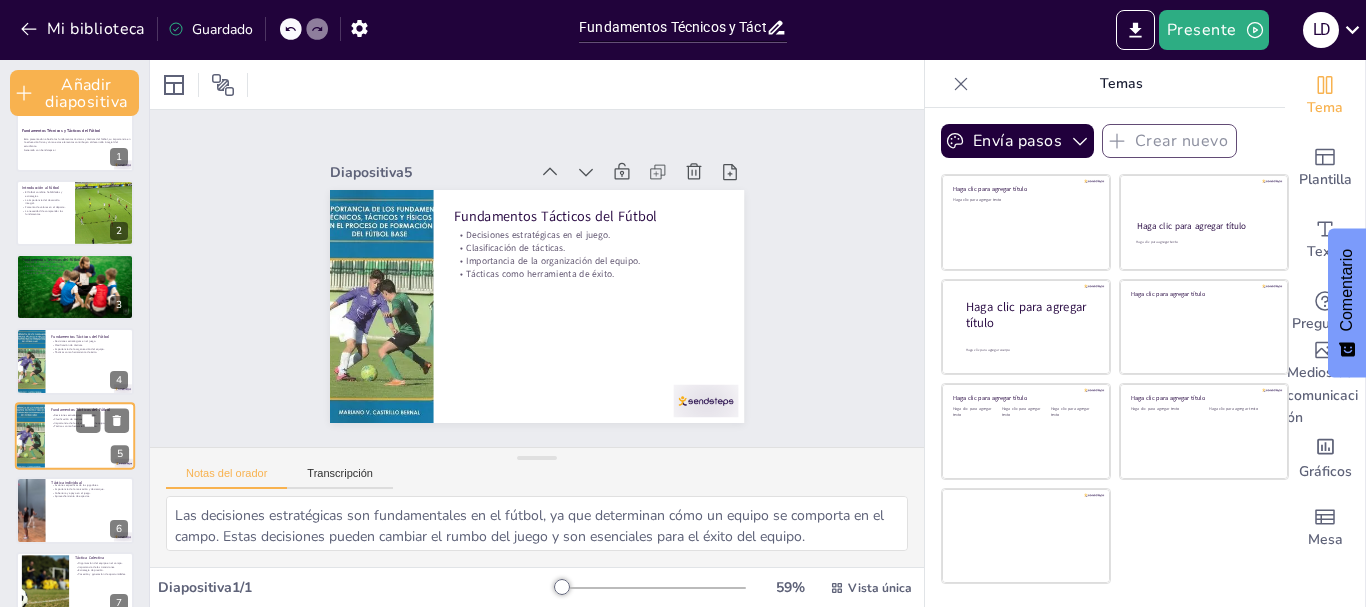 scroll, scrollTop: 101, scrollLeft: 0, axis: vertical 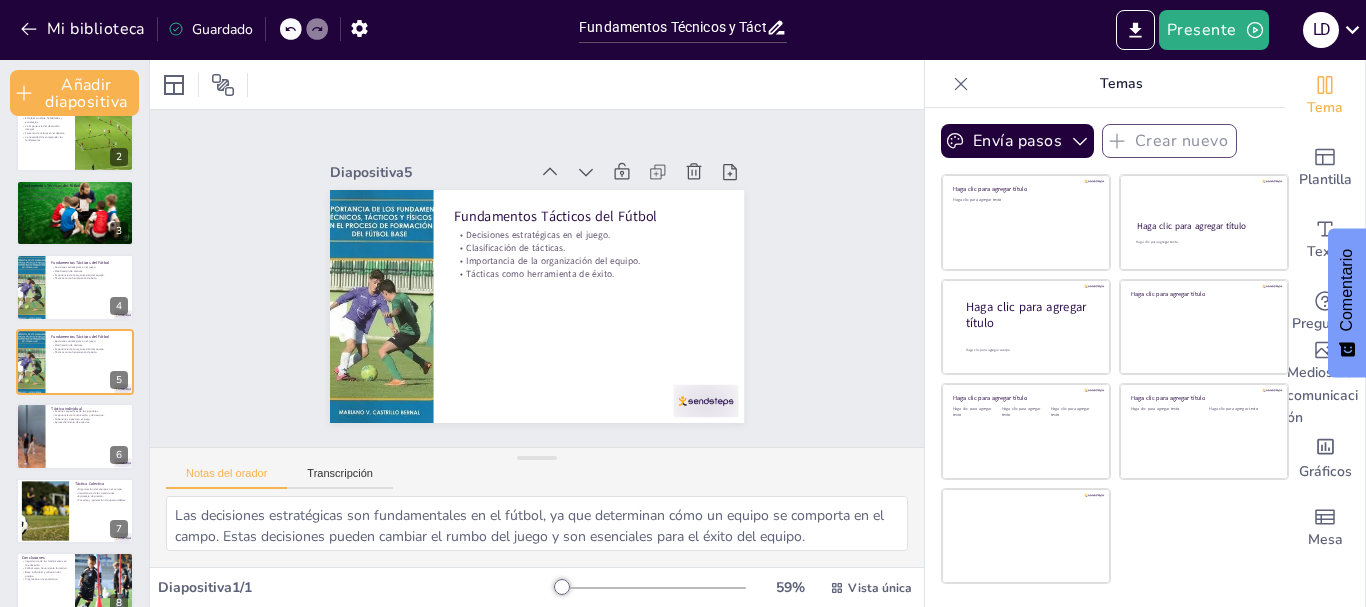 checkbox on "true" 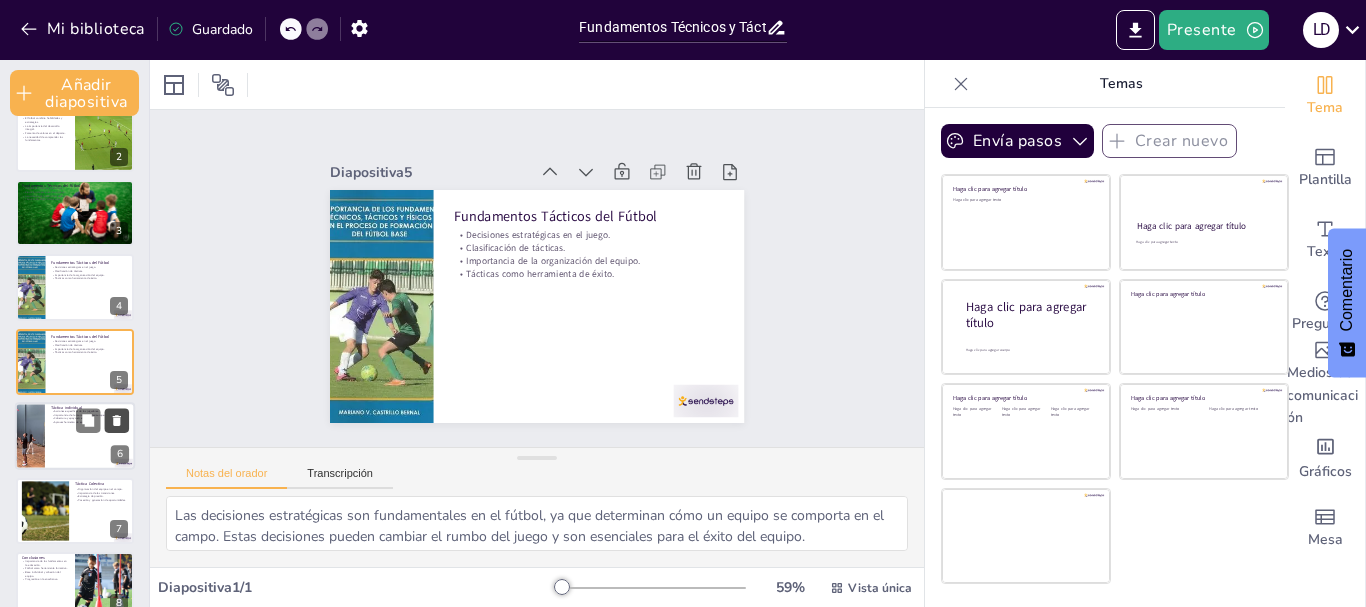checkbox on "true" 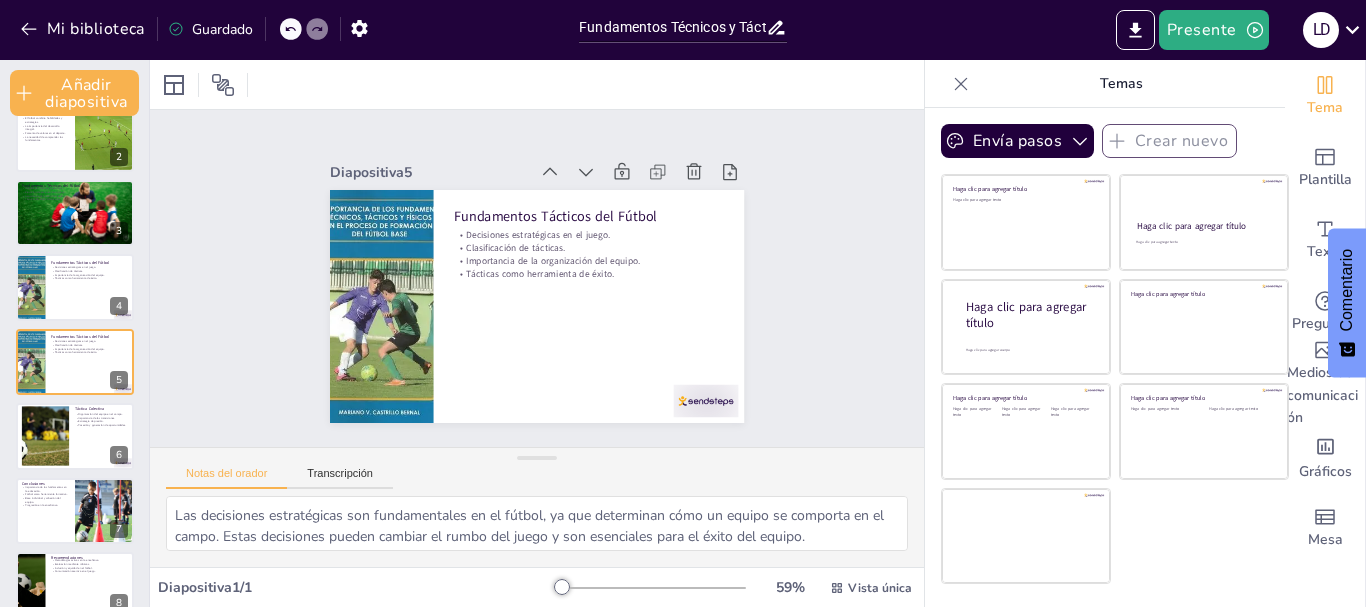 checkbox on "true" 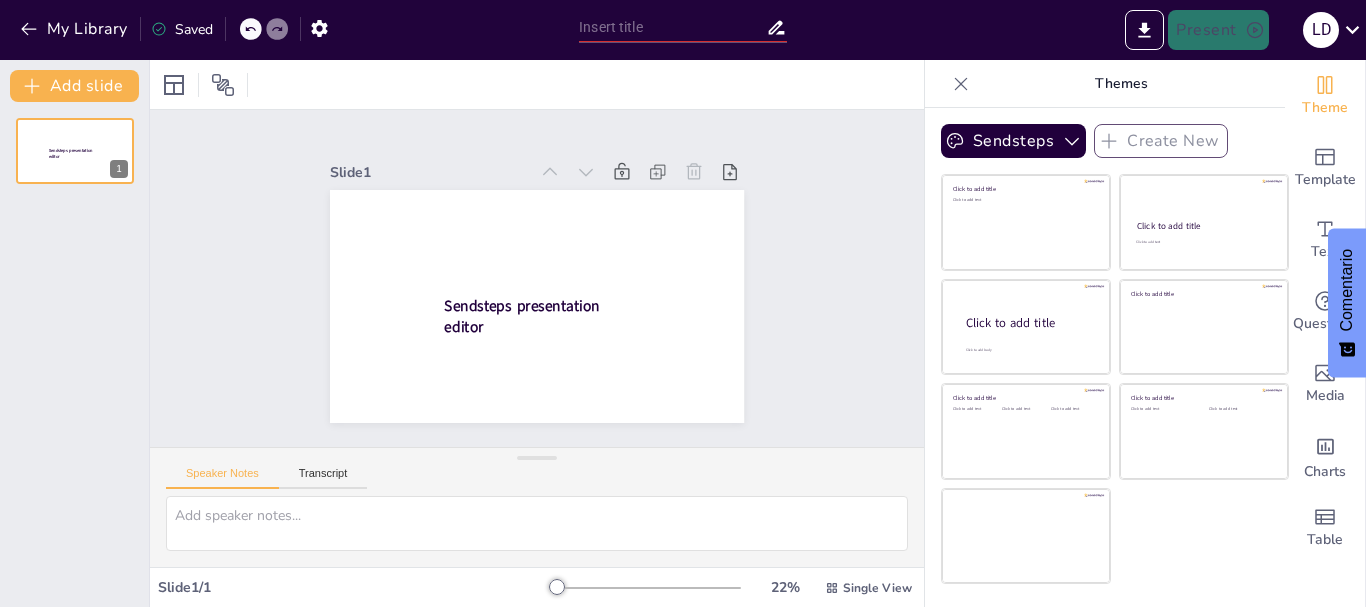 scroll, scrollTop: 0, scrollLeft: 0, axis: both 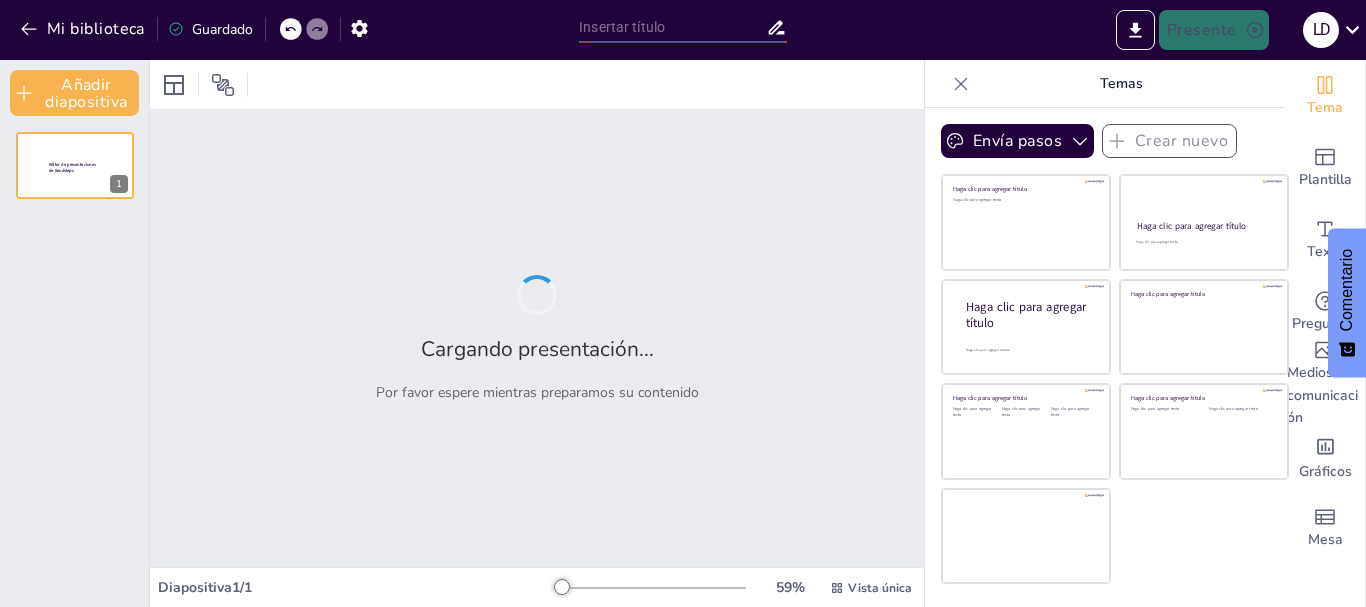 type on "Fundamentos Técnicos y Tácticos del Fútbol: Un Enfoque Integral en la Educación Física" 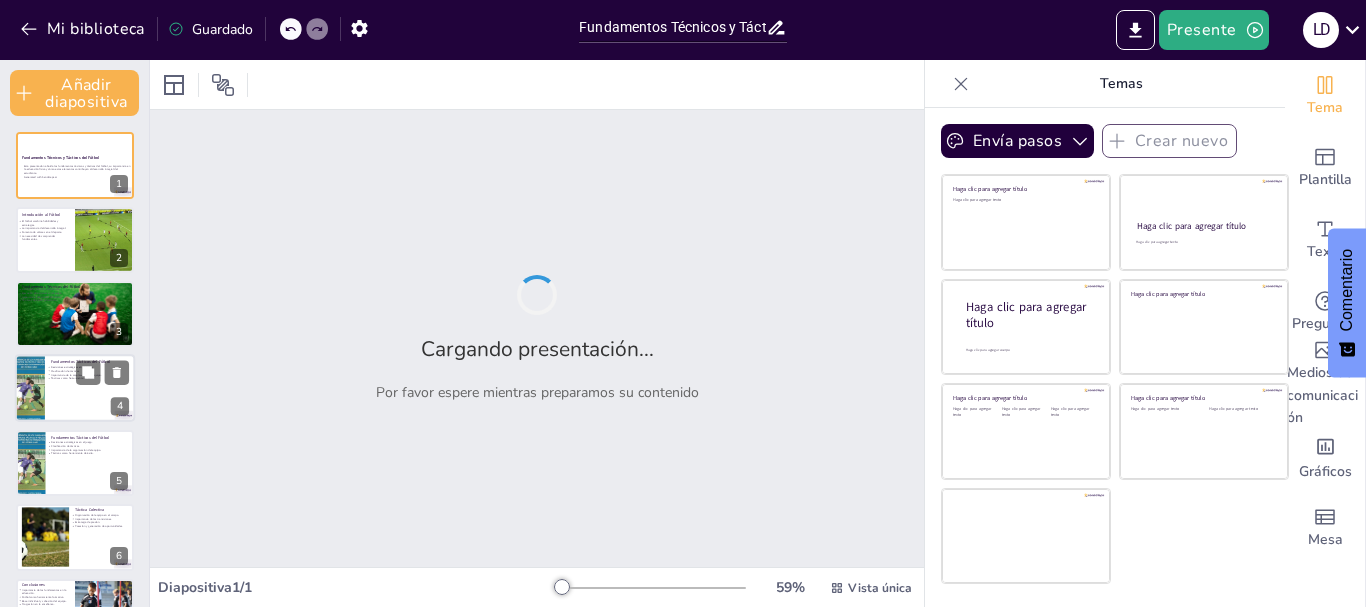 checkbox on "true" 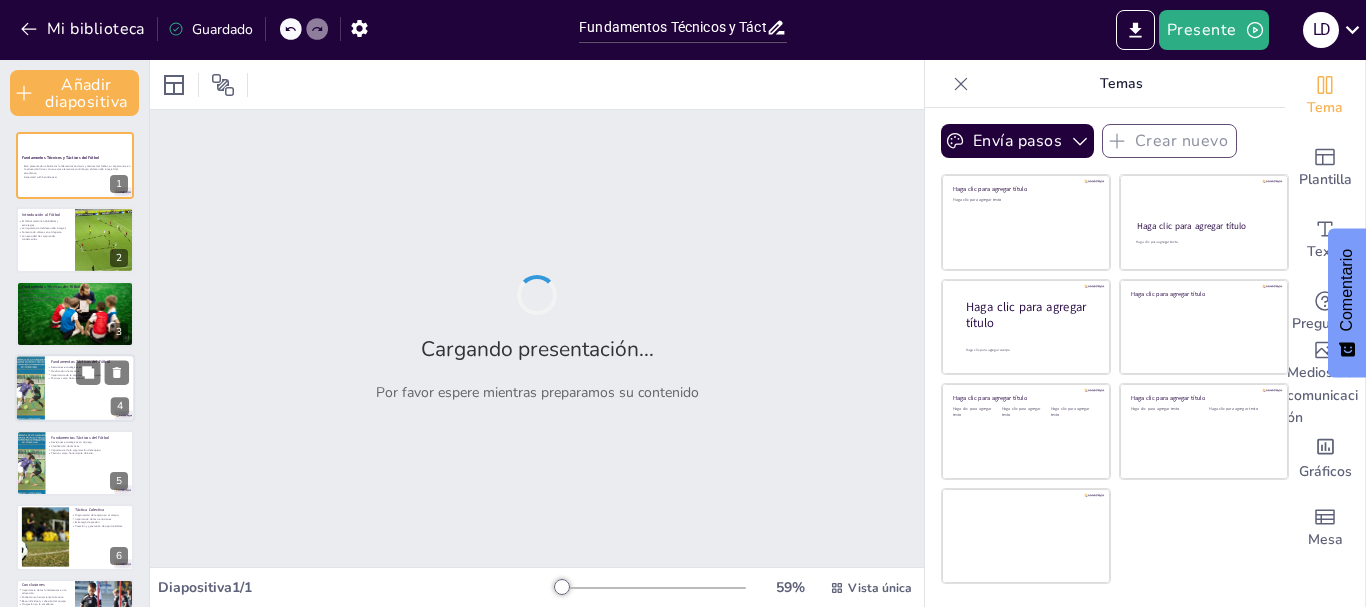 checkbox on "true" 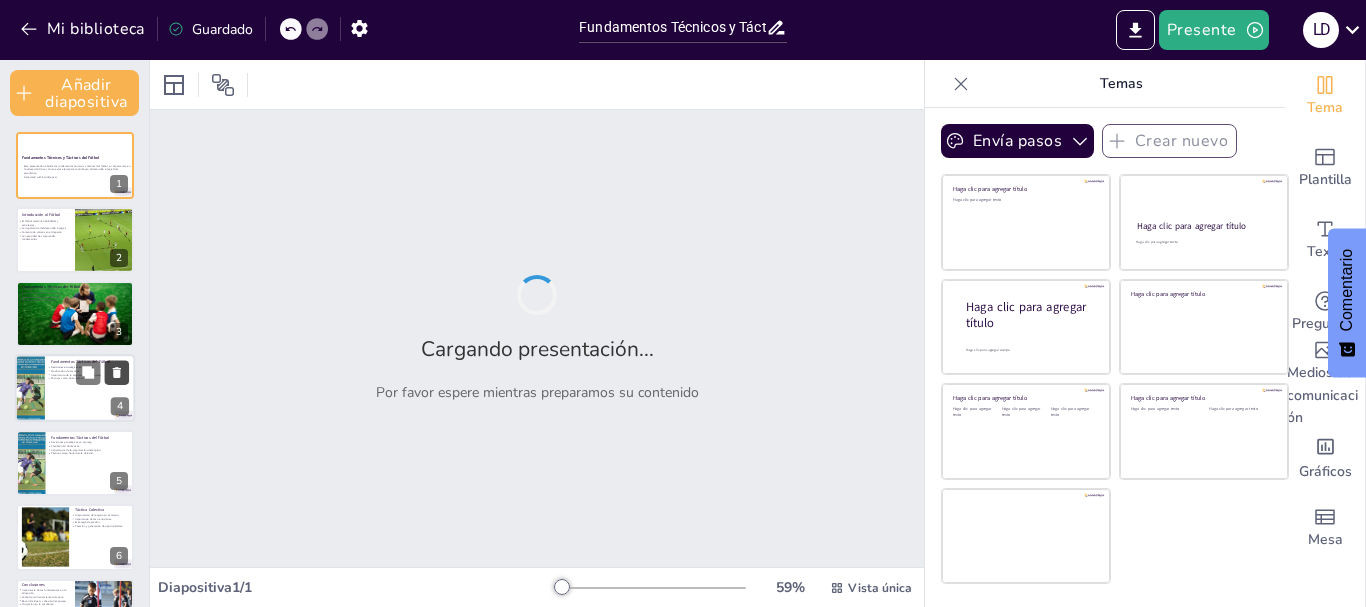 checkbox on "true" 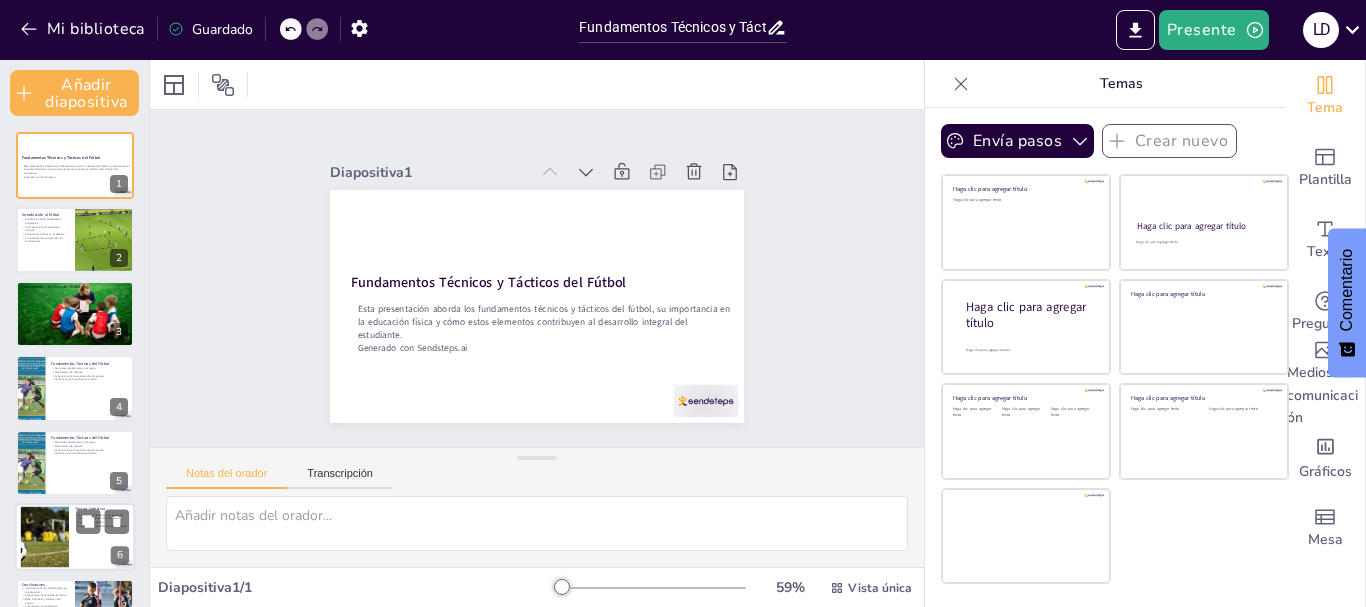 click at bounding box center (44, 537) 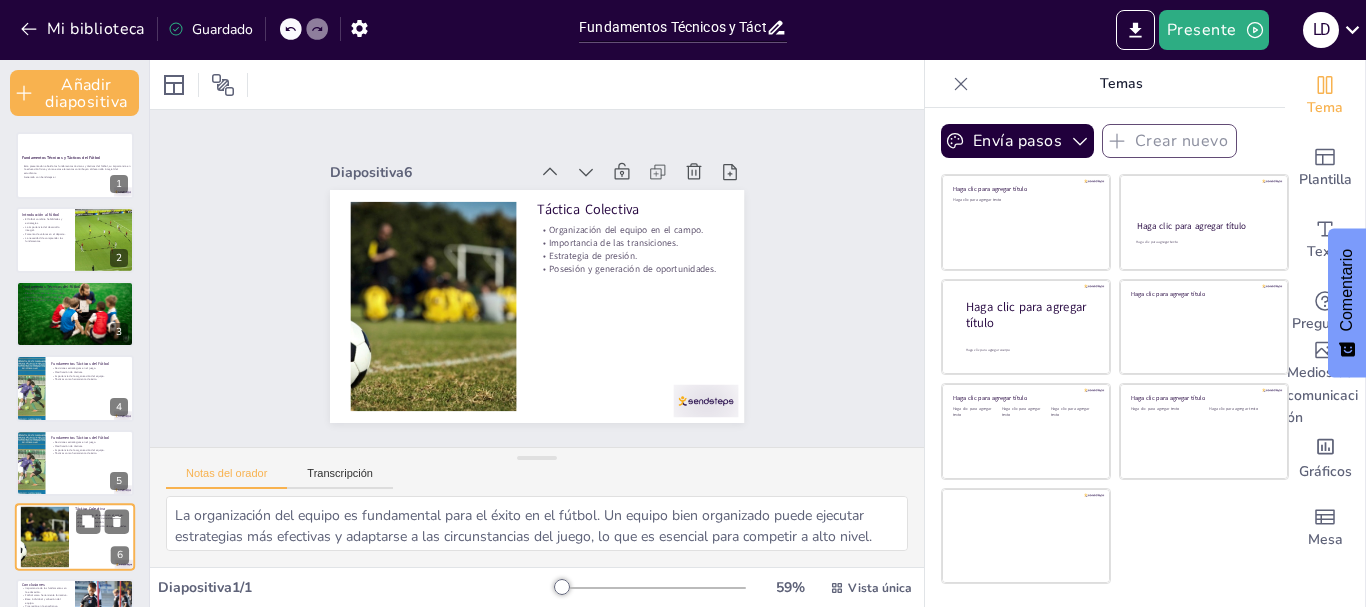 scroll, scrollTop: 176, scrollLeft: 0, axis: vertical 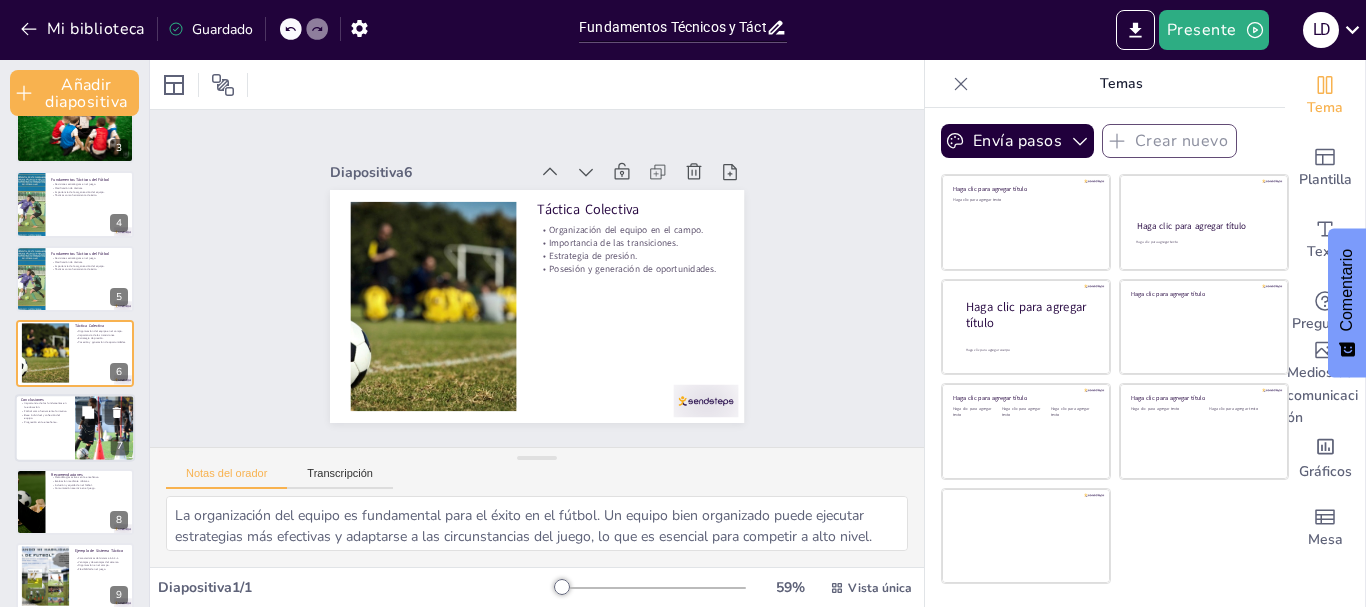 click at bounding box center [75, 428] 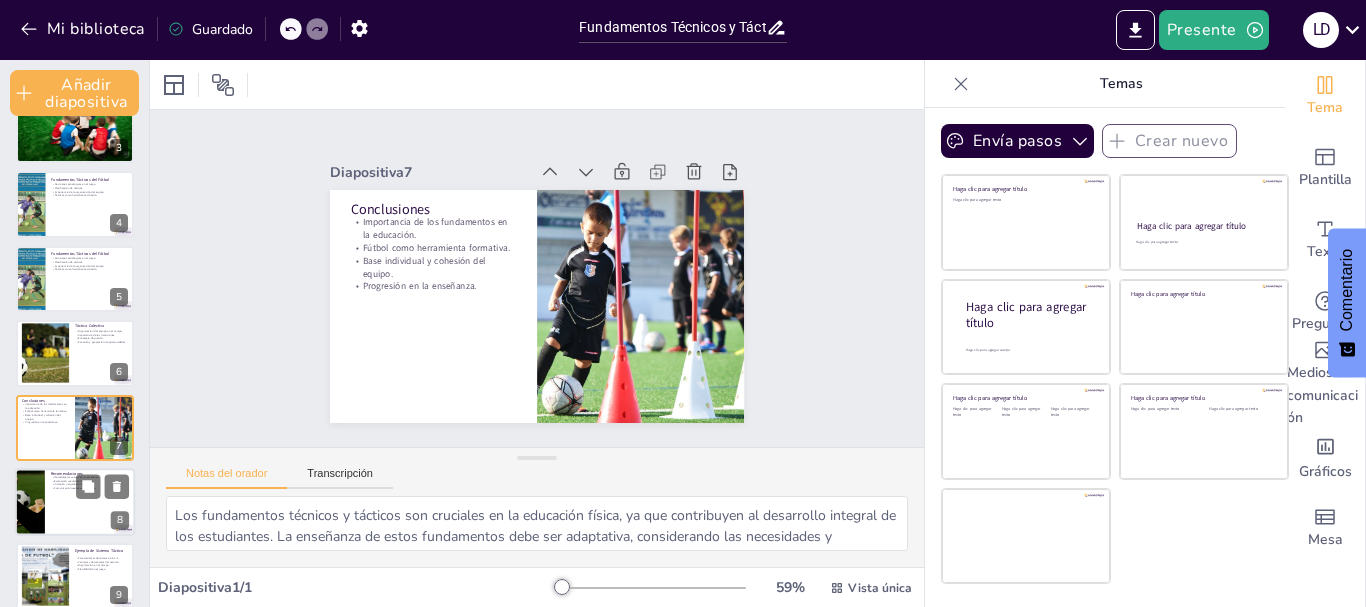 scroll, scrollTop: 250, scrollLeft: 0, axis: vertical 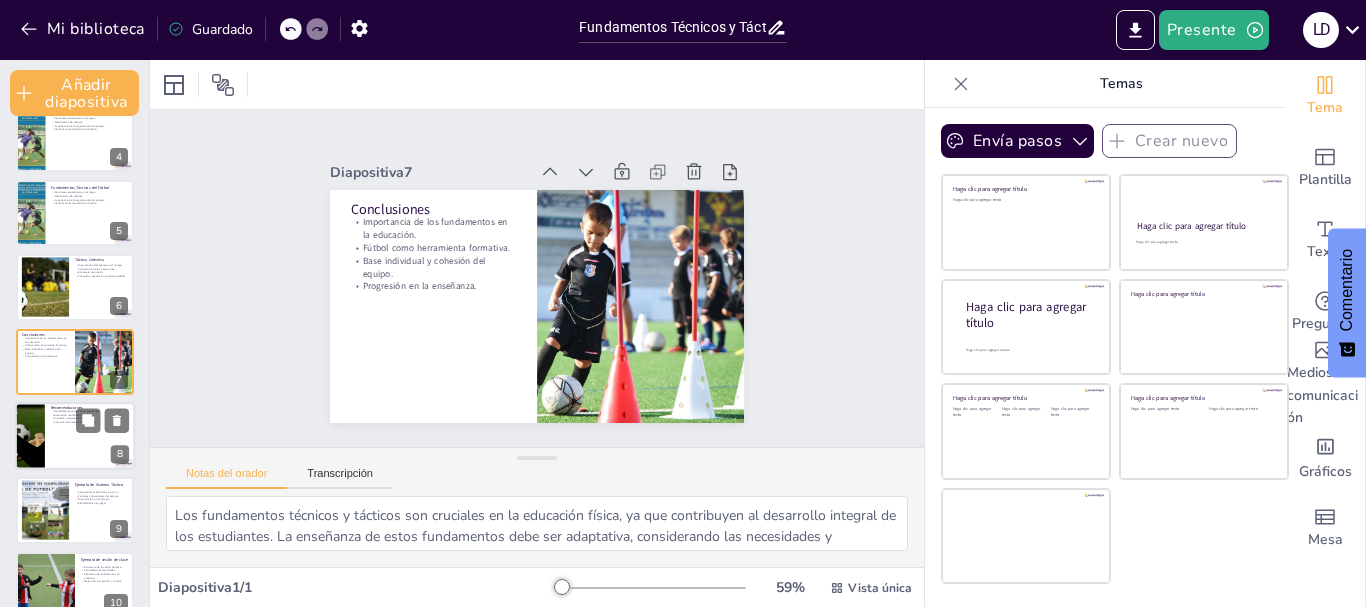 click at bounding box center [75, 436] 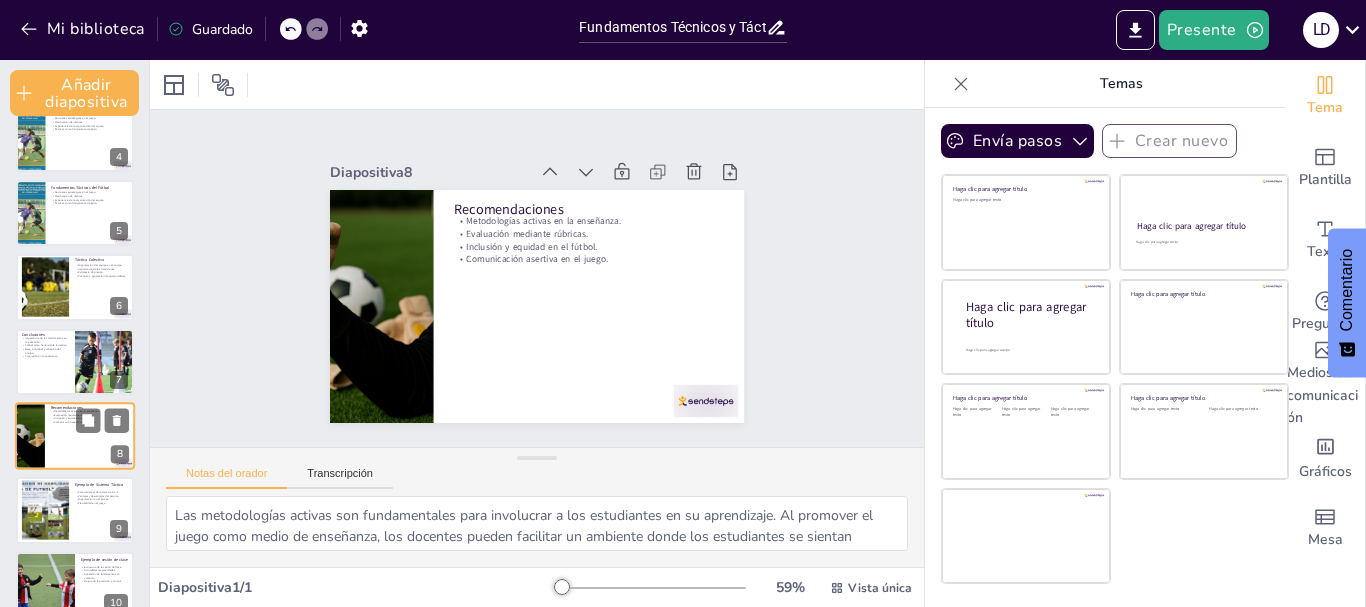 scroll, scrollTop: 324, scrollLeft: 0, axis: vertical 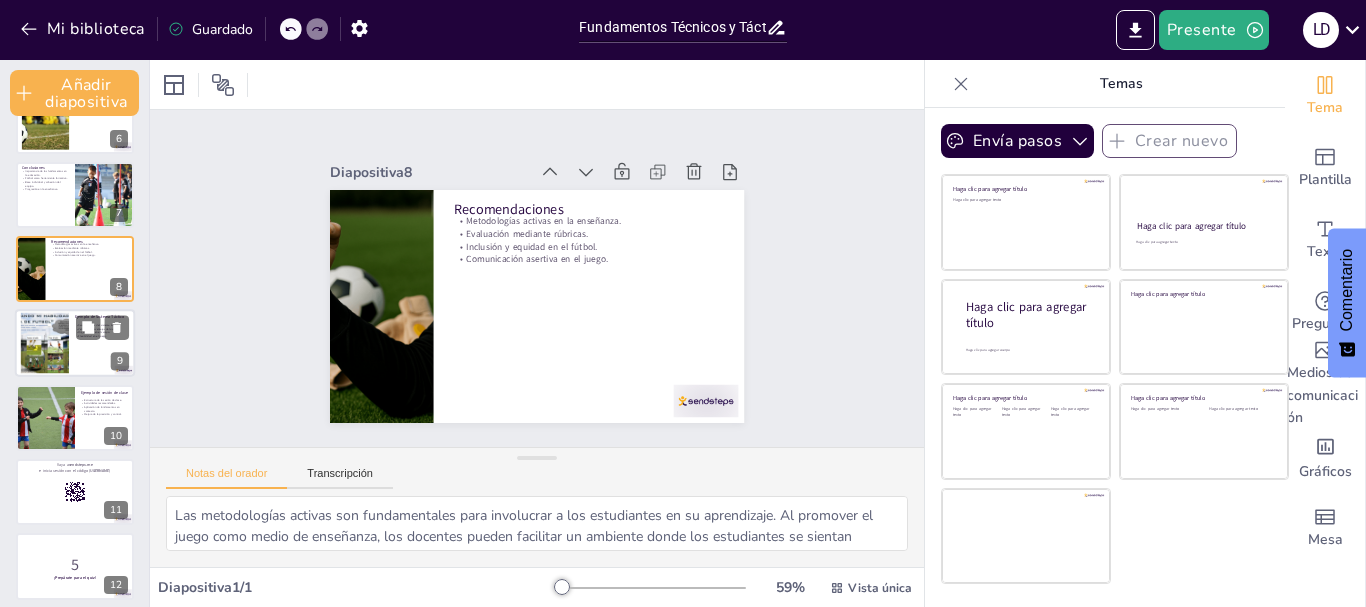 click at bounding box center (45, 343) 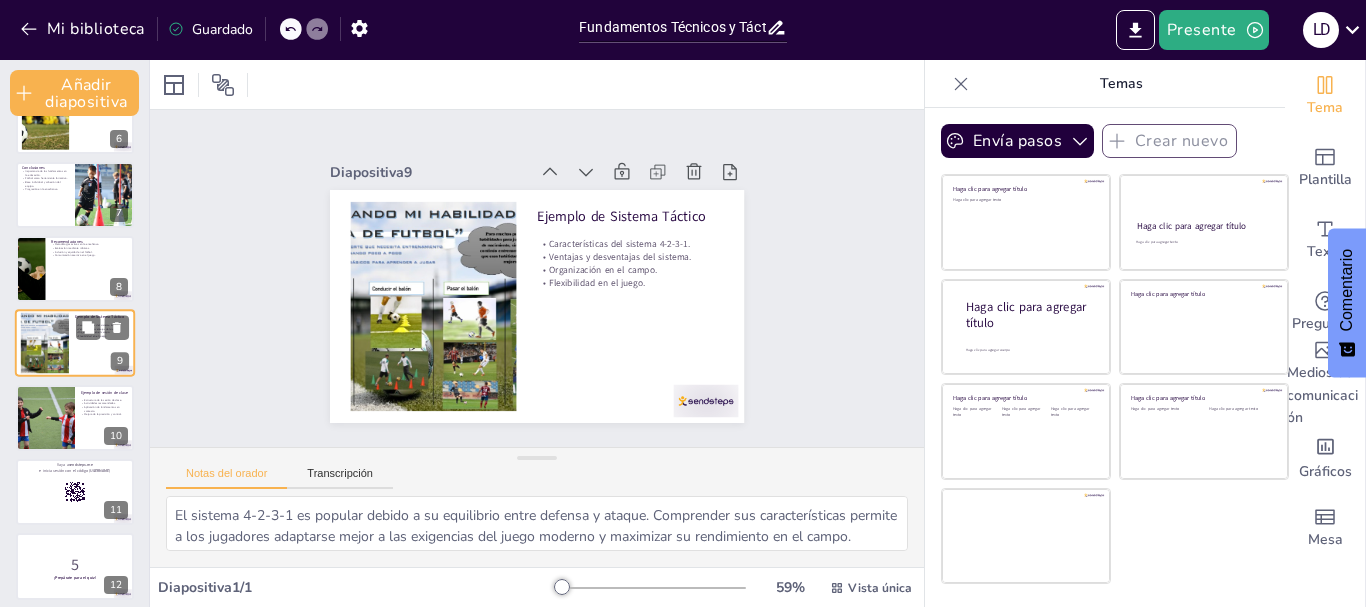 scroll, scrollTop: 399, scrollLeft: 0, axis: vertical 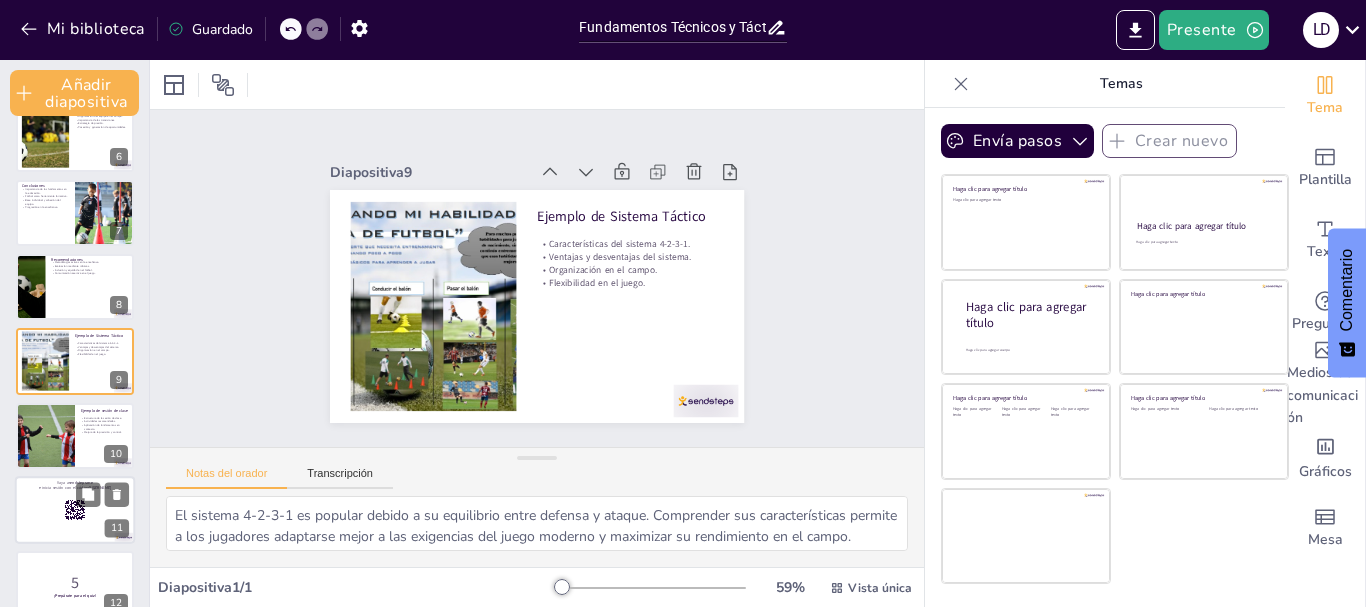 click at bounding box center (46, 436) 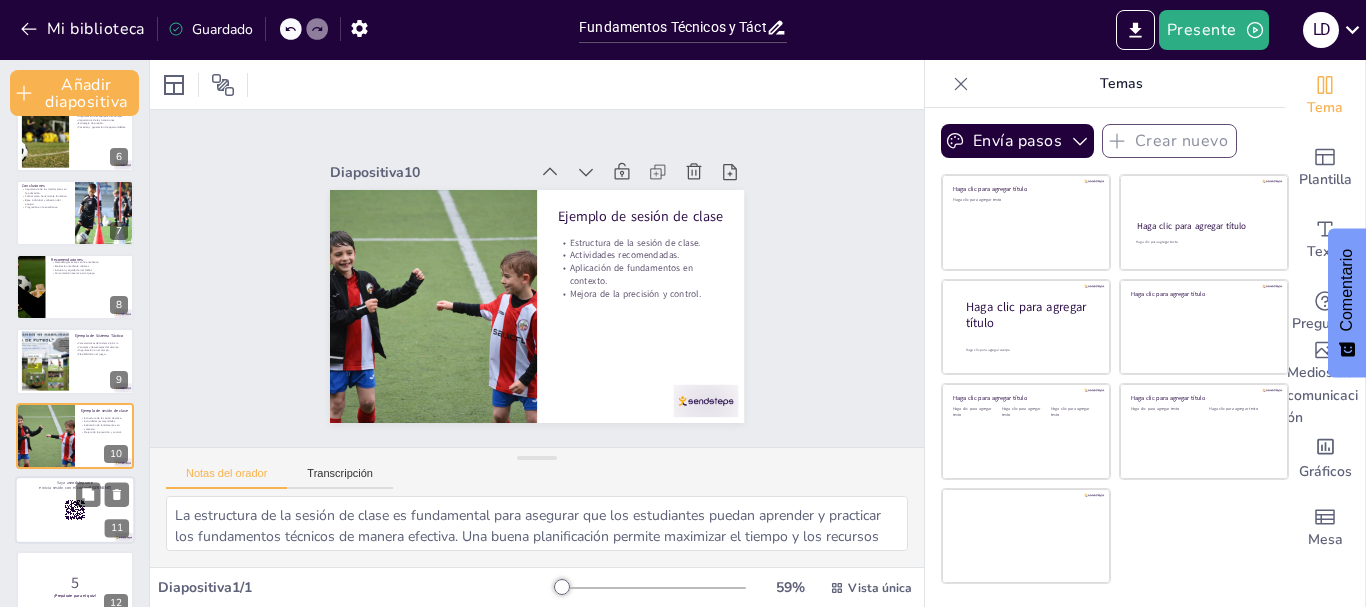 scroll, scrollTop: 473, scrollLeft: 0, axis: vertical 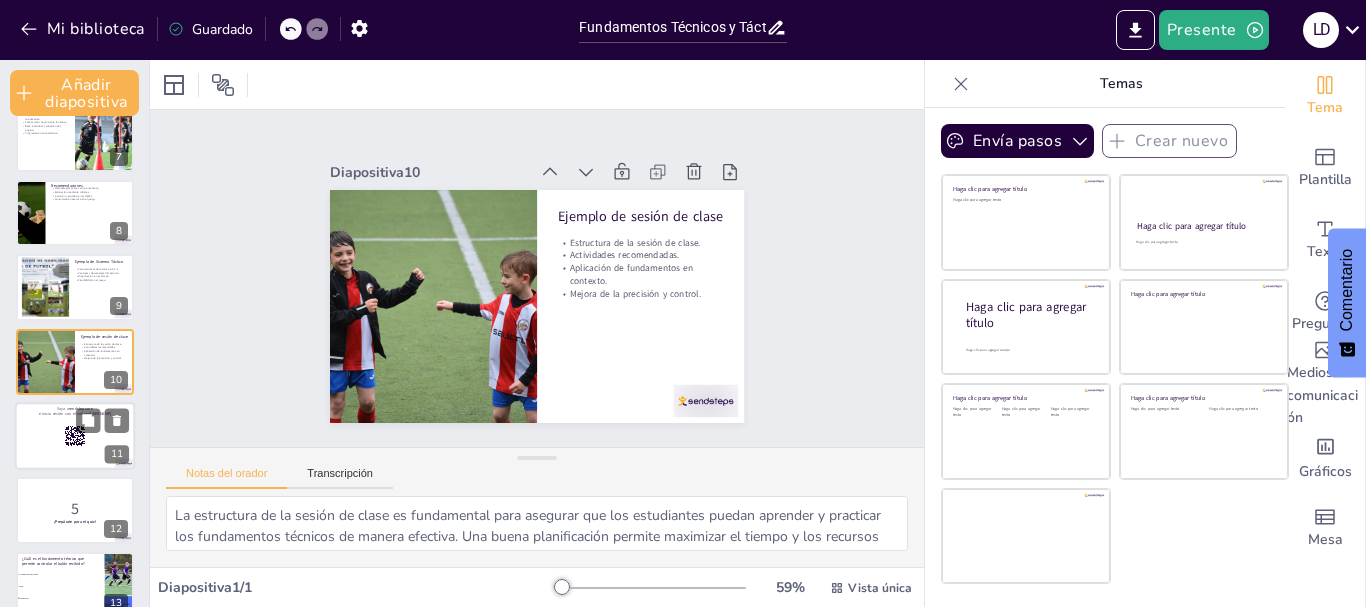 click at bounding box center [75, 436] 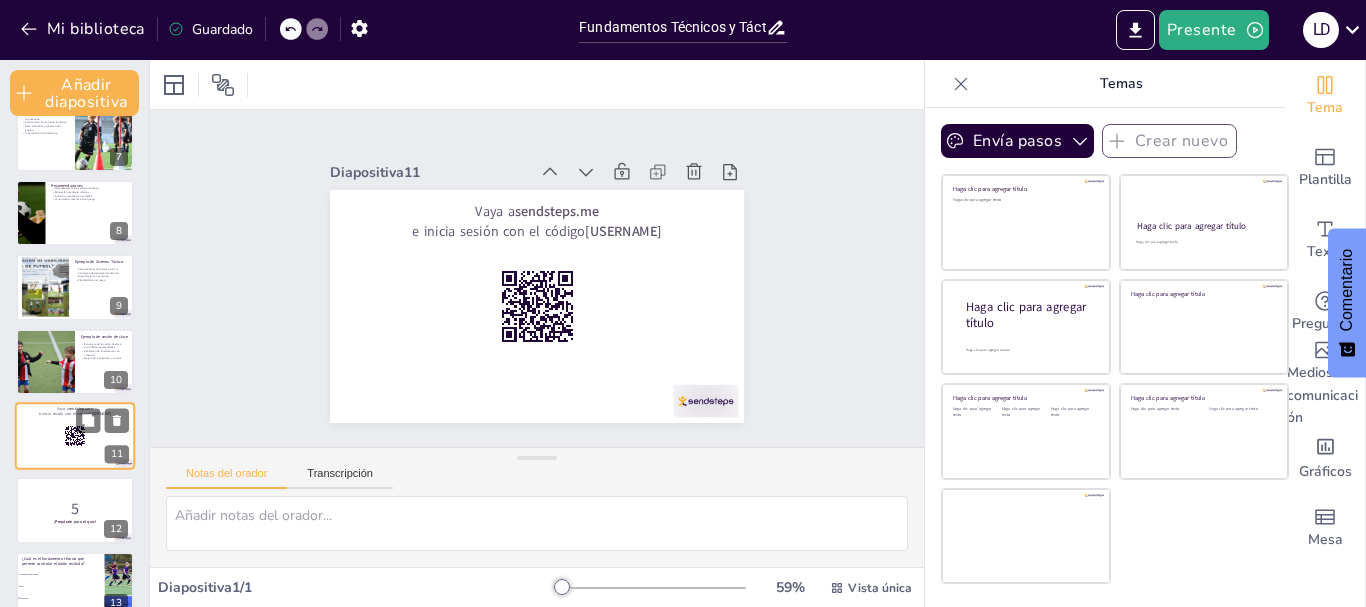scroll, scrollTop: 548, scrollLeft: 0, axis: vertical 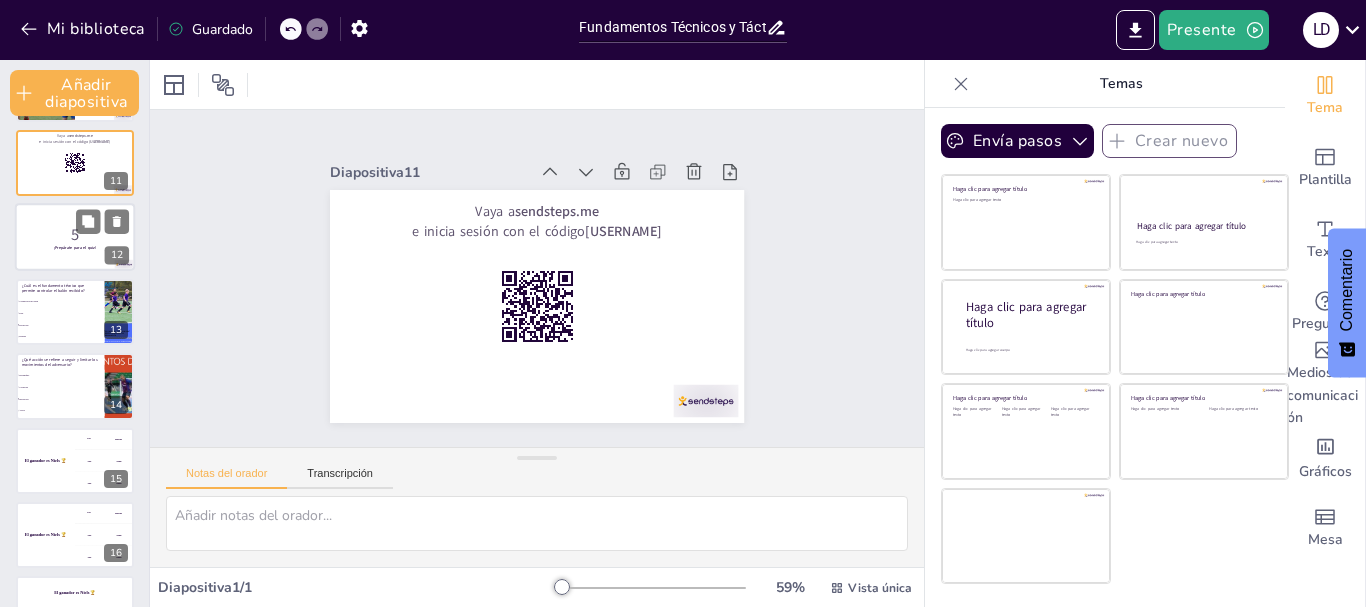 click on "¡Prepárate para el quiz!" at bounding box center (75, 249) 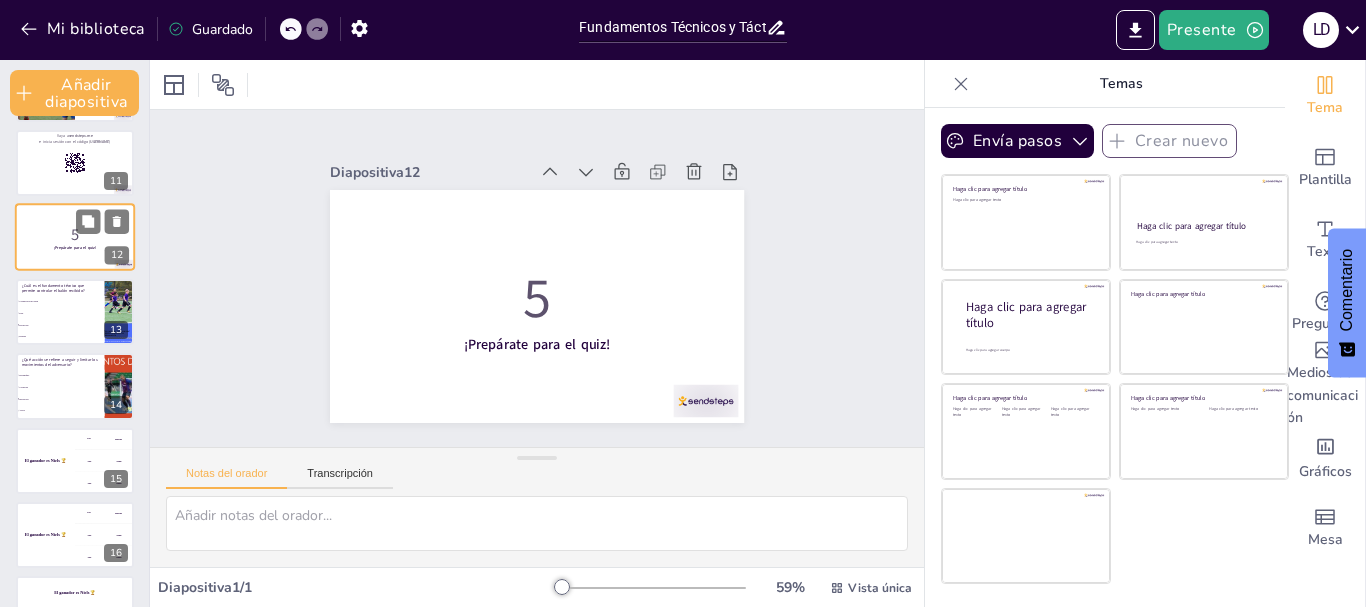 scroll, scrollTop: 622, scrollLeft: 0, axis: vertical 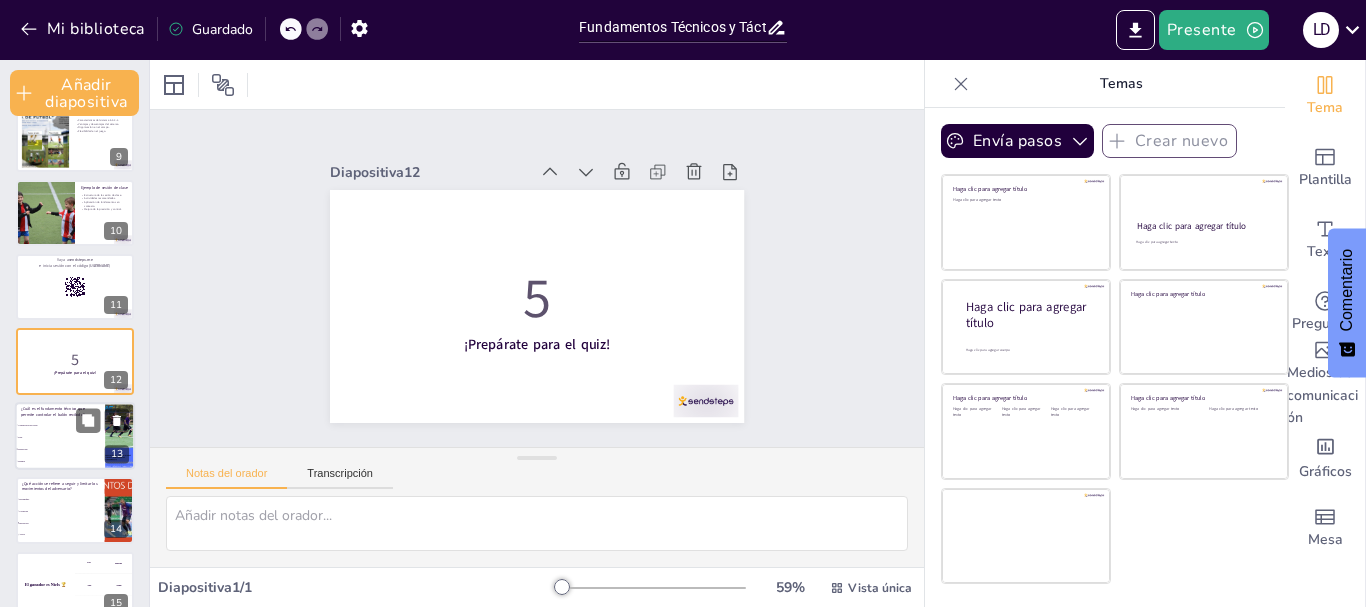 click on "Recepción" at bounding box center [60, 449] 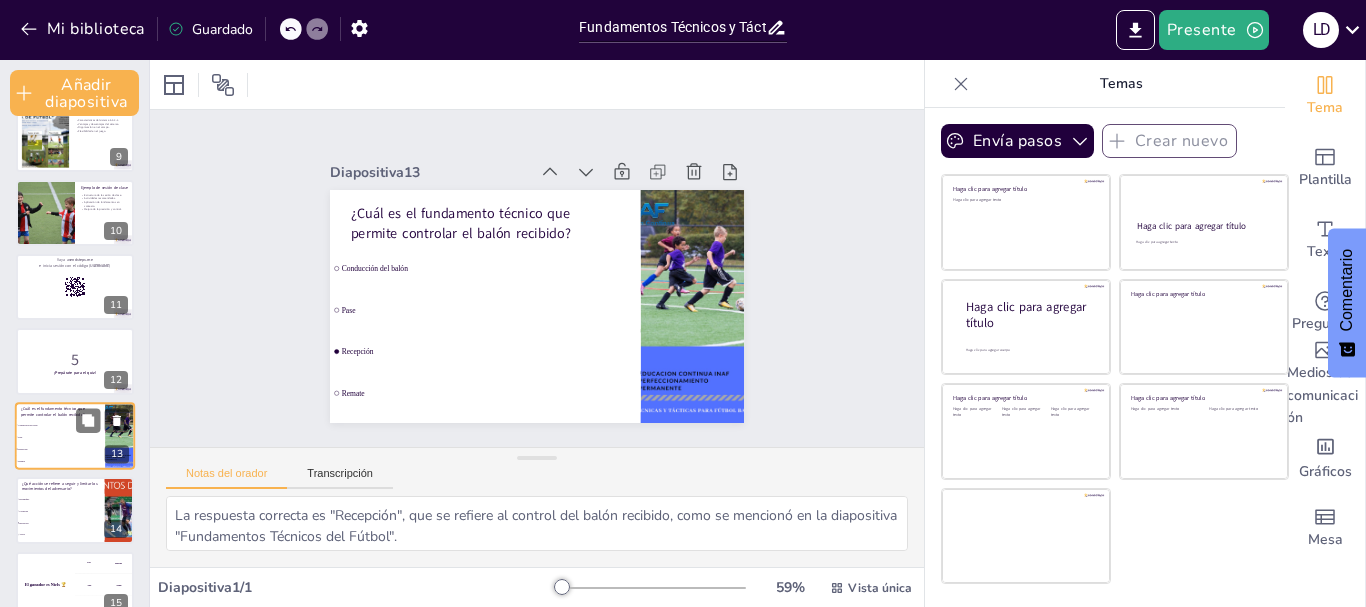 scroll, scrollTop: 696, scrollLeft: 0, axis: vertical 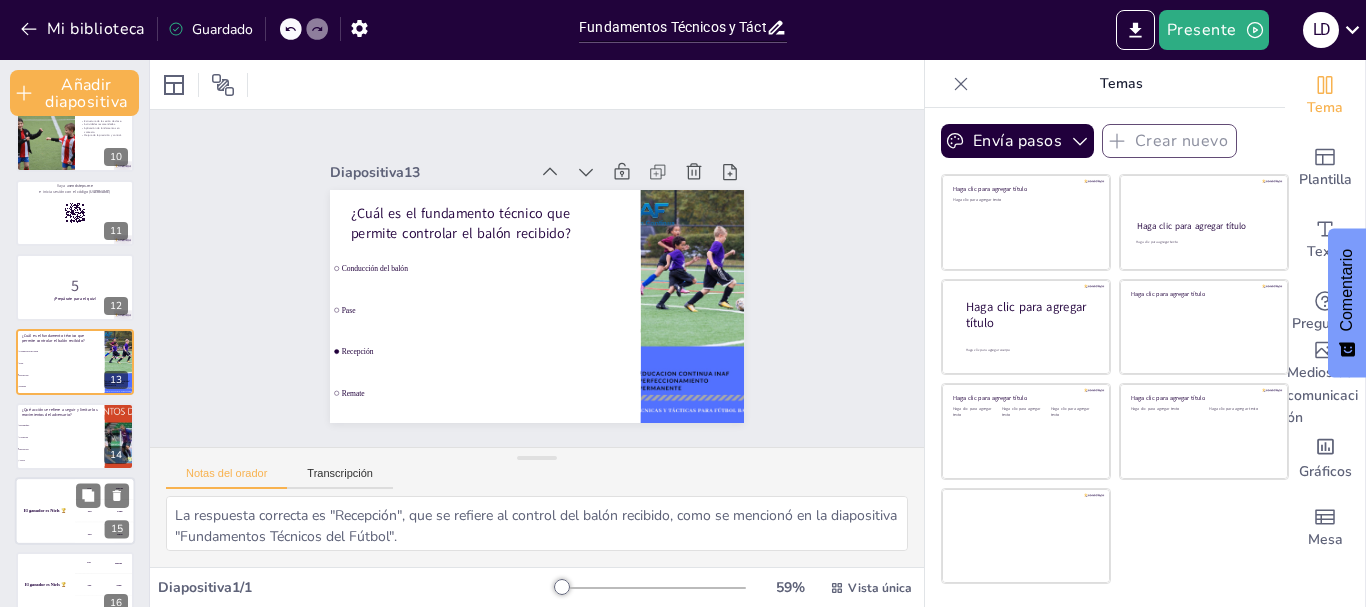 click on "El ganador es" at bounding box center [37, 510] 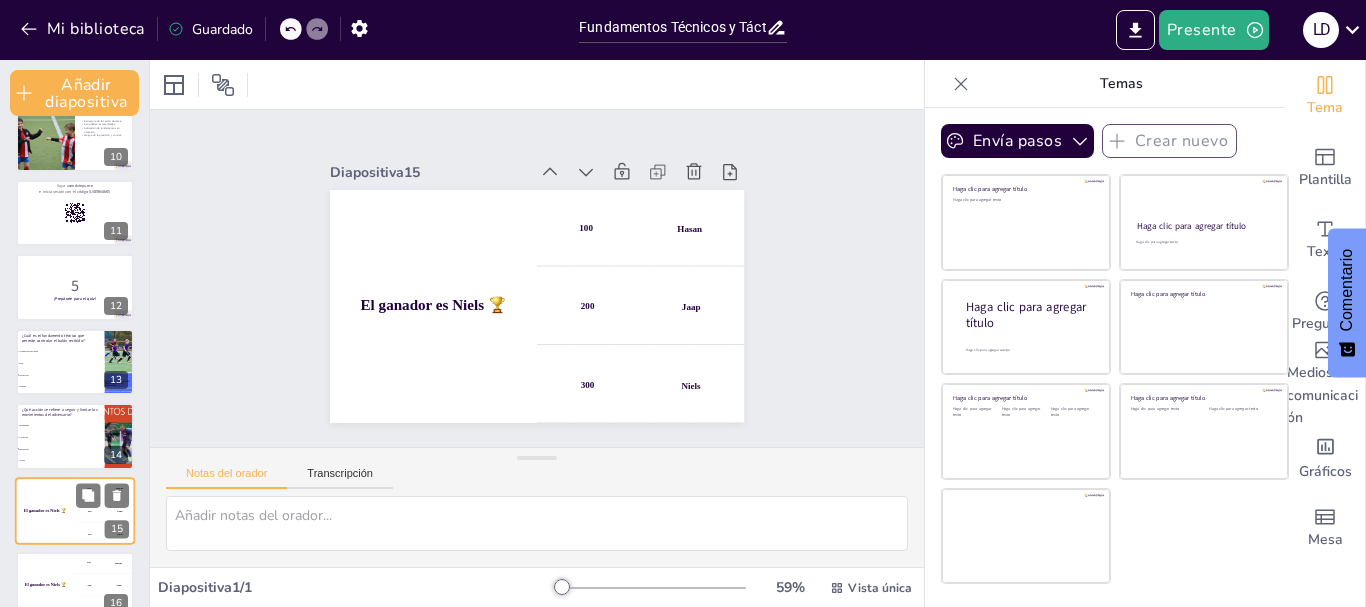 scroll, scrollTop: 797, scrollLeft: 0, axis: vertical 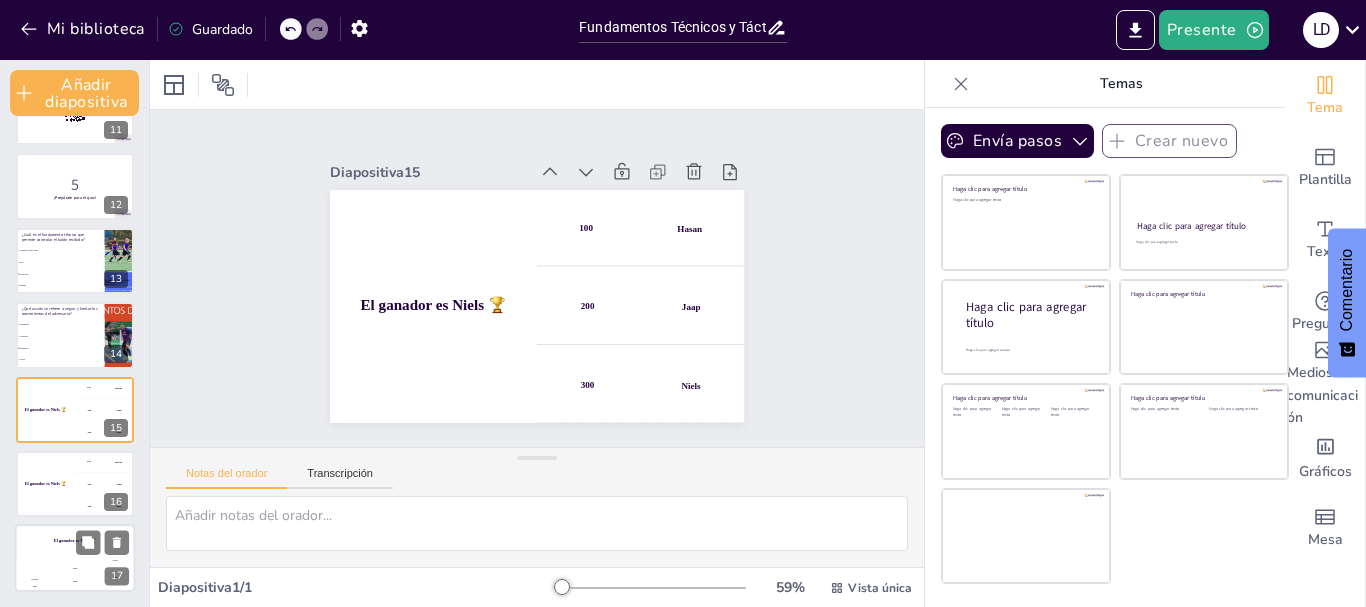 click on "Hasan 100" at bounding box center [35, 576] 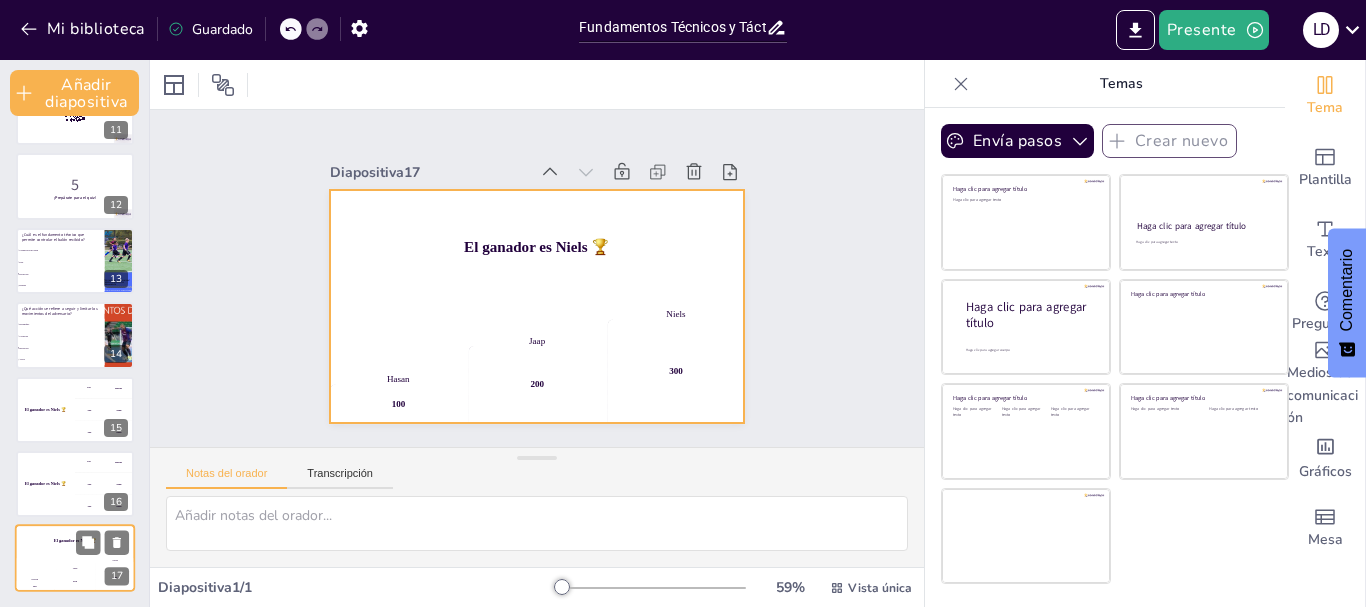 click on "[FIRST] [FIRST] [FIRST]" at bounding box center (75, 576) 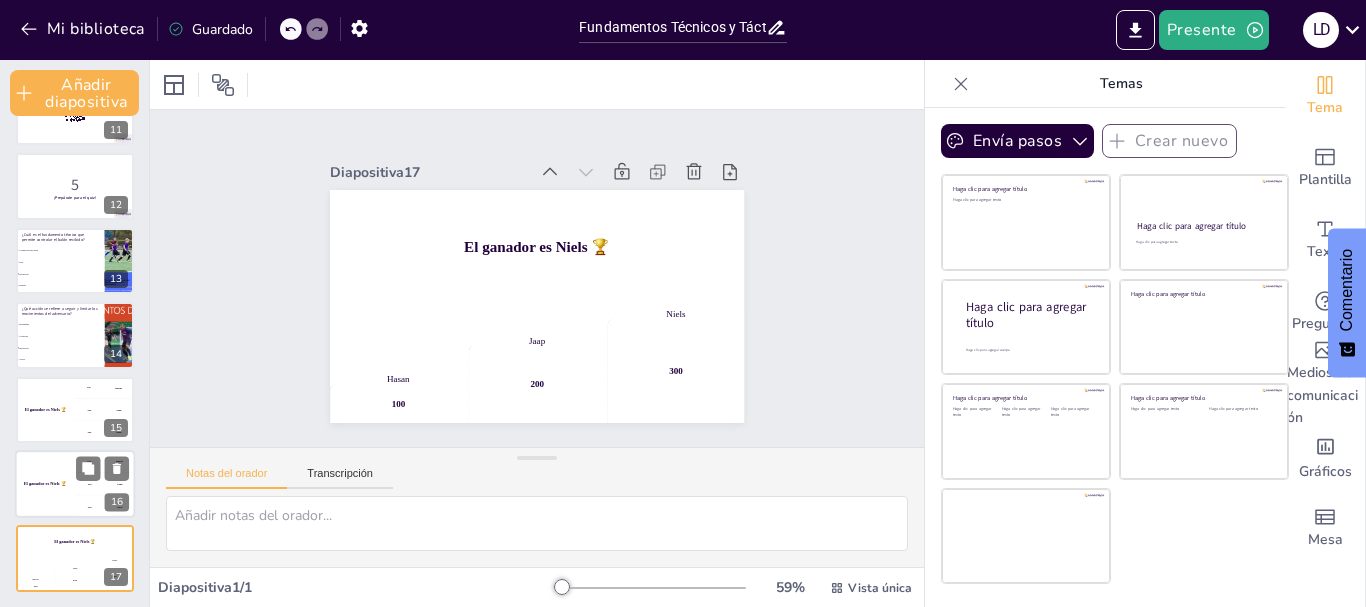 click on "El ganador es    Niels 🏆" at bounding box center (45, 484) 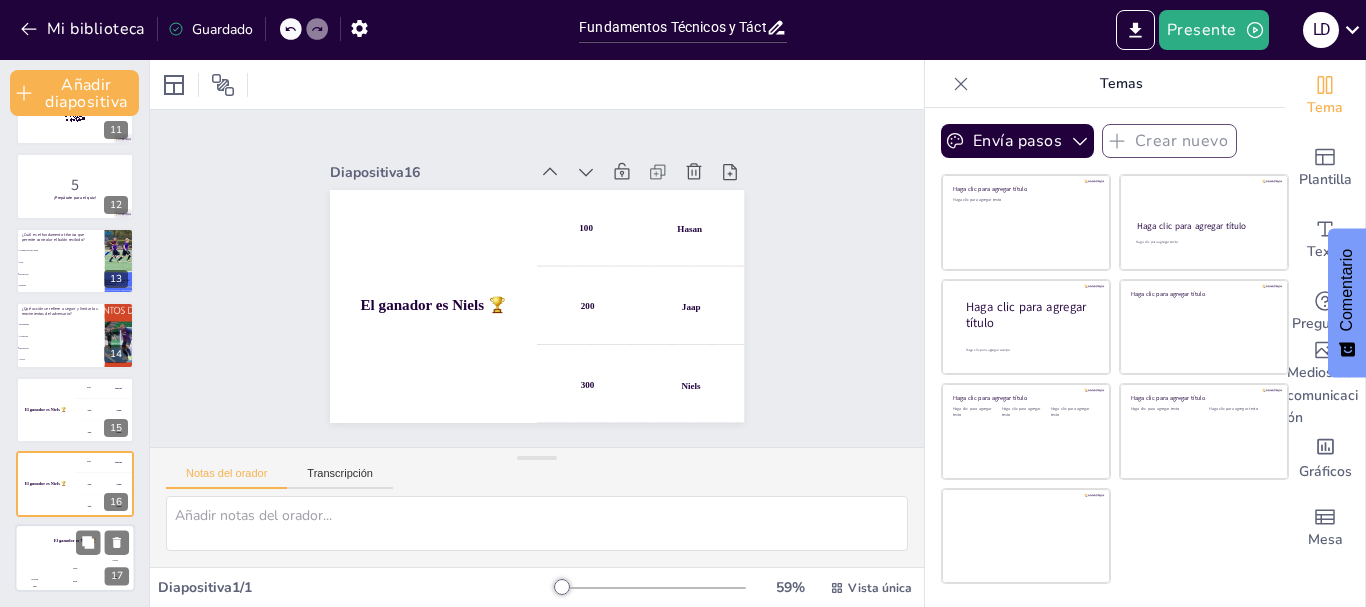 click on "Hasan 100" at bounding box center [35, 576] 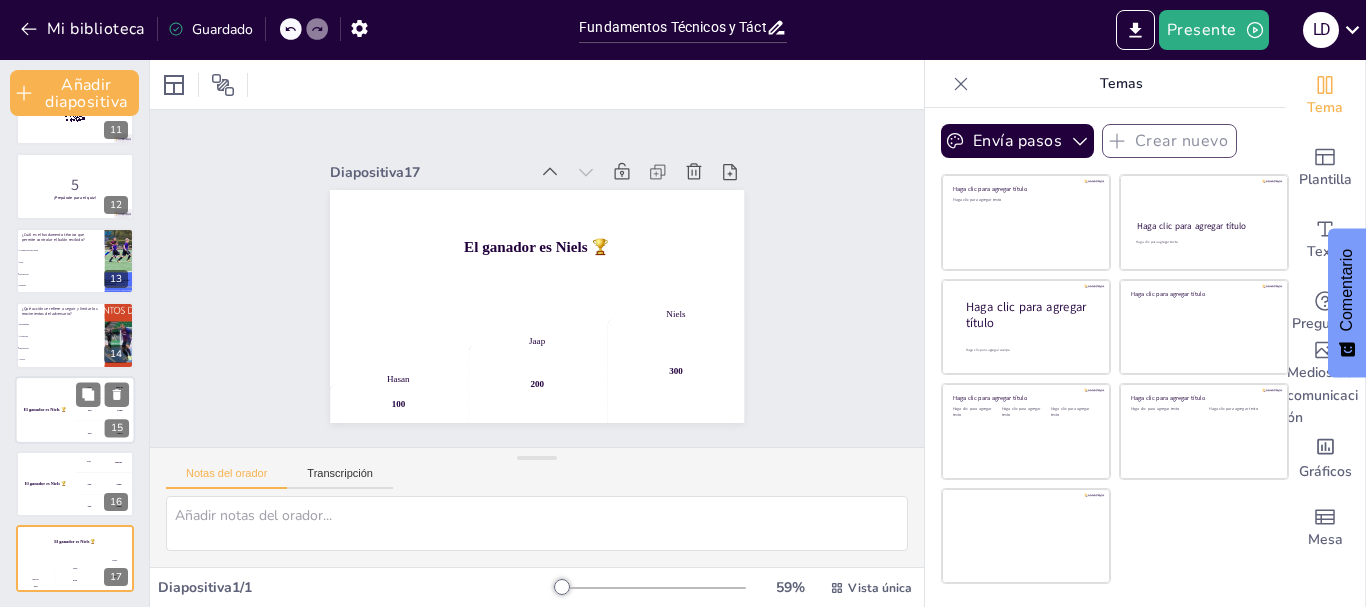 click on "El ganador es    Niels 🏆" at bounding box center (45, 410) 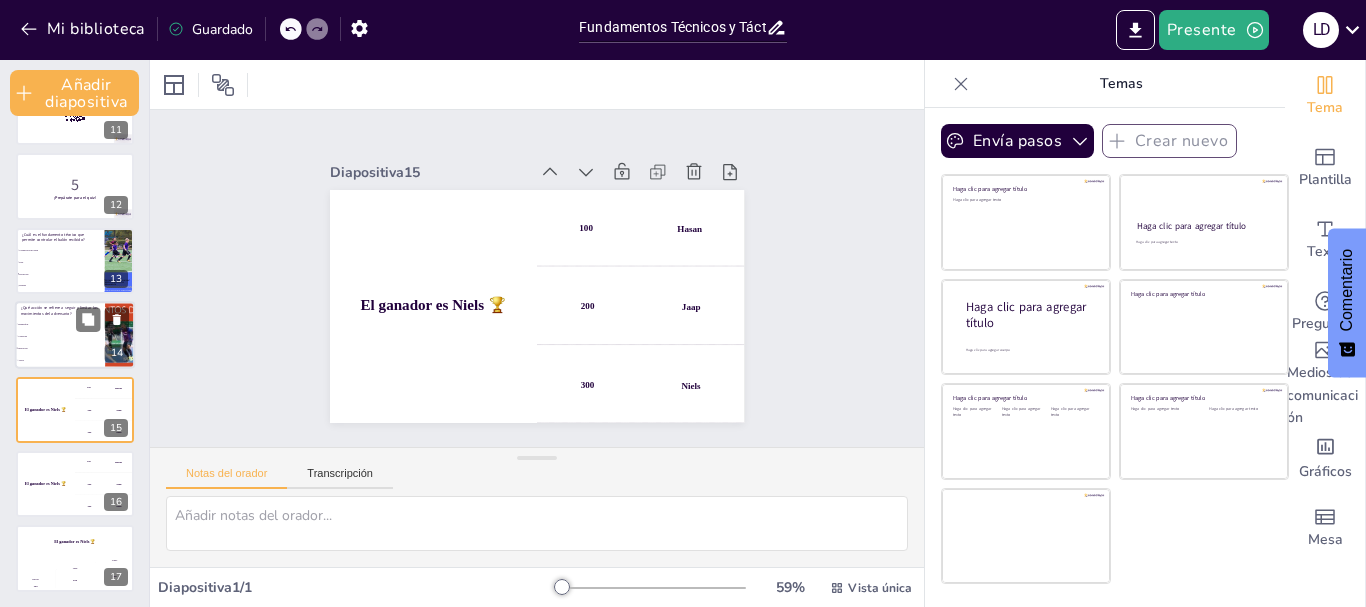 click on "Desmarque Cobertura Marcación Apoyo" at bounding box center [60, 343] 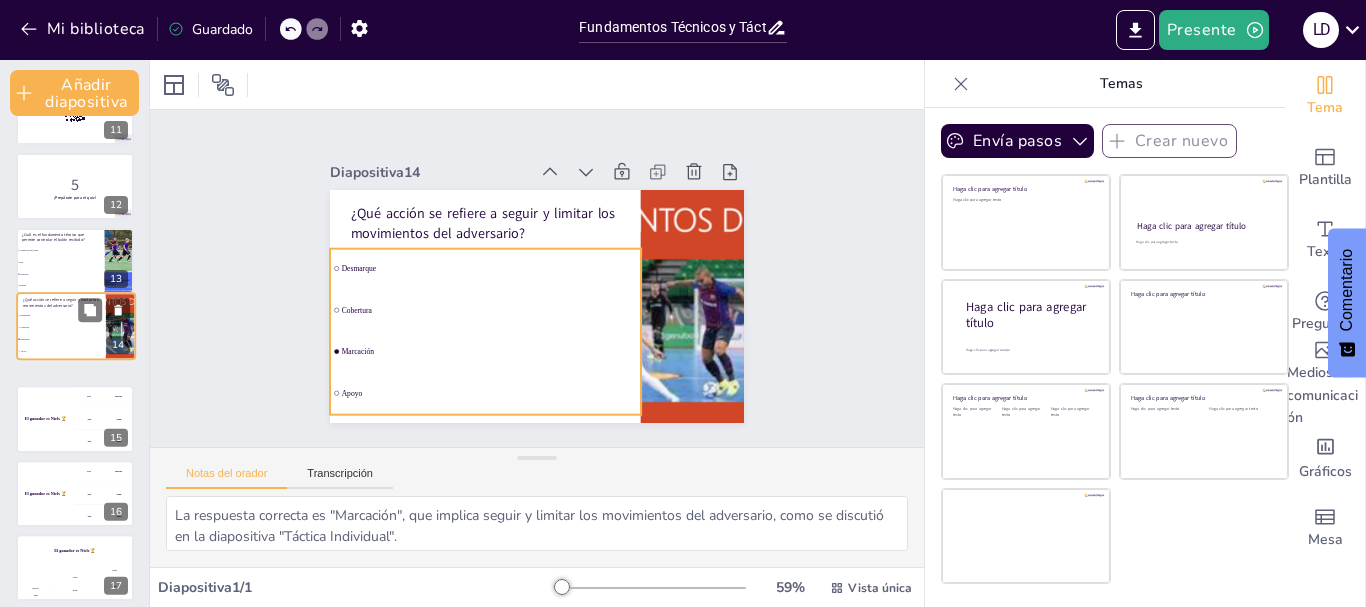 scroll, scrollTop: 771, scrollLeft: 0, axis: vertical 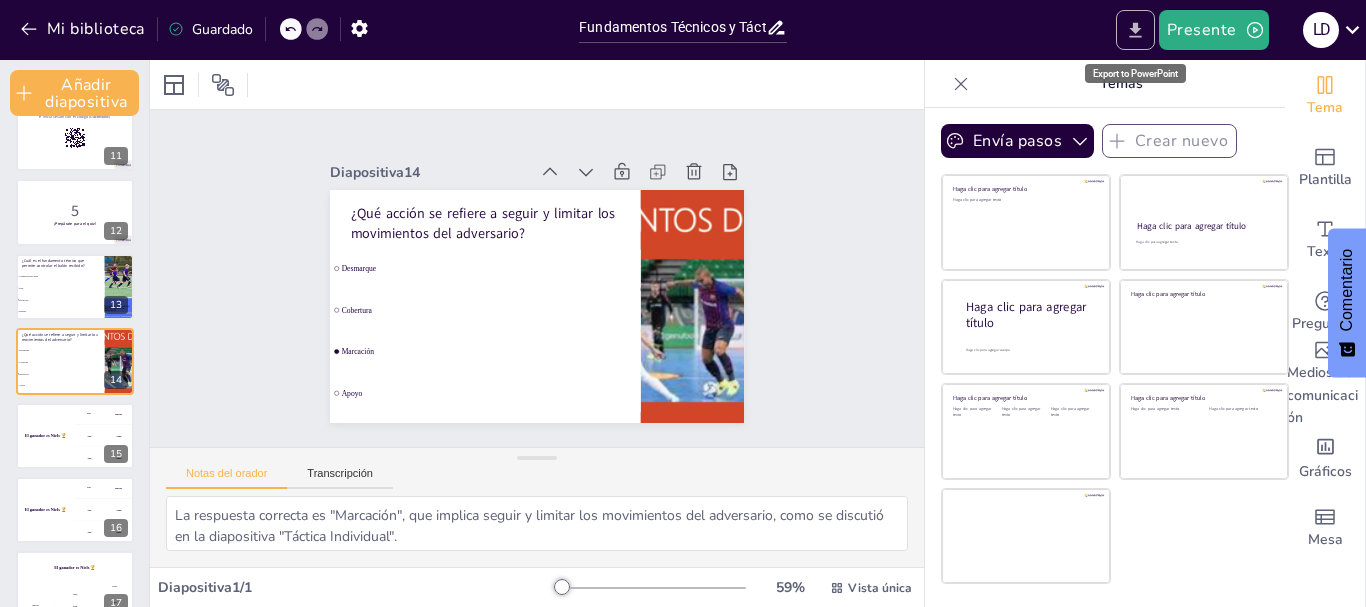 click at bounding box center (1135, 30) 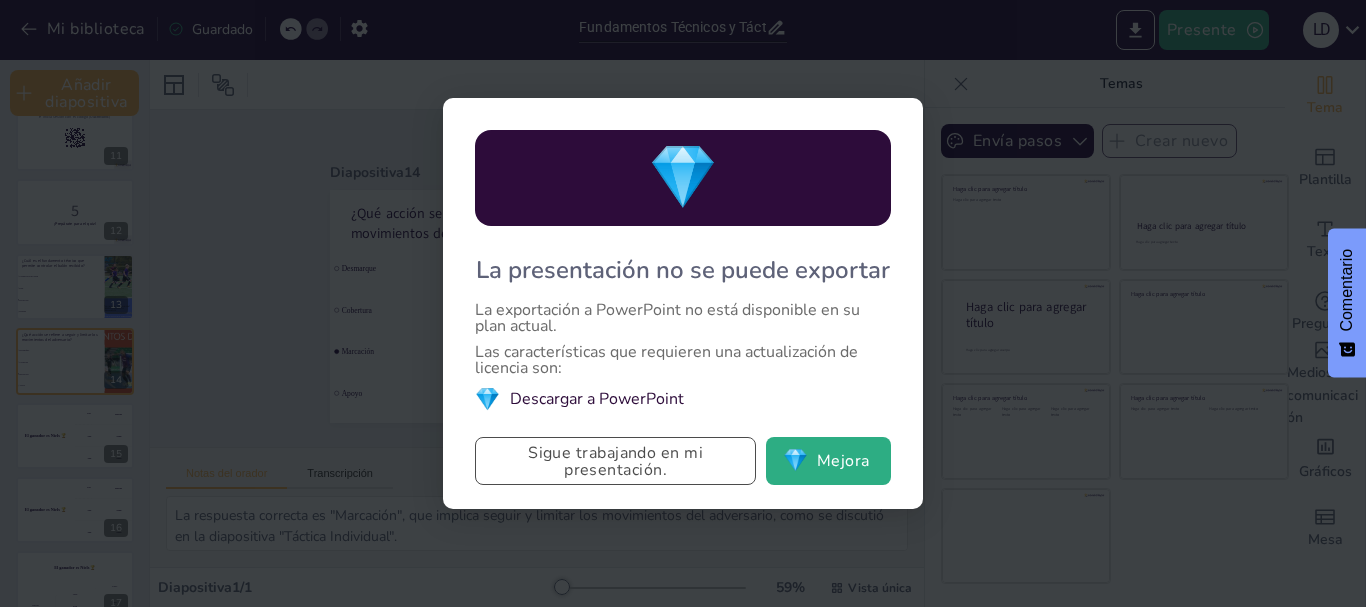 click on "Sigue trabajando en mi presentación." at bounding box center [615, 461] 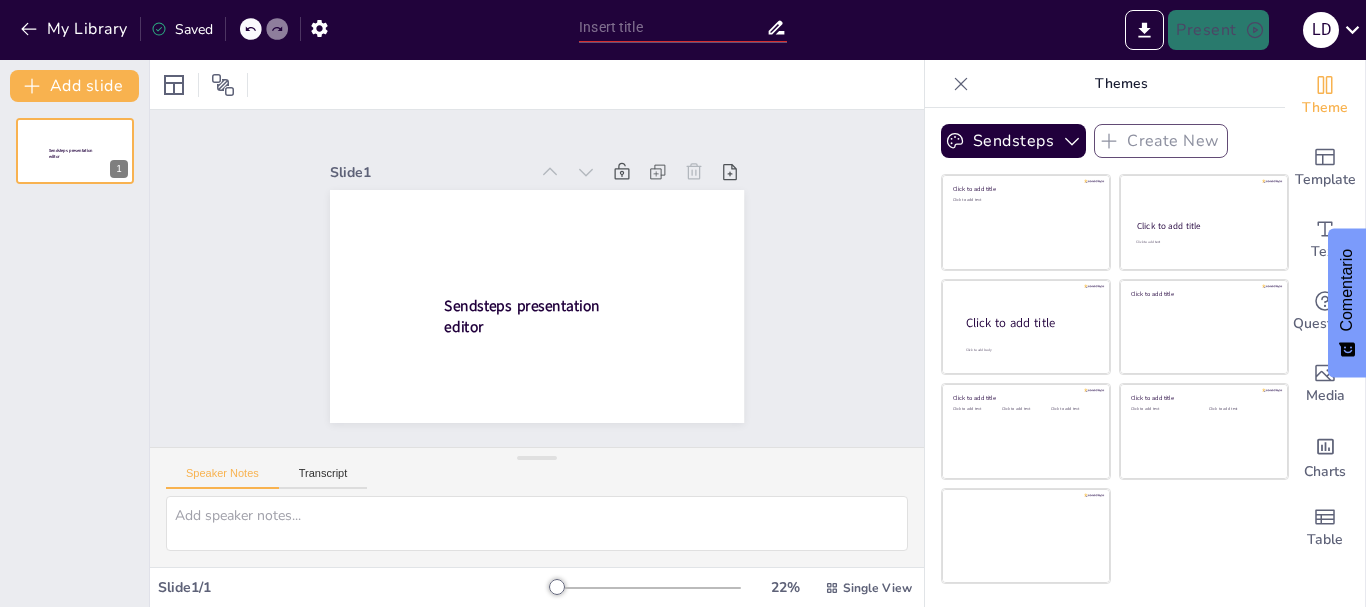 scroll, scrollTop: 0, scrollLeft: 0, axis: both 